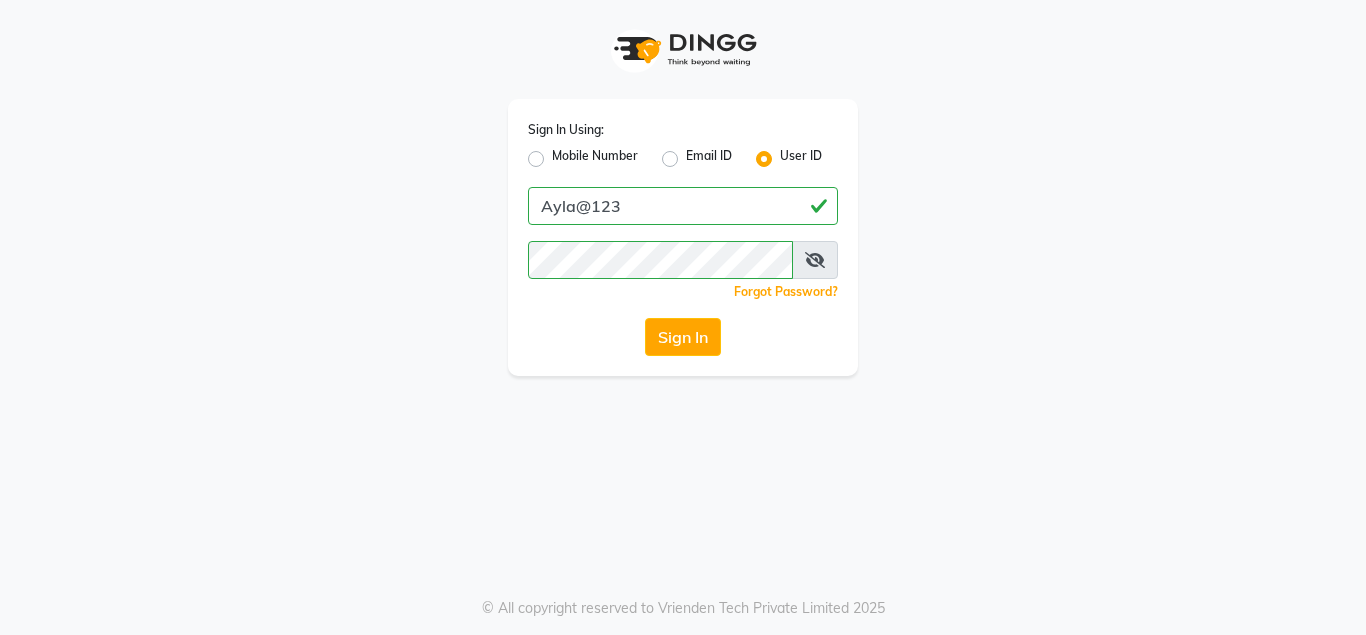 scroll, scrollTop: 0, scrollLeft: 0, axis: both 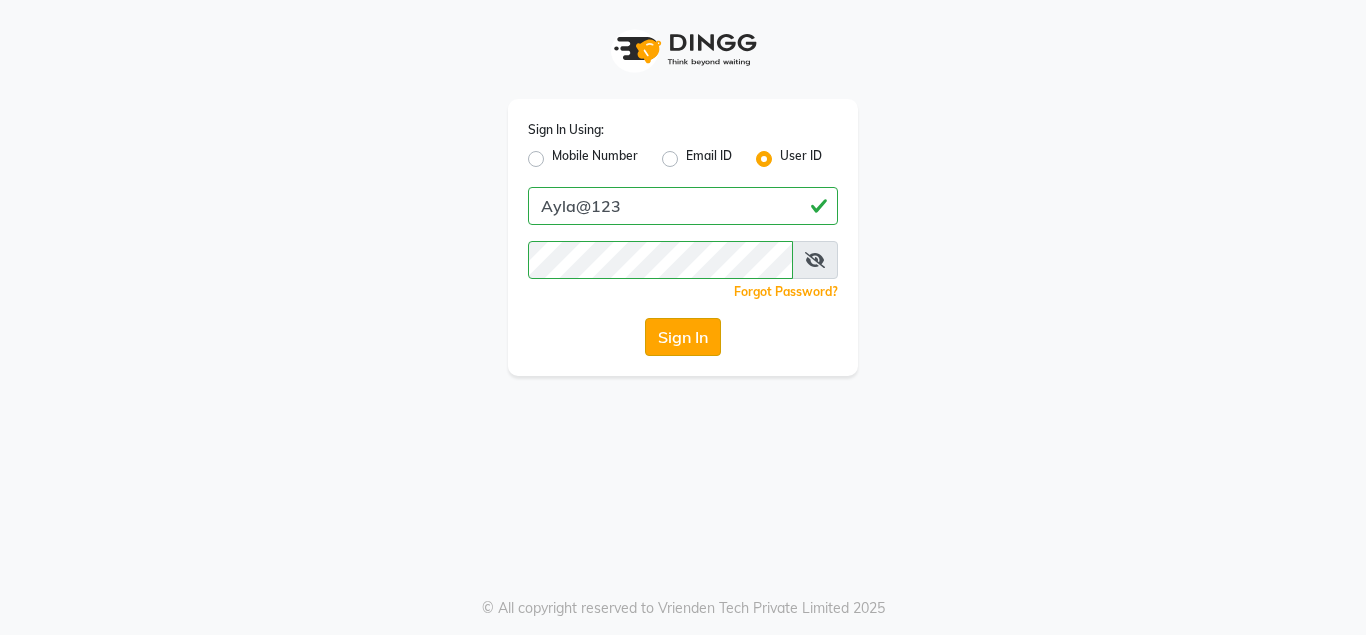 click on "Sign In" 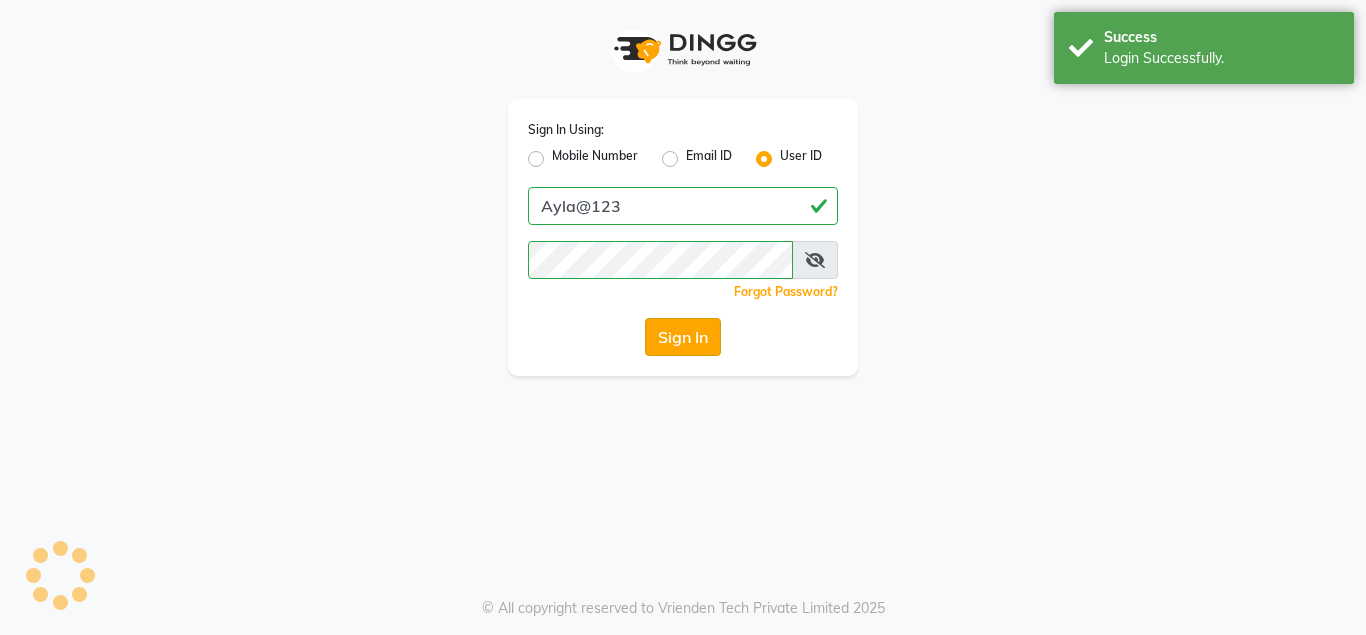 select on "service" 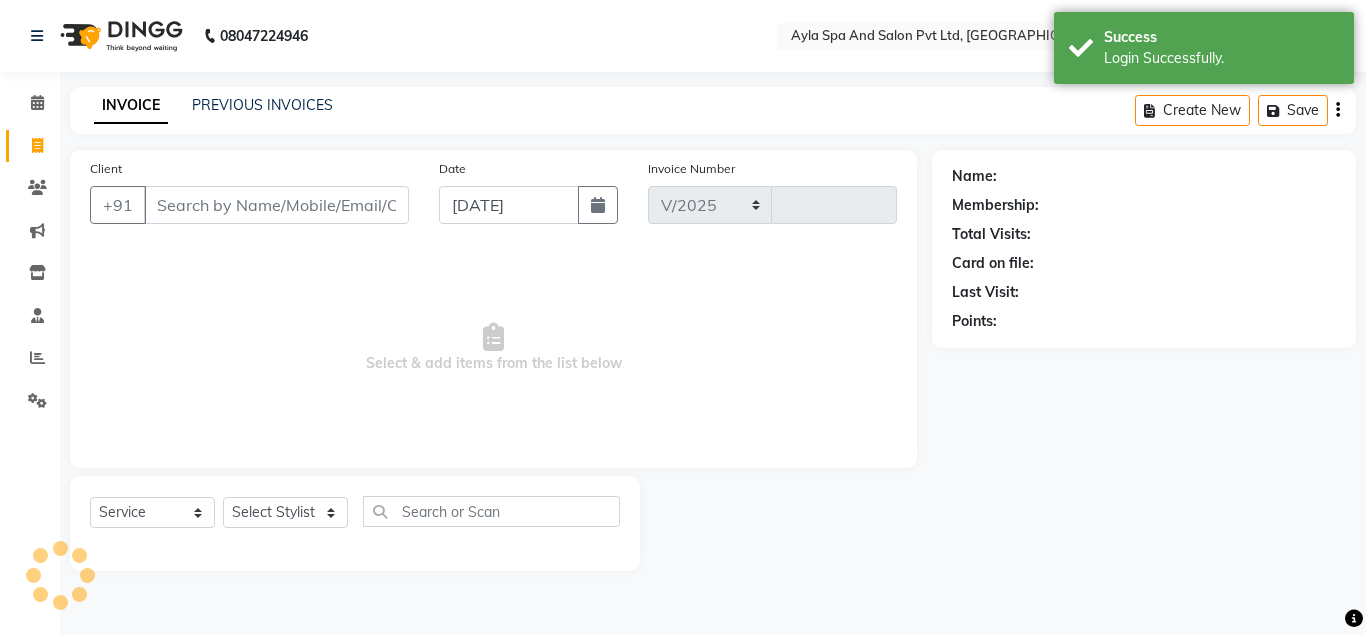 select on "7756" 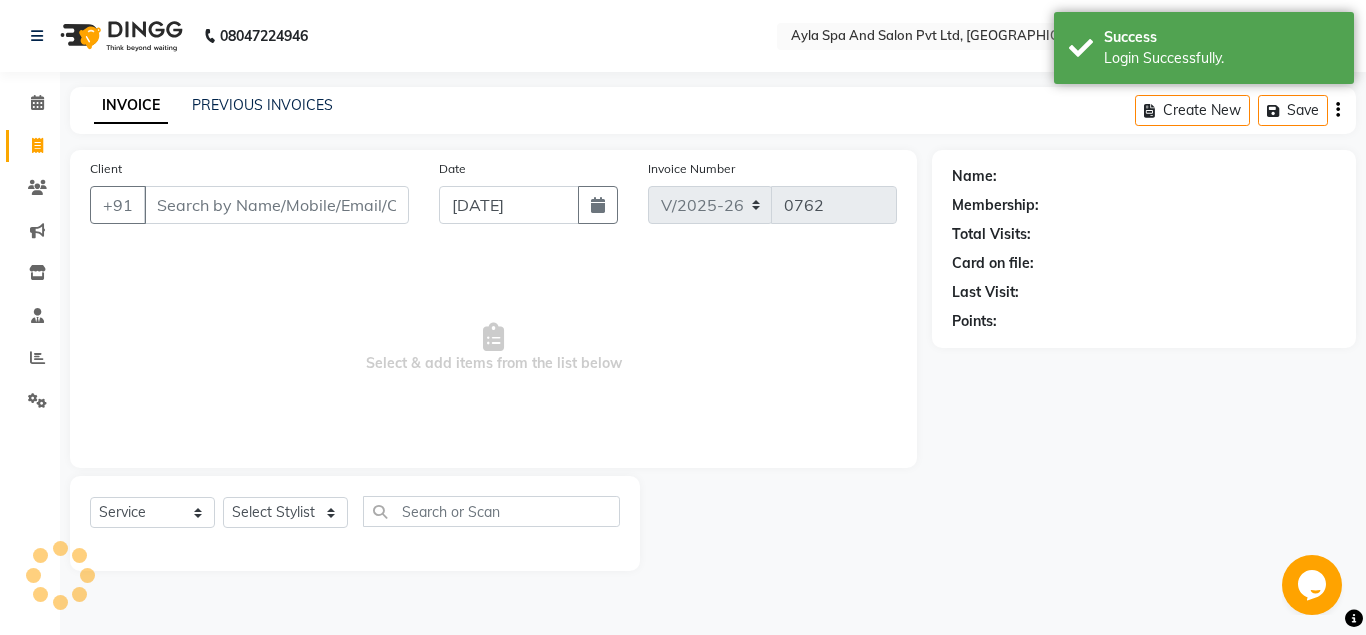 scroll, scrollTop: 0, scrollLeft: 0, axis: both 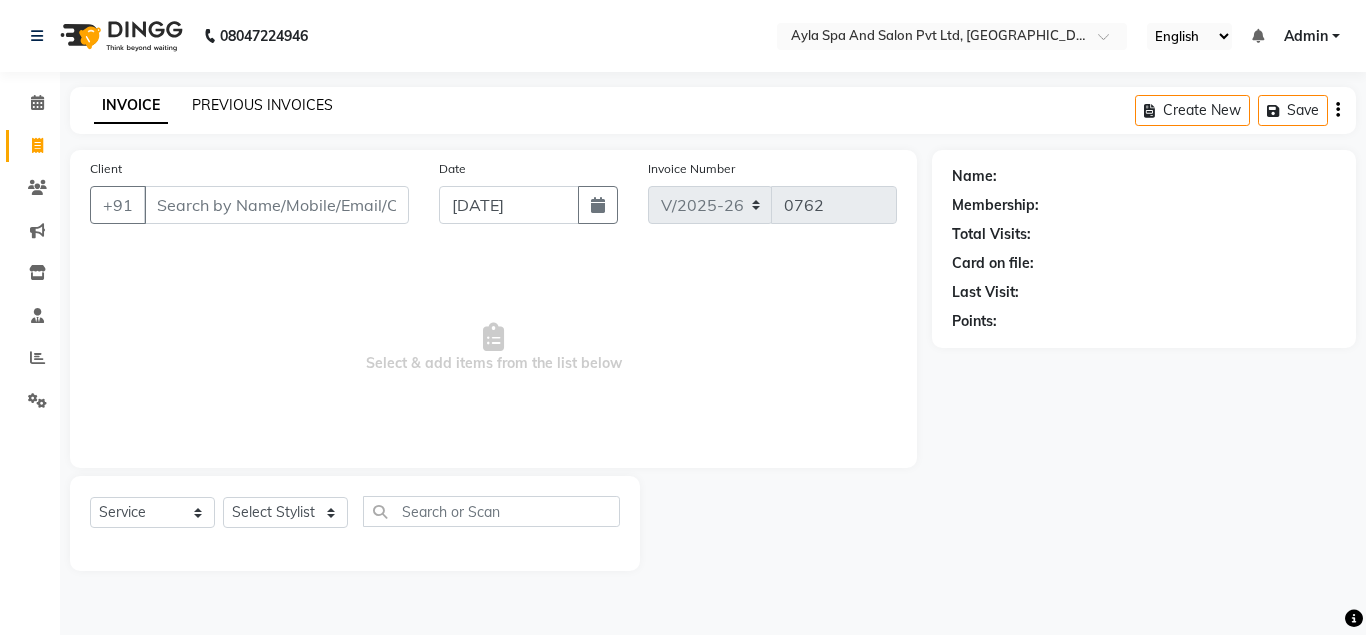 click on "PREVIOUS INVOICES" 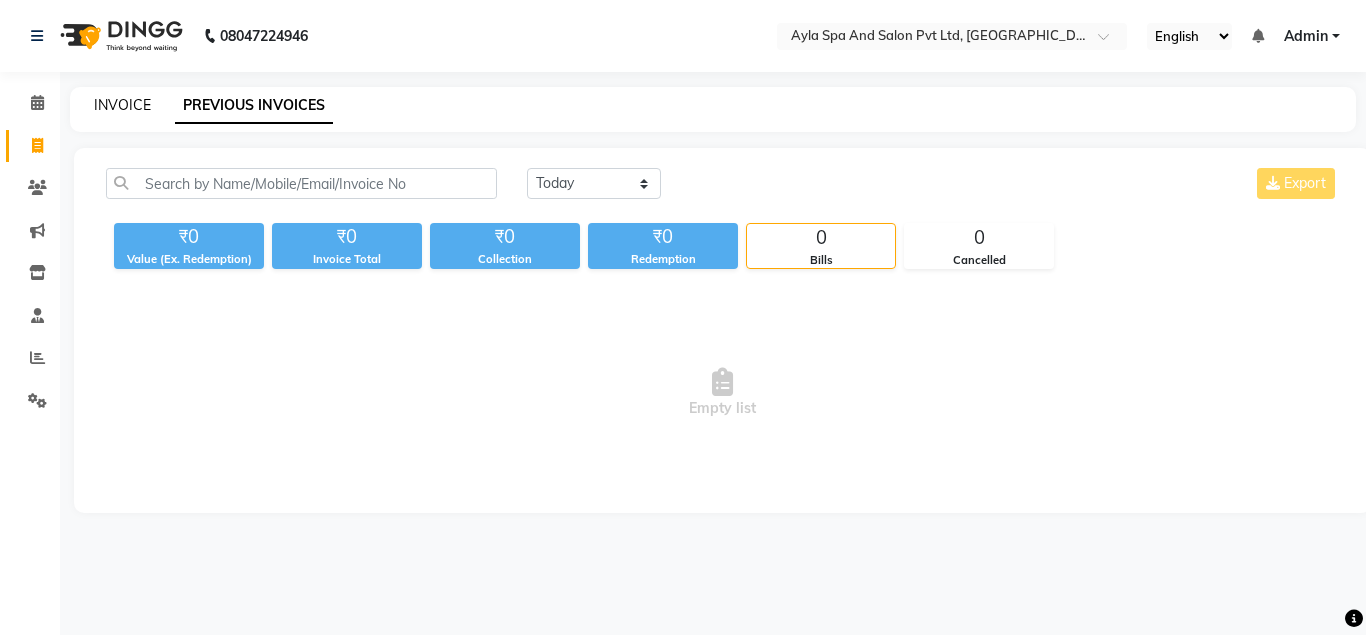 click on "INVOICE" 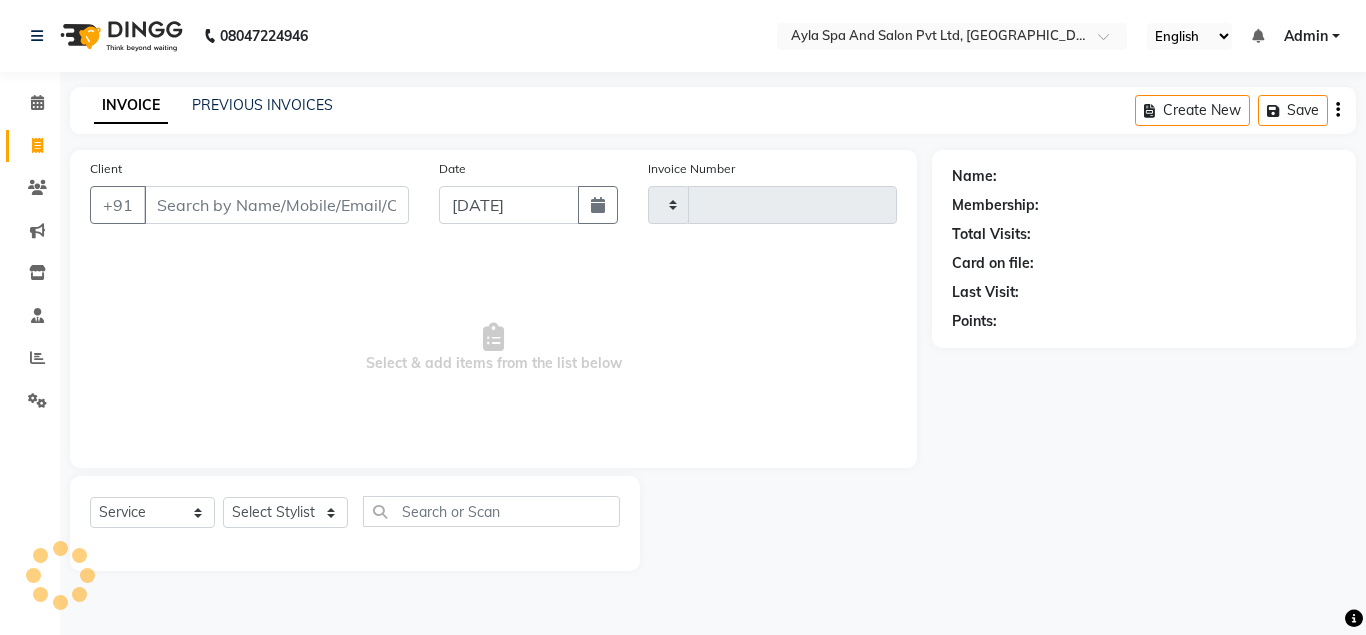 type on "0762" 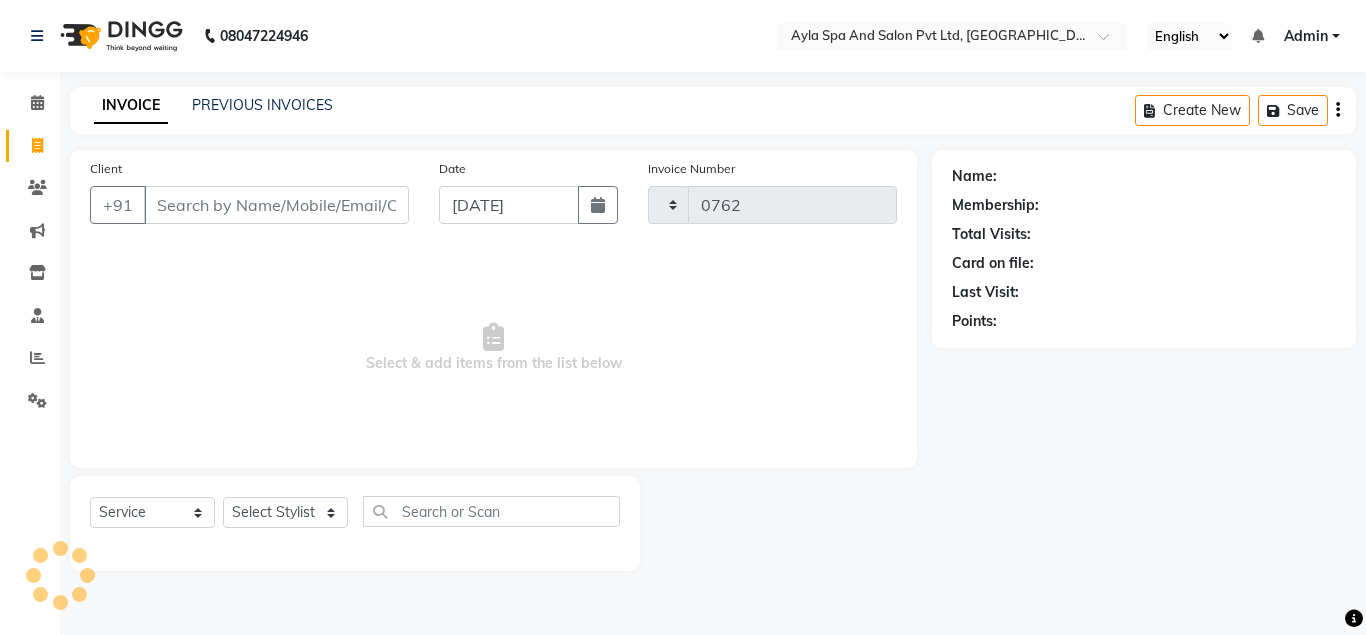 select on "7756" 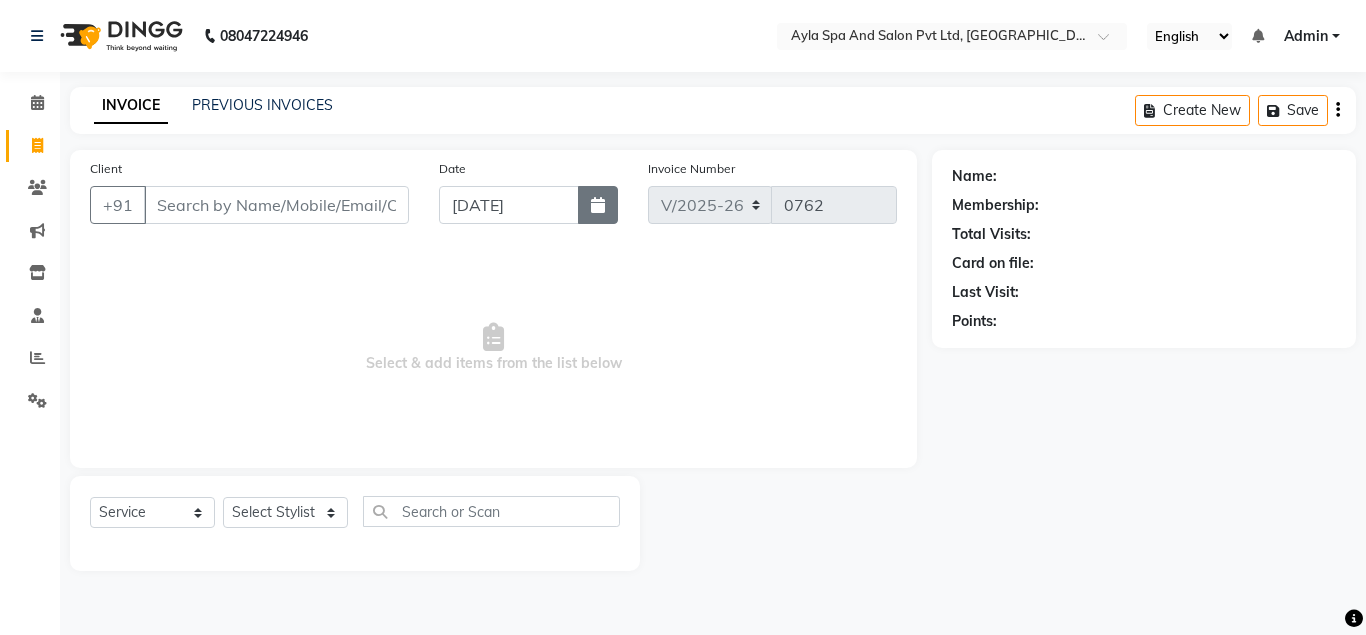 click 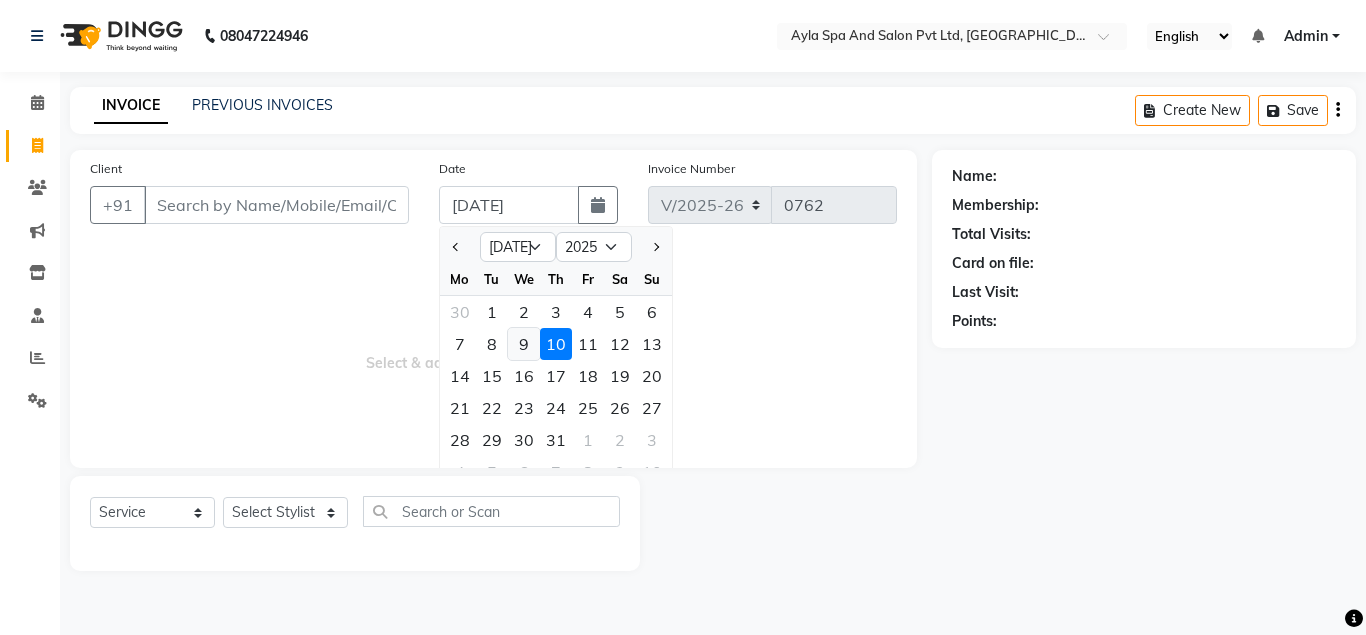 click on "9" 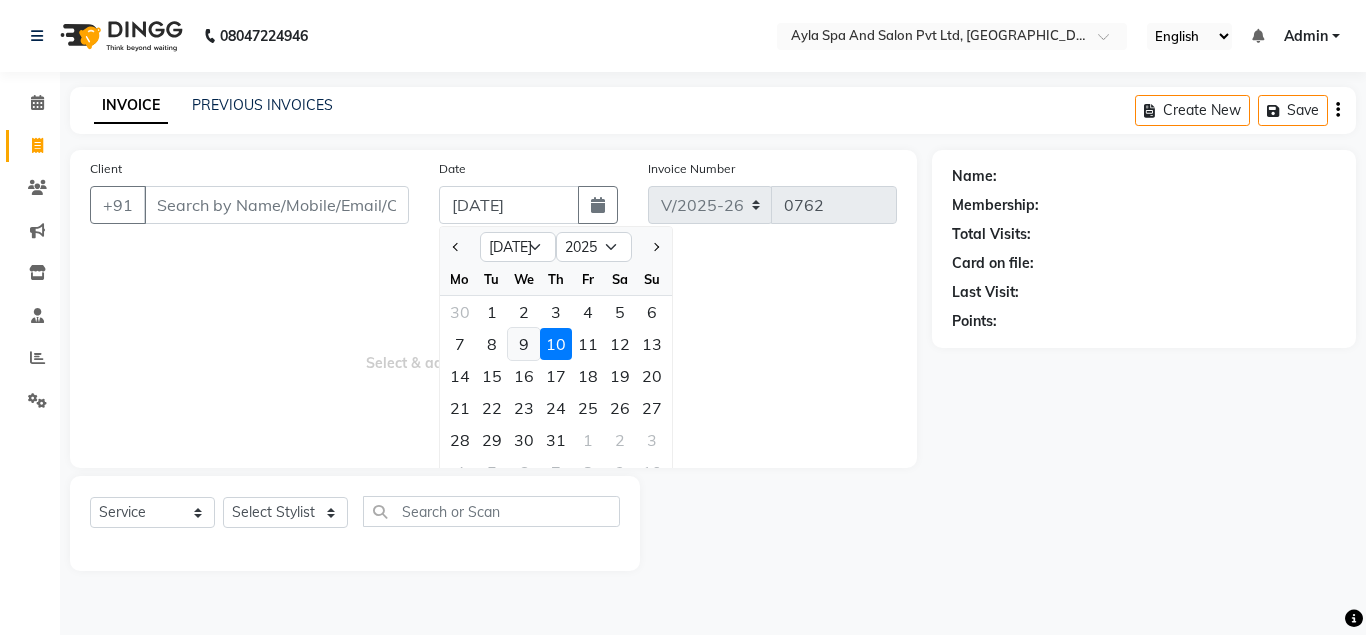 type on "[DATE]" 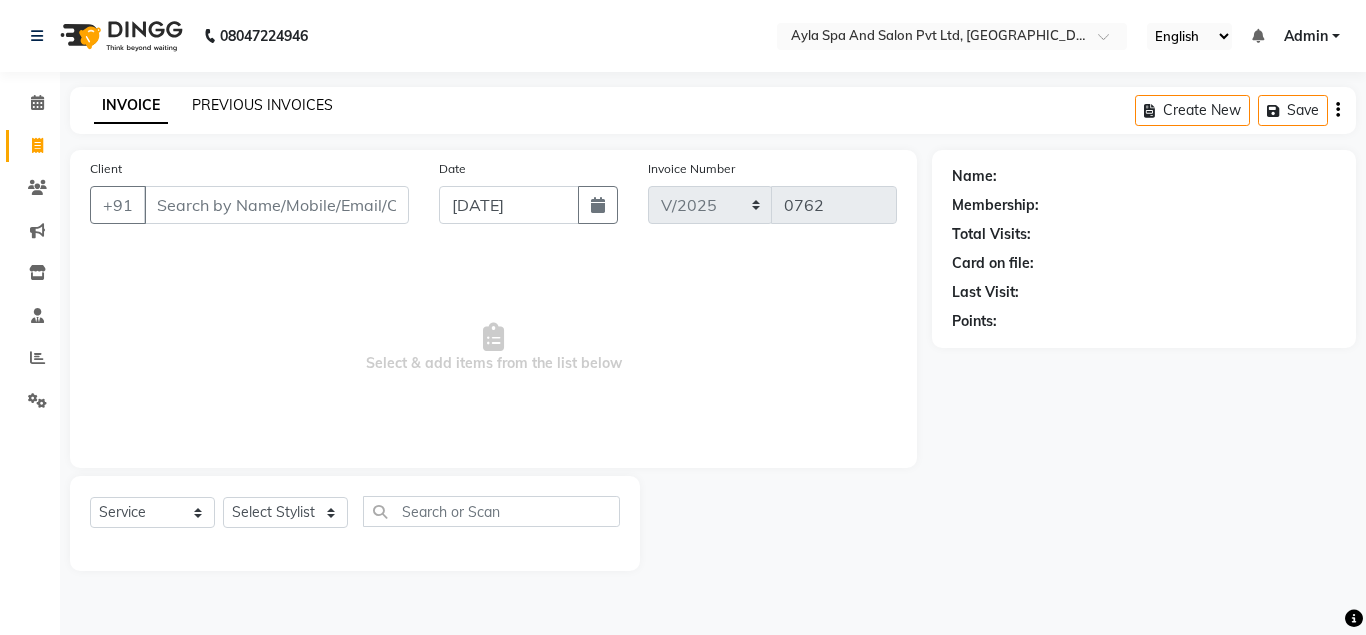 click on "PREVIOUS INVOICES" 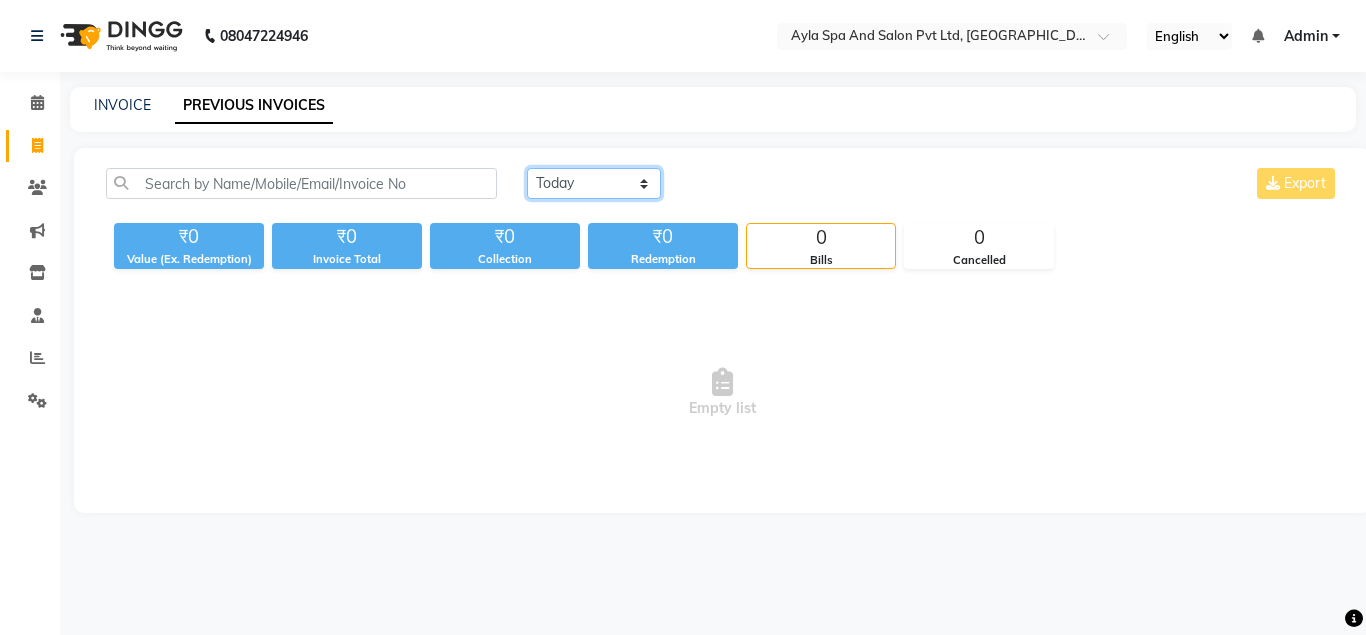 click on "[DATE] [DATE] Custom Range" 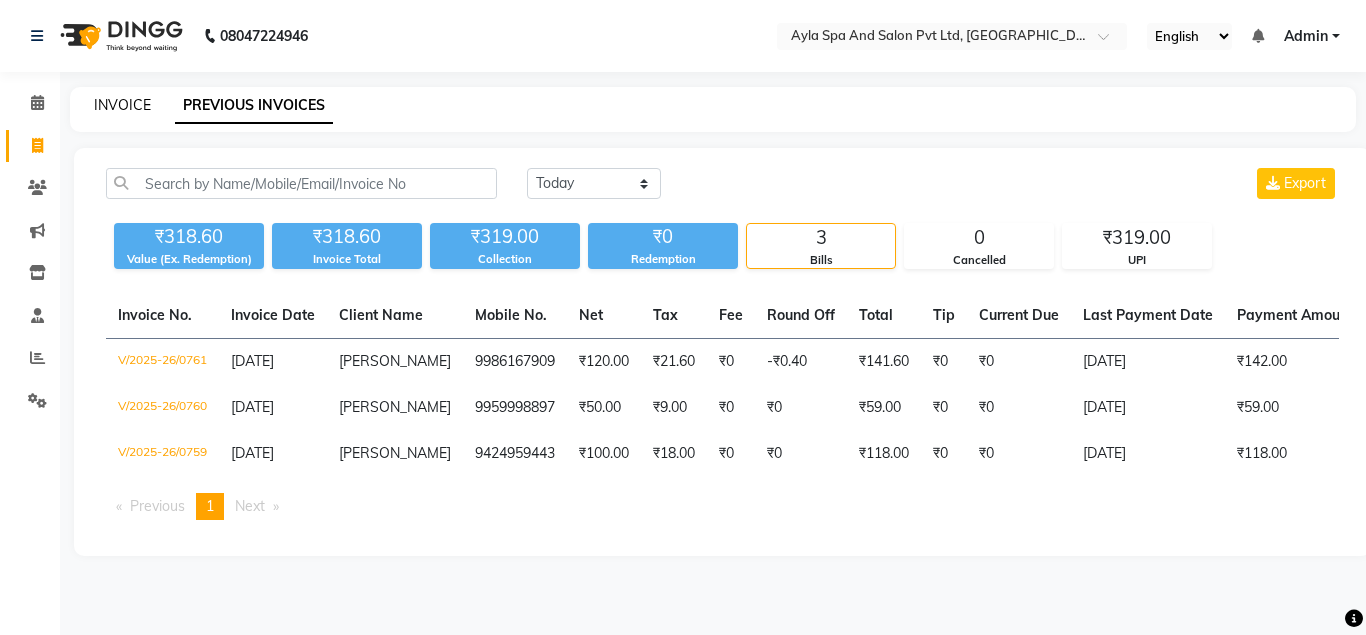 click on "INVOICE" 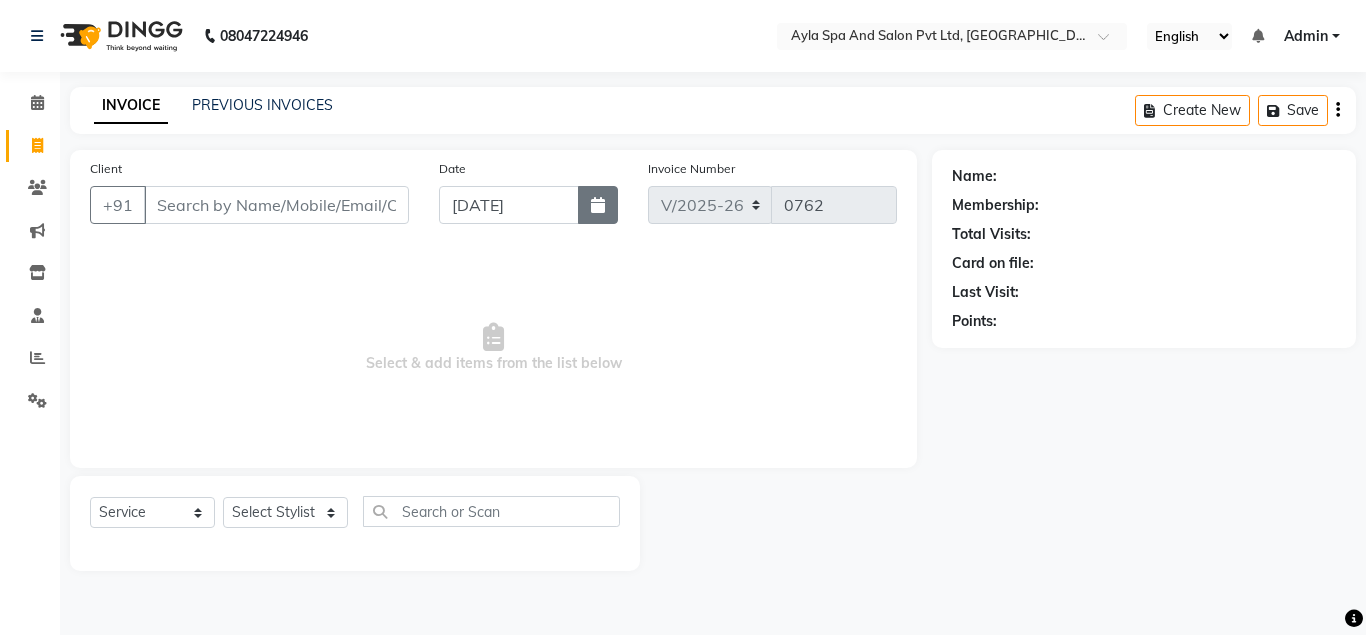 click 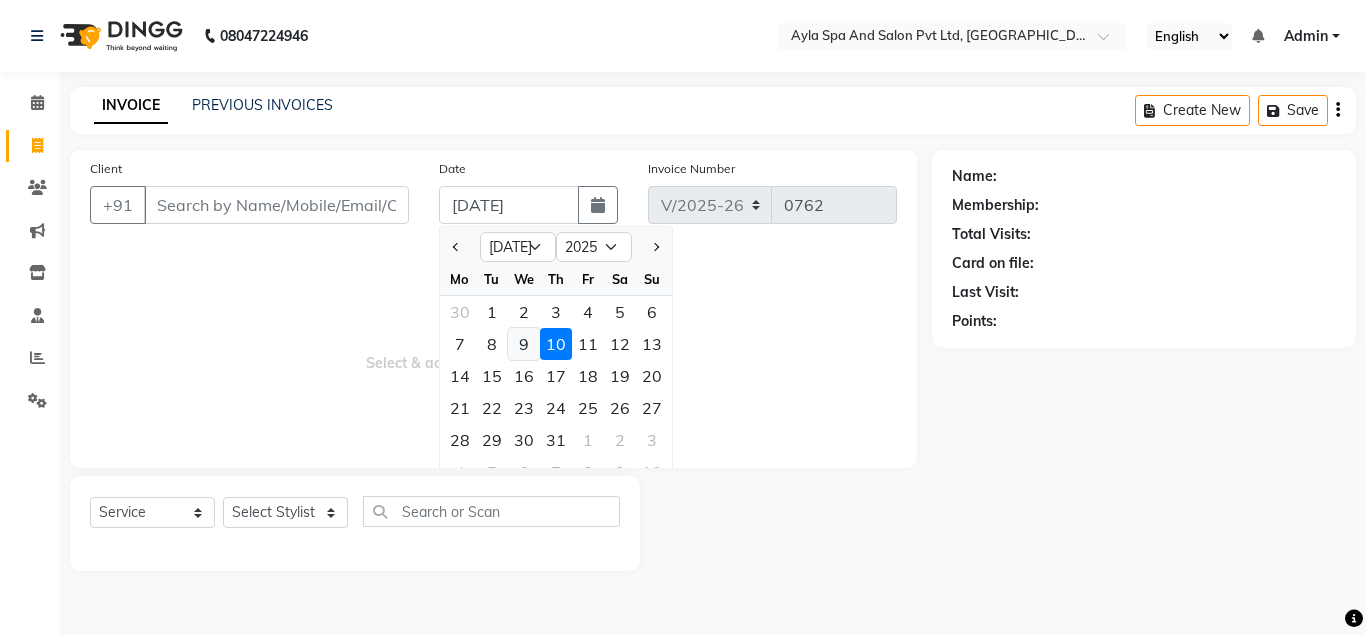 click on "9" 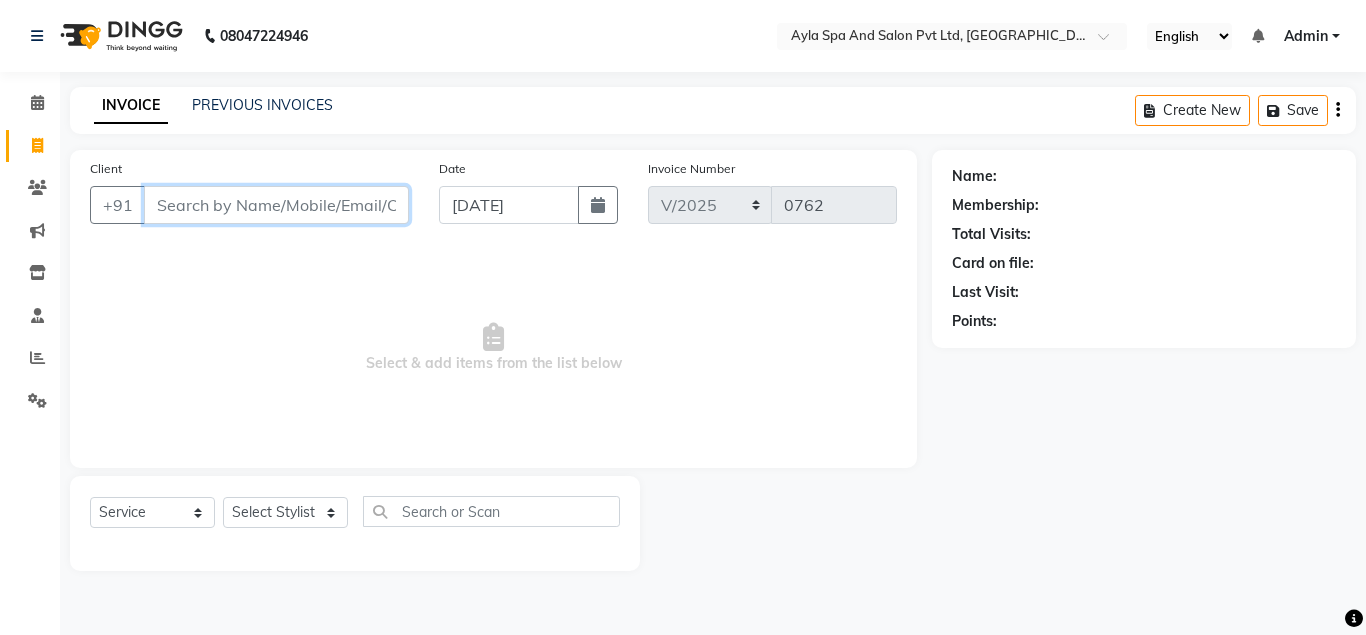 click on "Client" at bounding box center (276, 205) 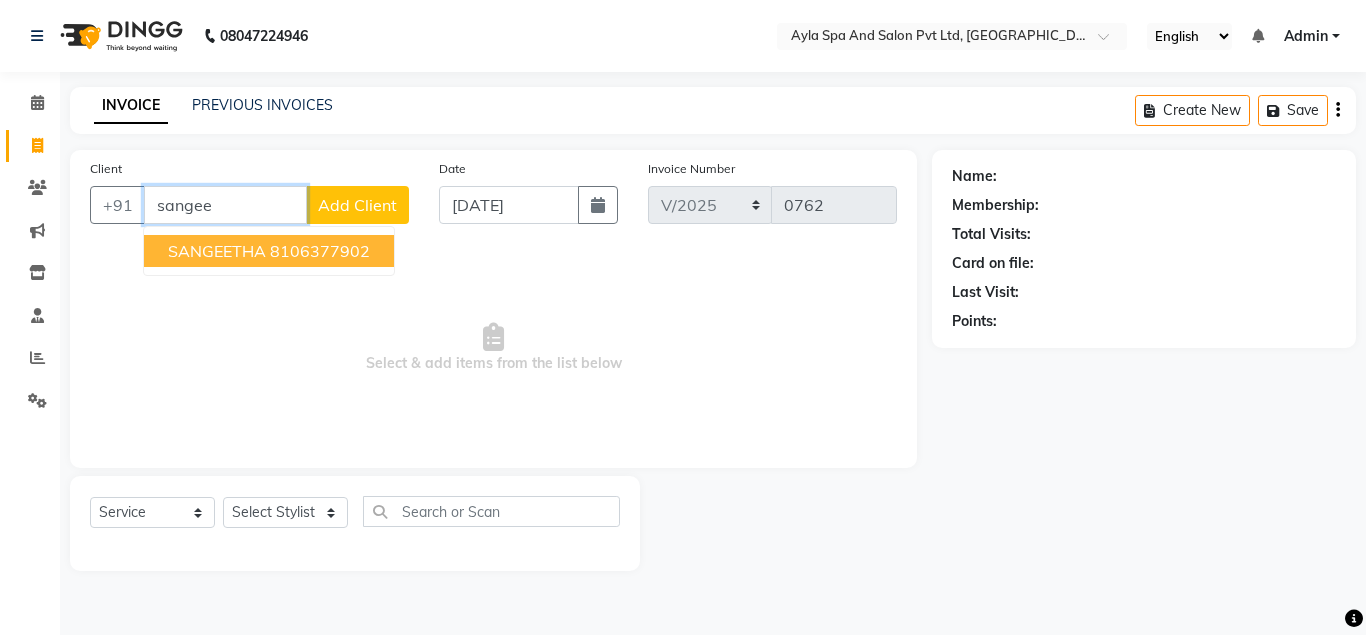 click on "8106377902" at bounding box center [320, 251] 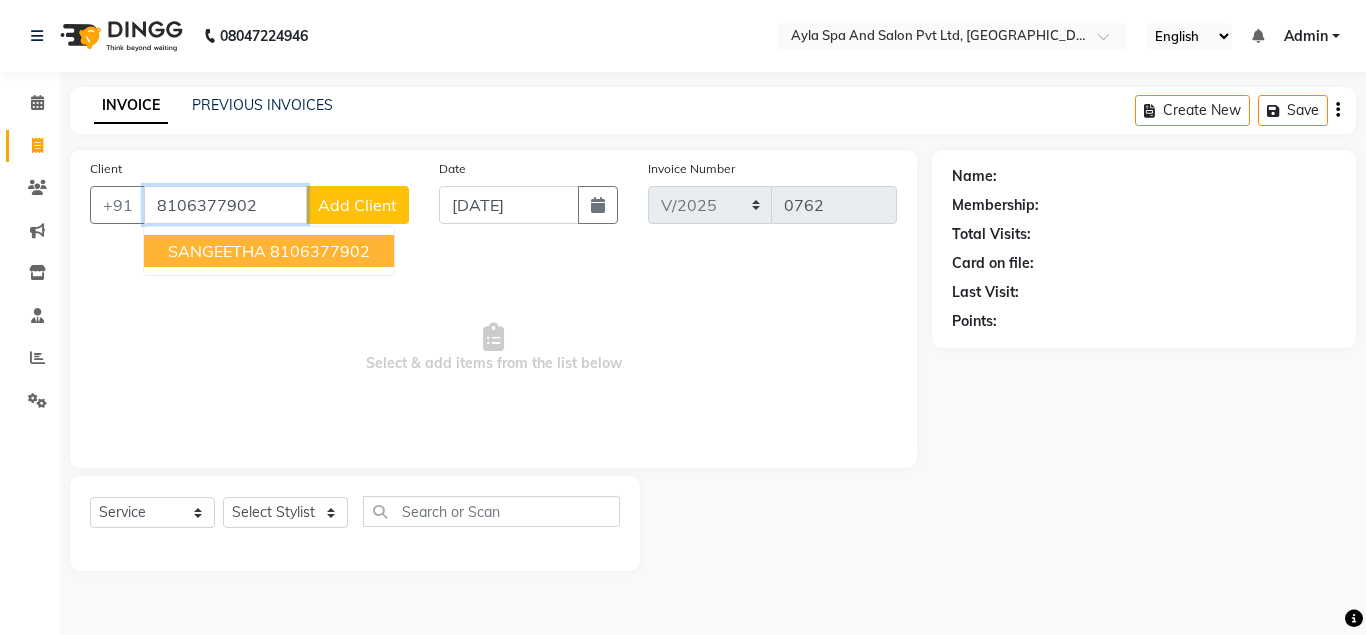type on "8106377902" 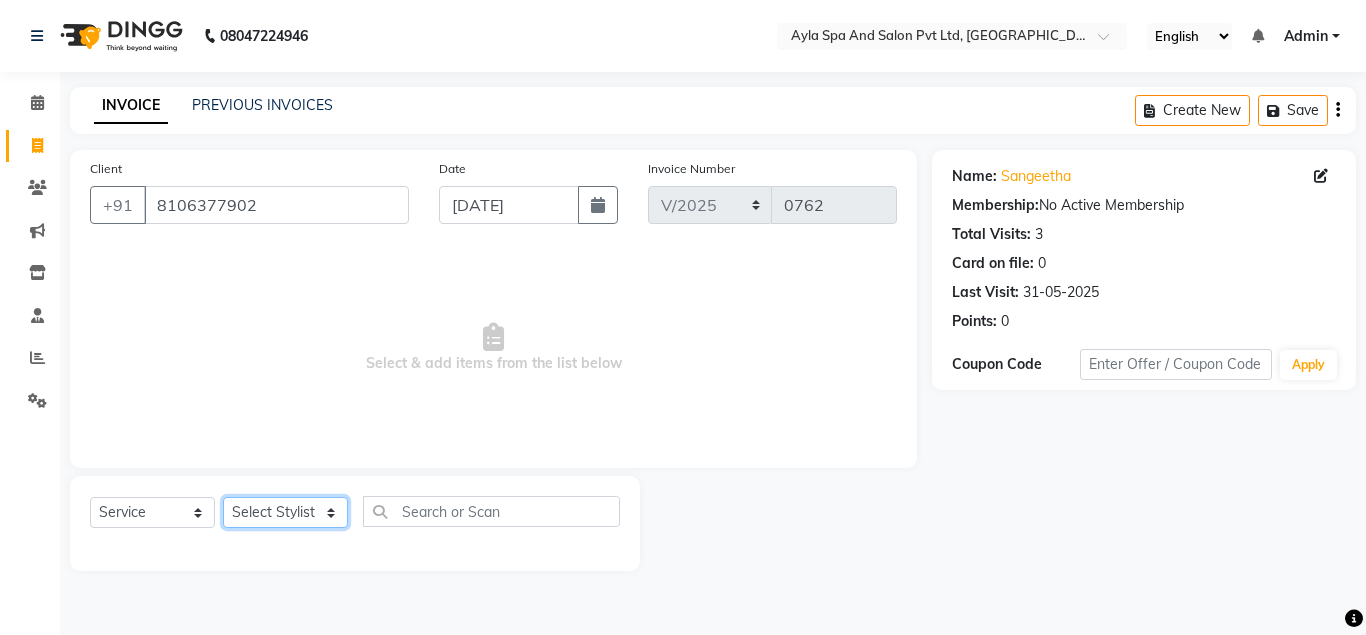 click on "Select Stylist [PERSON_NAME][DATE] [PERSON_NAME] NAVEEN [PERSON_NAME] [PERSON_NAME]" 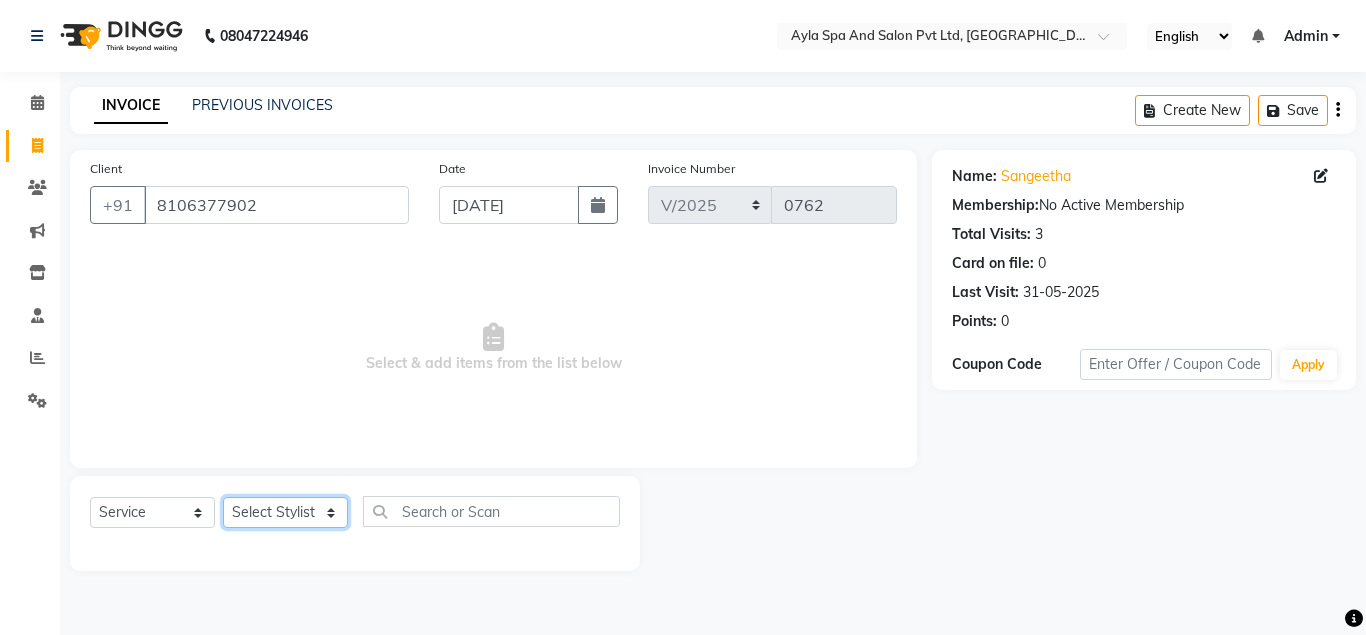 select on "84227" 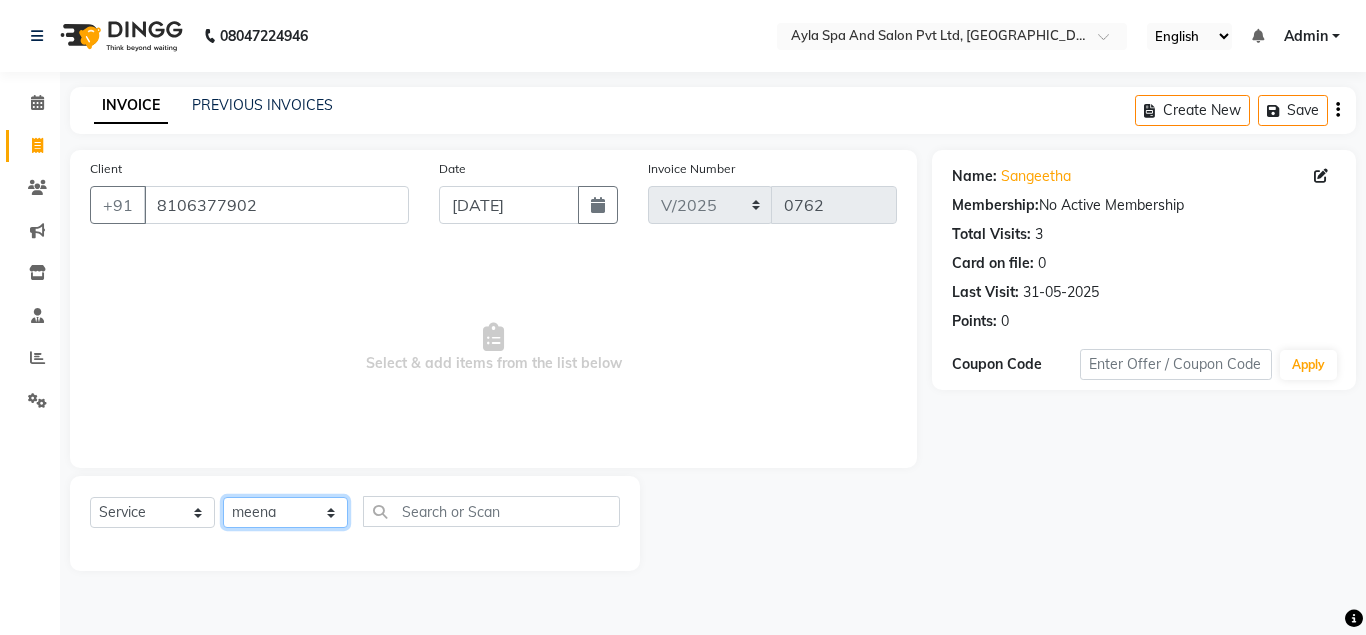 click on "meena" 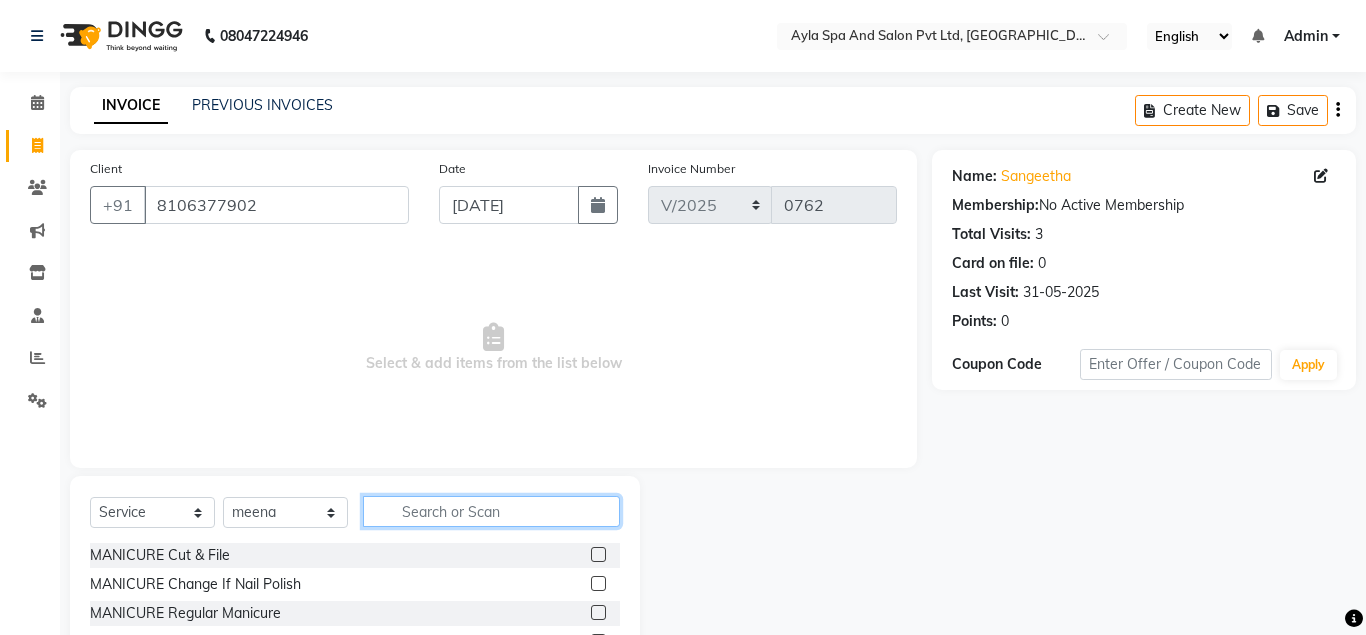 click 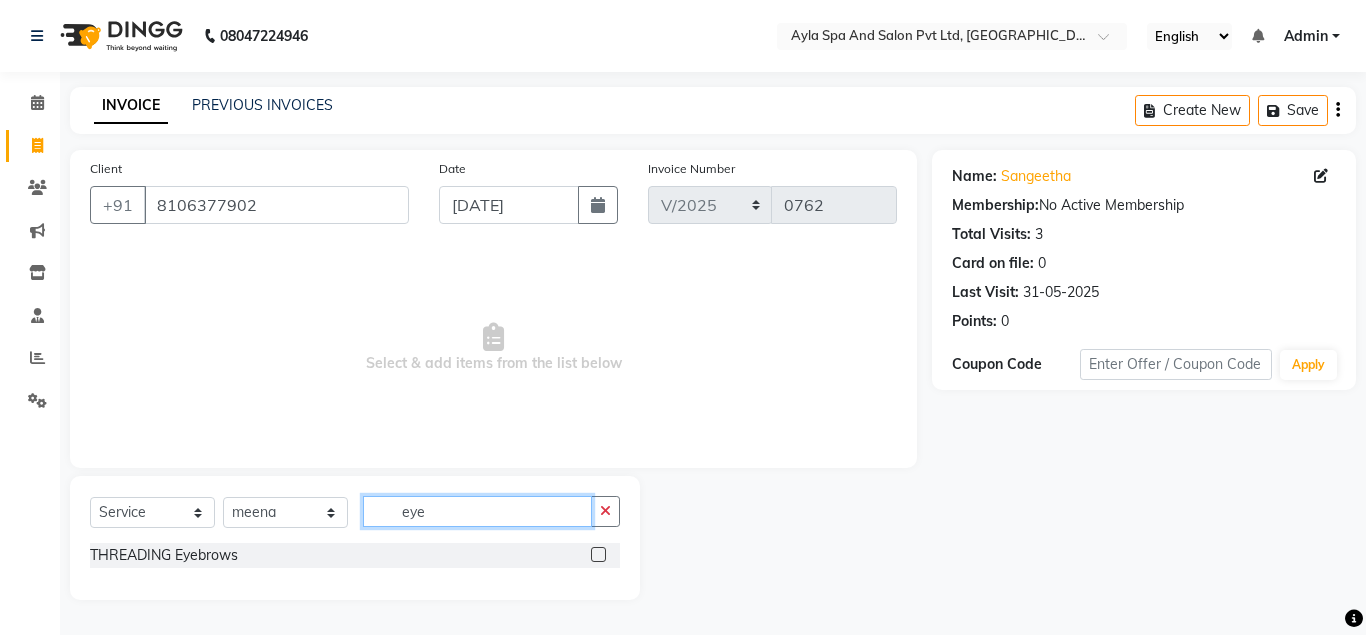 type on "eye" 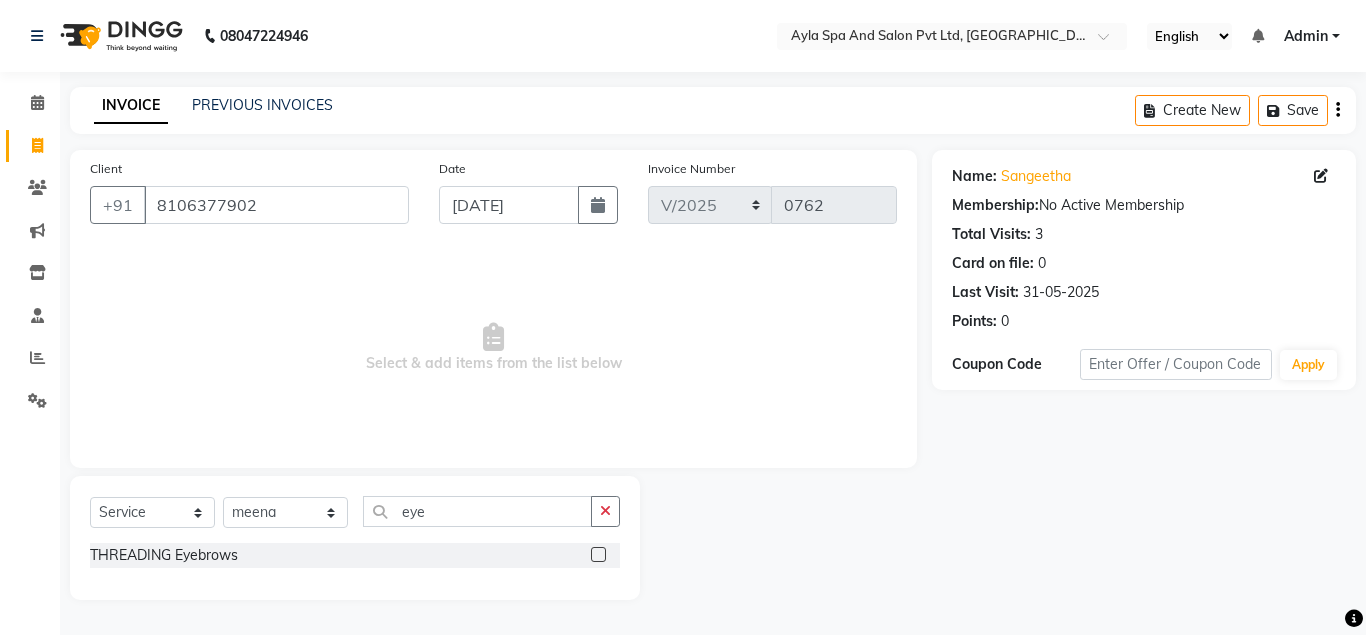 click 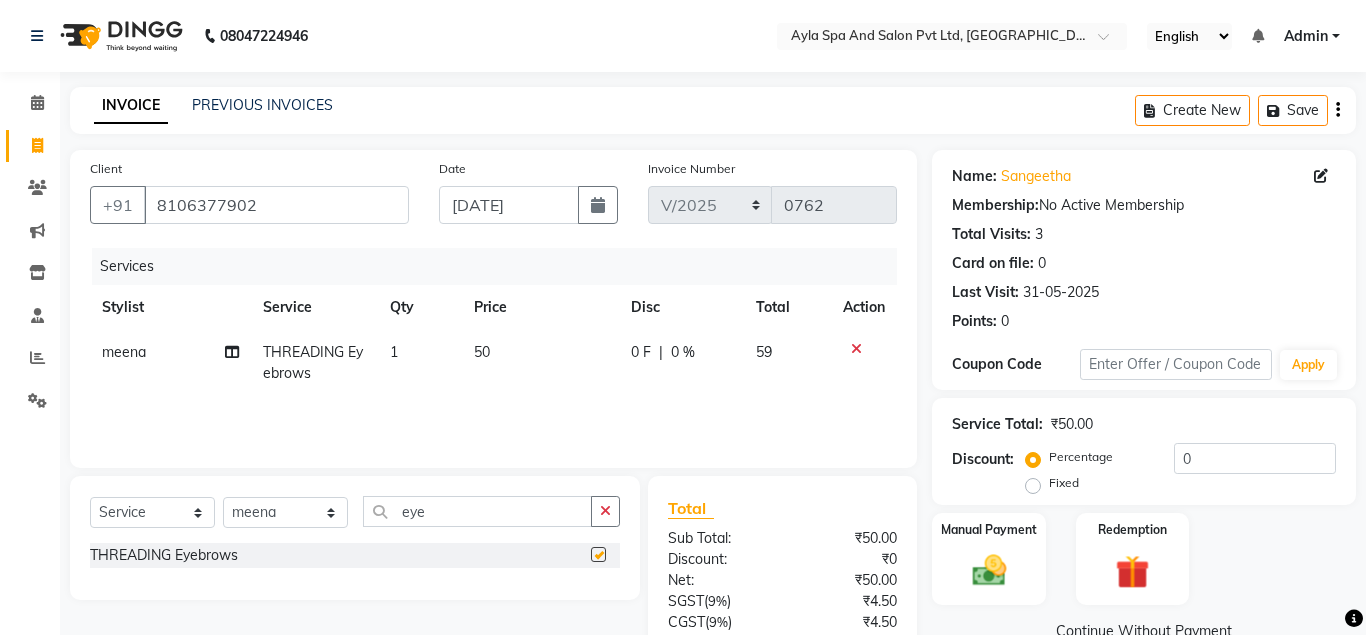 checkbox on "false" 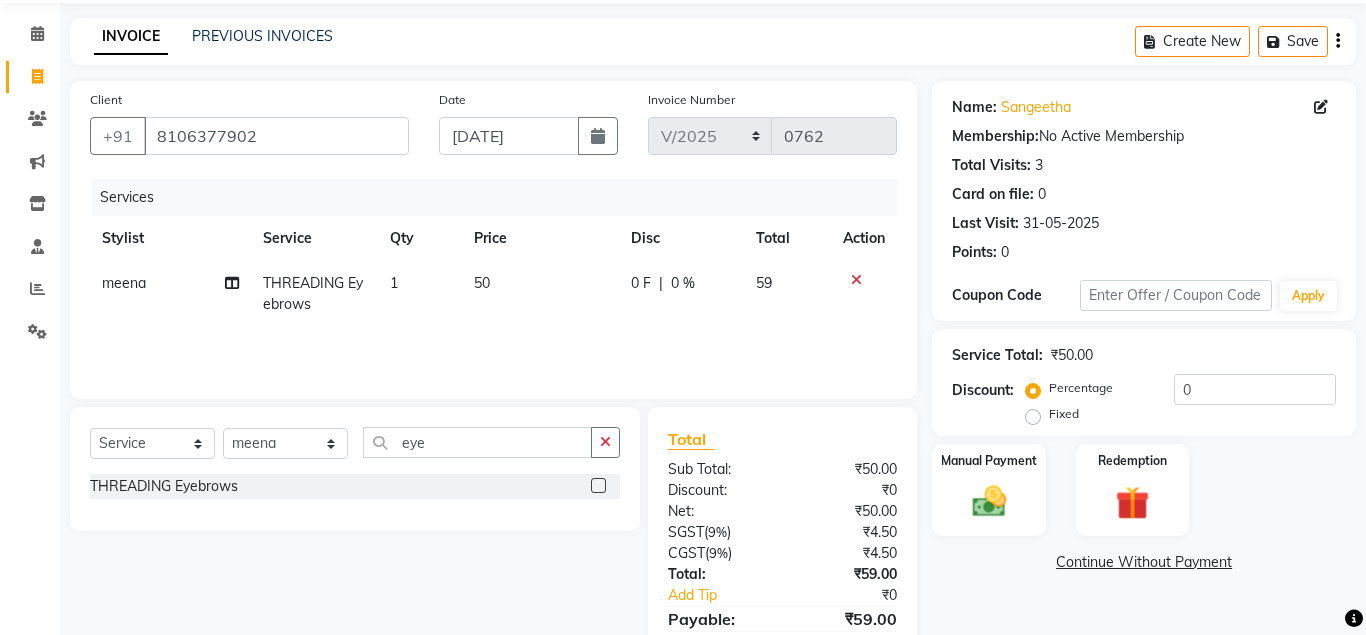 scroll, scrollTop: 165, scrollLeft: 0, axis: vertical 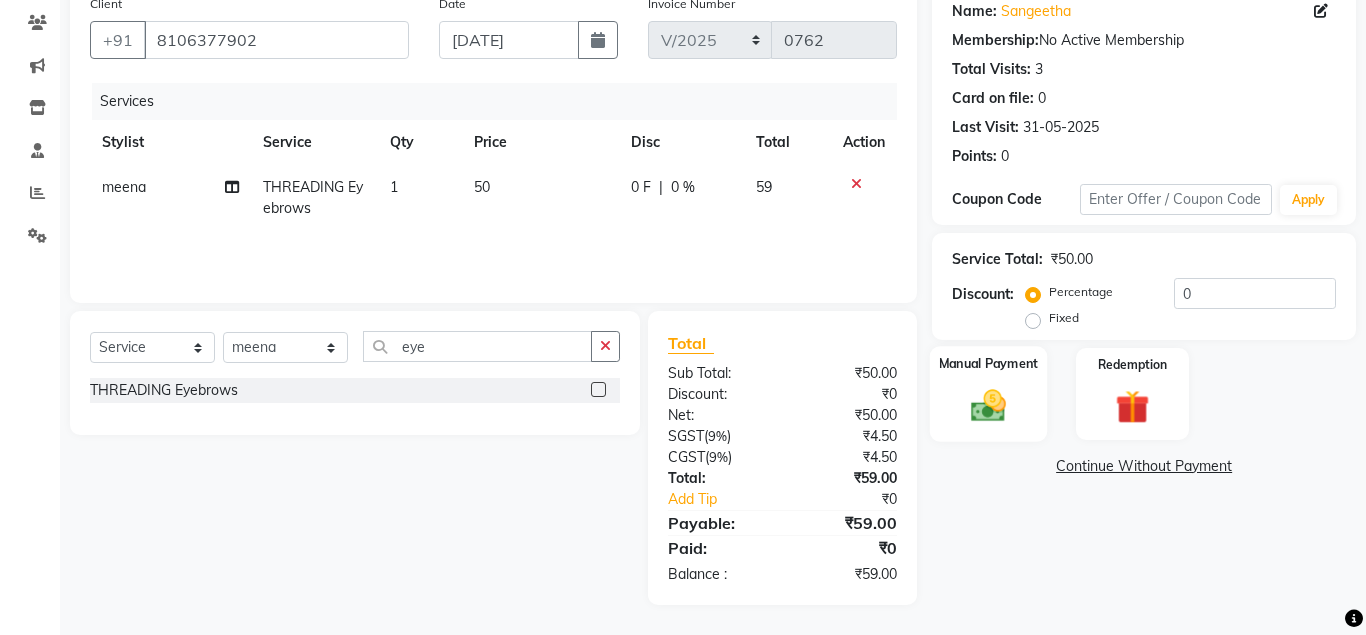 click 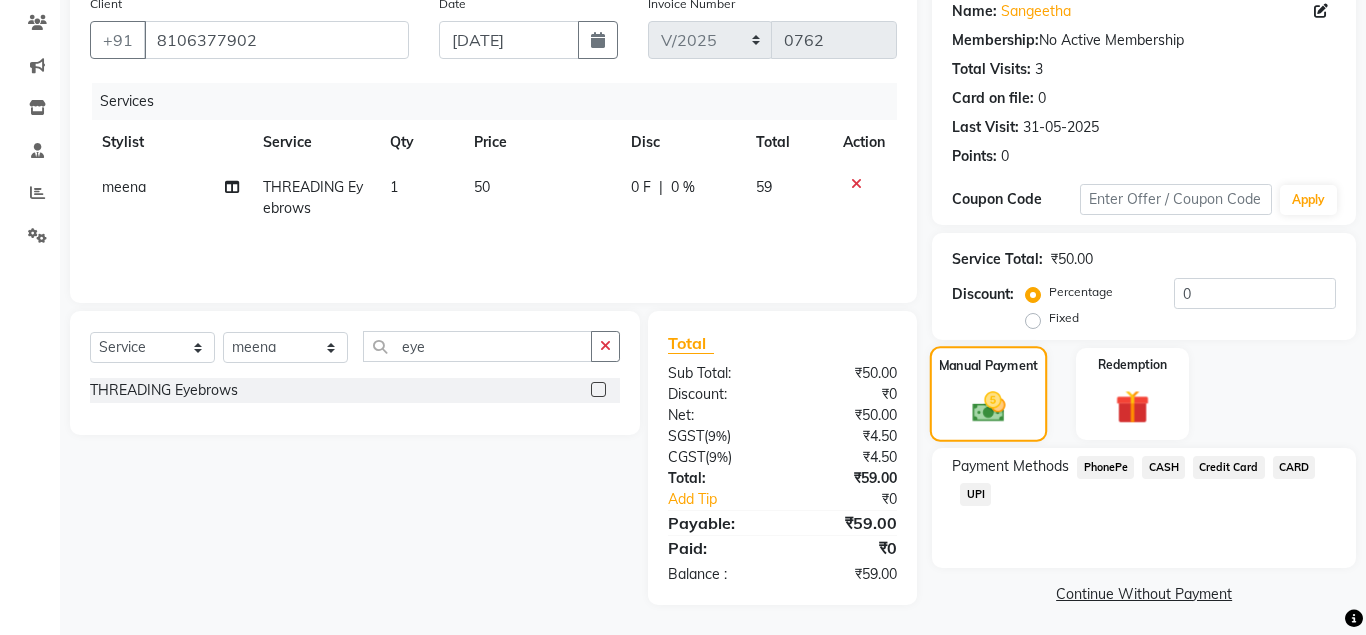 scroll, scrollTop: 169, scrollLeft: 0, axis: vertical 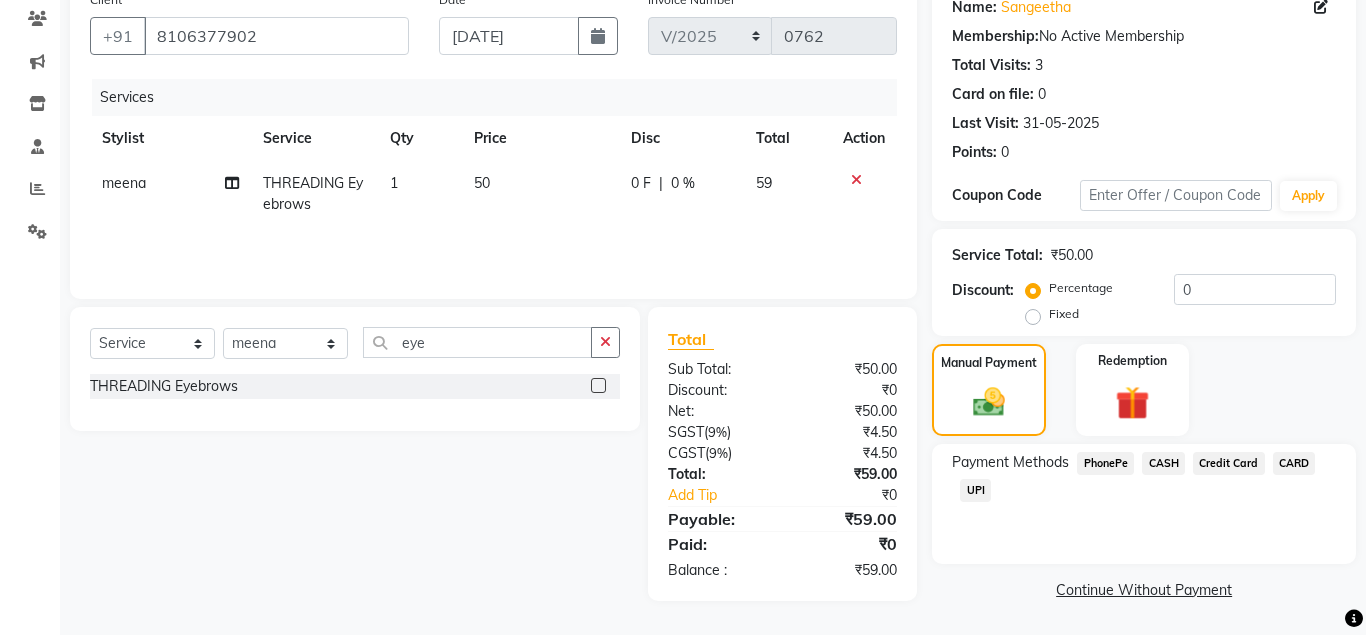 click on "UPI" 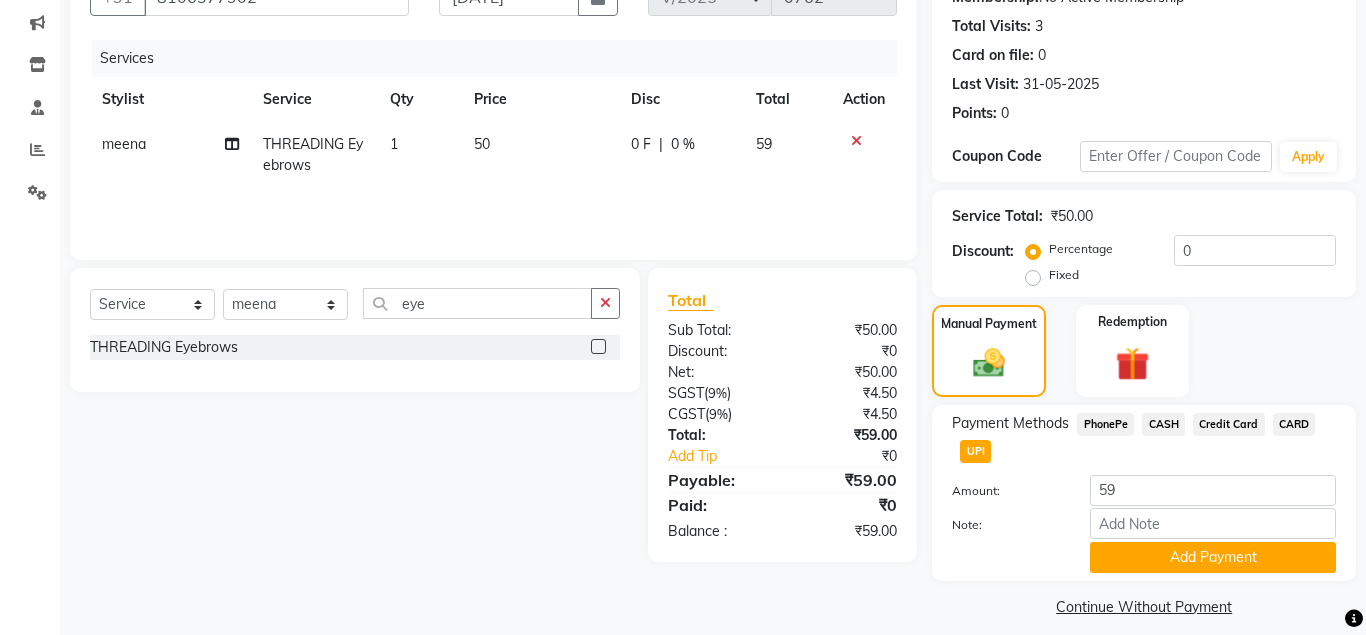 scroll, scrollTop: 224, scrollLeft: 0, axis: vertical 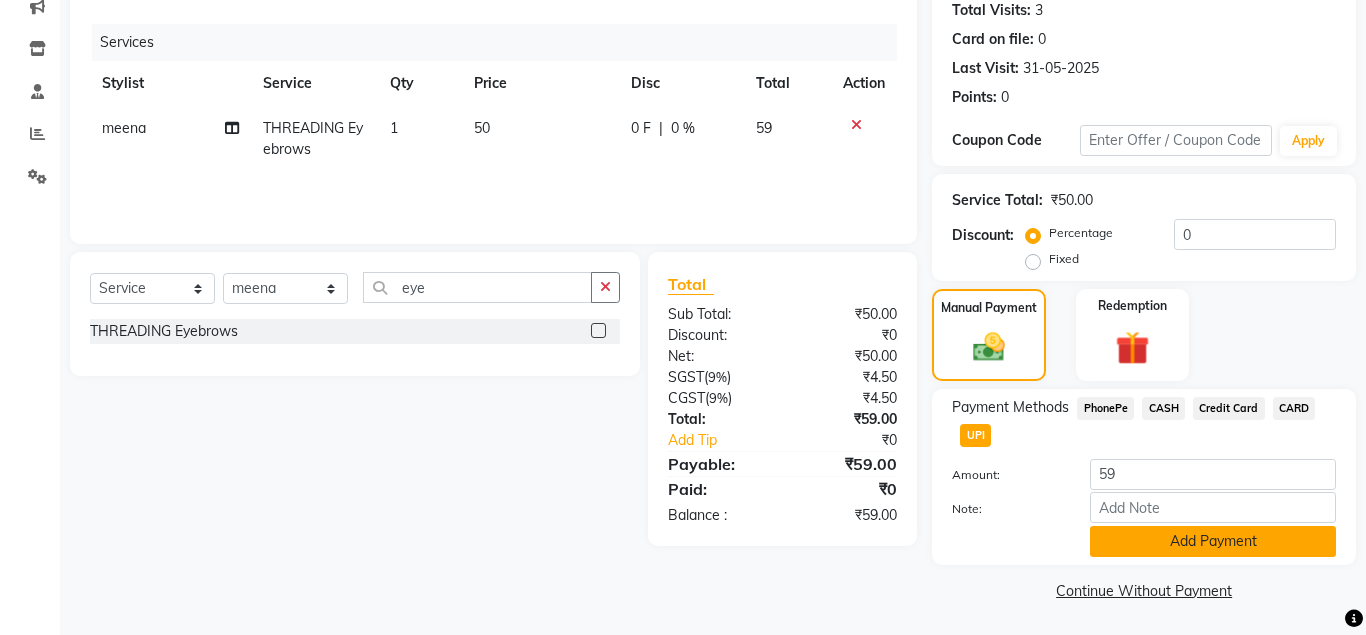 click on "Add Payment" 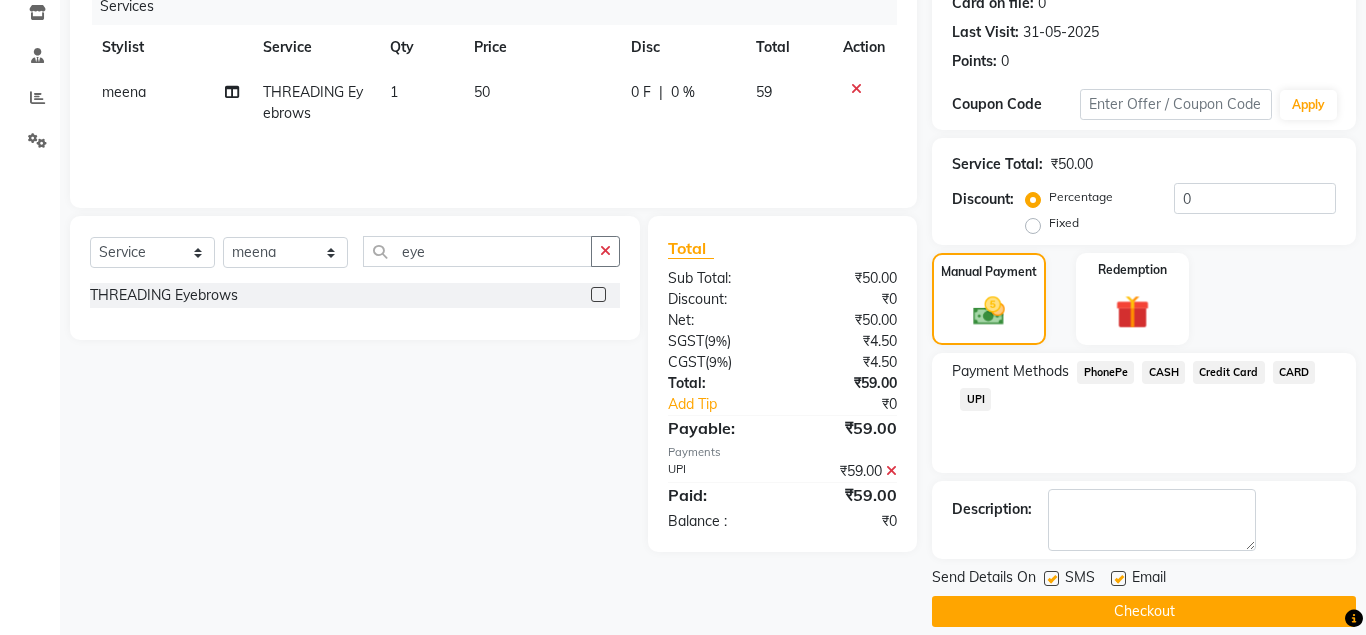 scroll, scrollTop: 282, scrollLeft: 0, axis: vertical 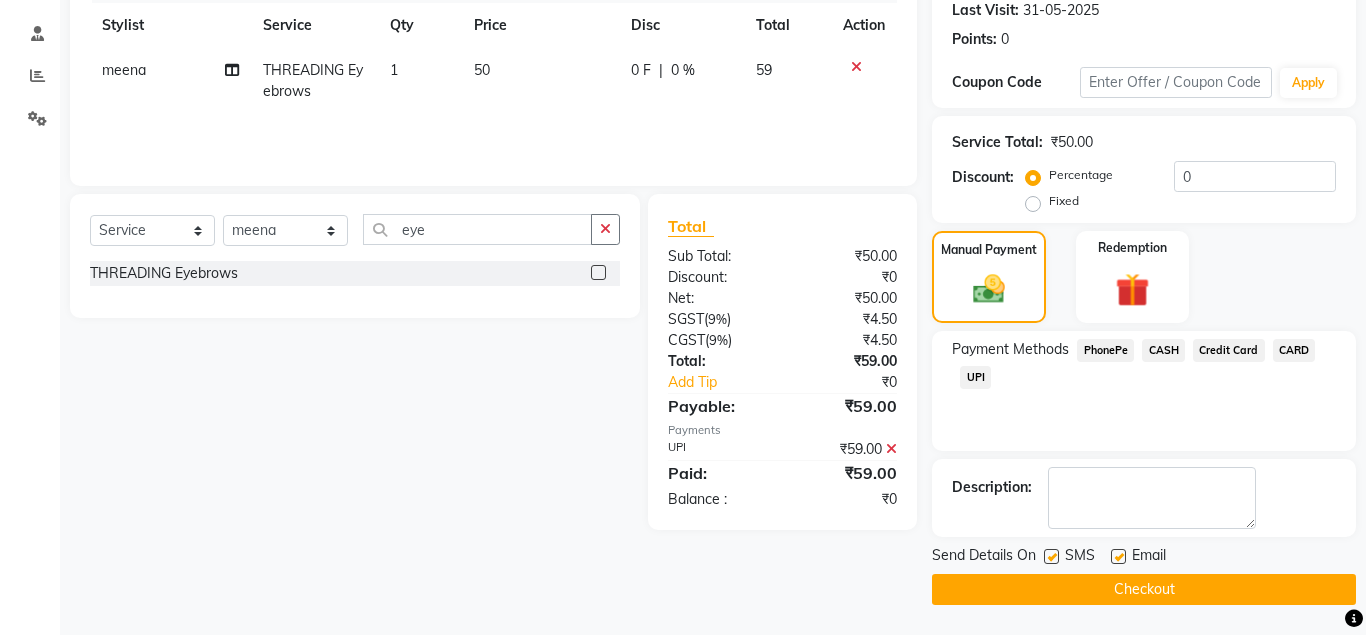 click 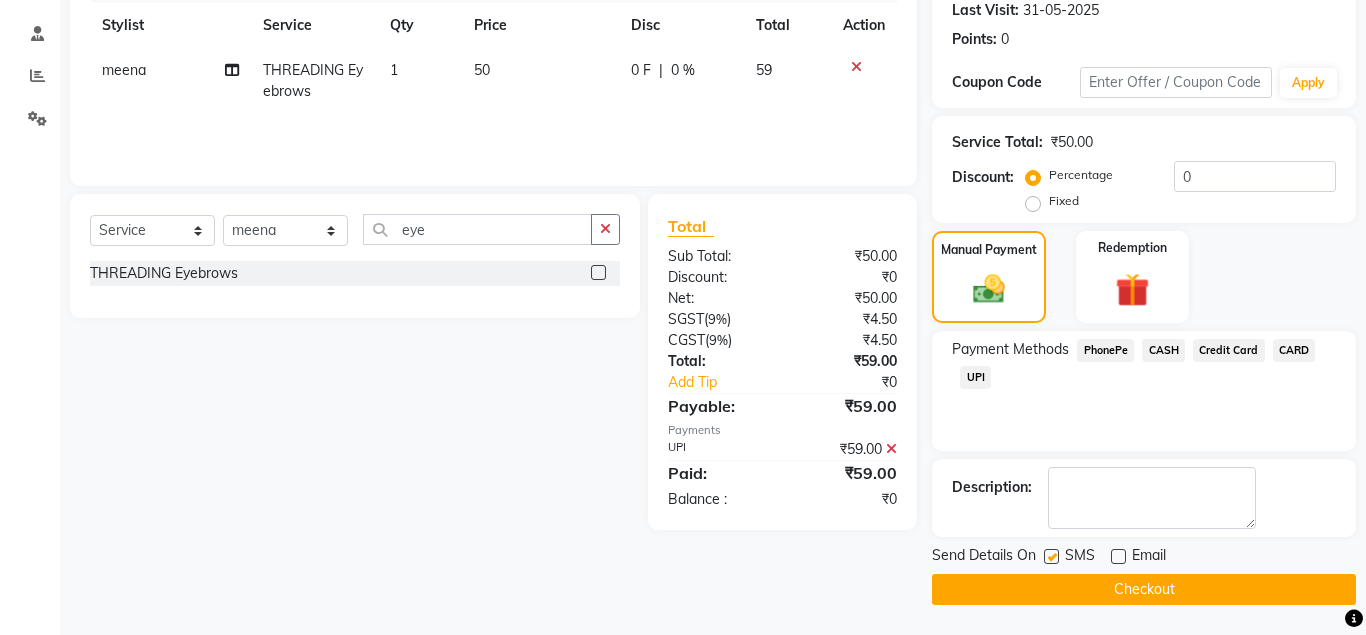 click on "Checkout" 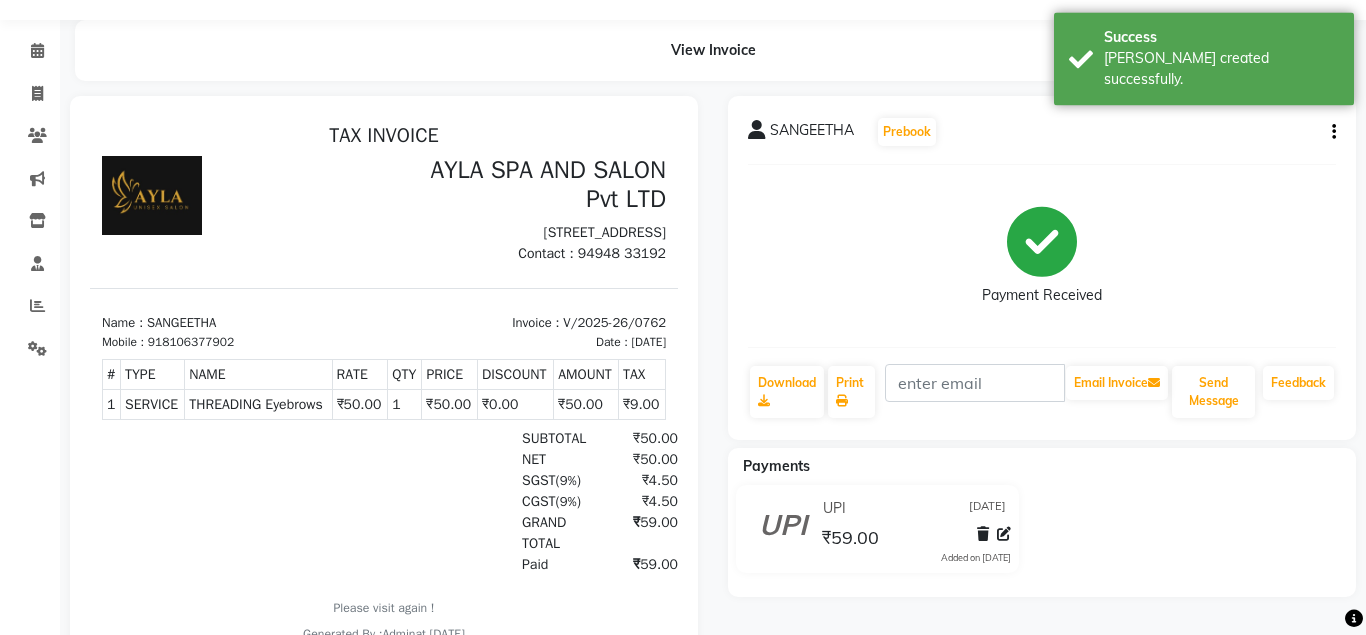 scroll, scrollTop: 0, scrollLeft: 0, axis: both 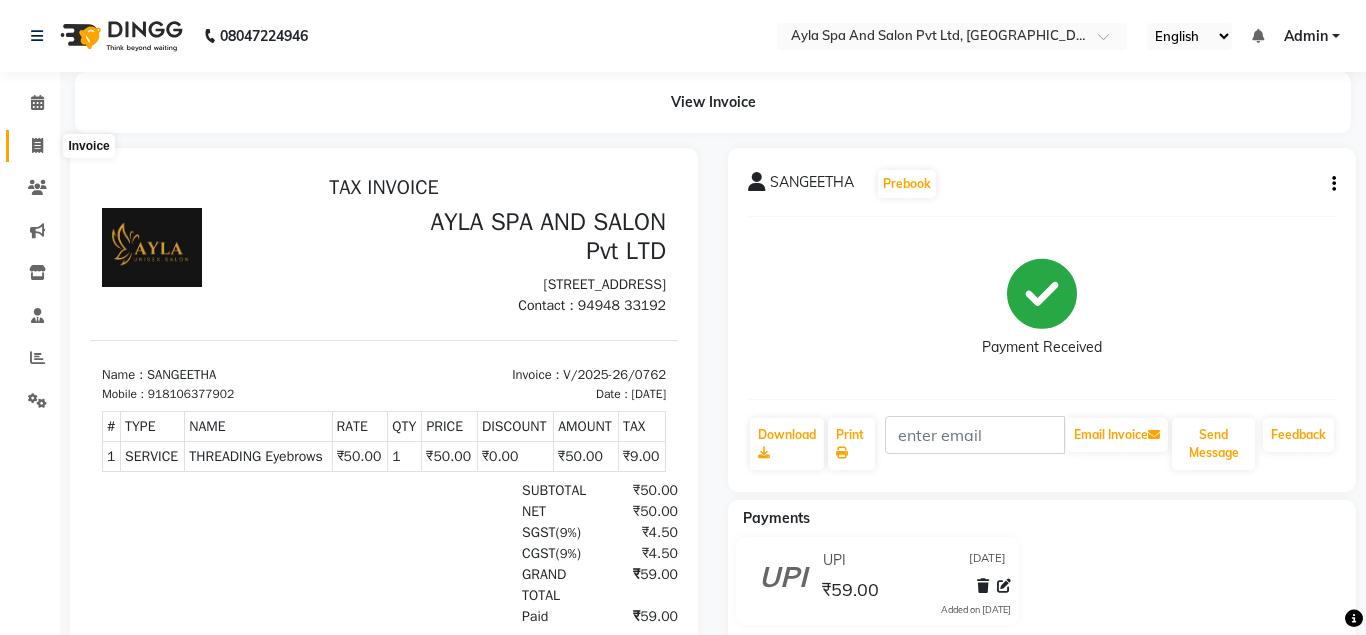 click 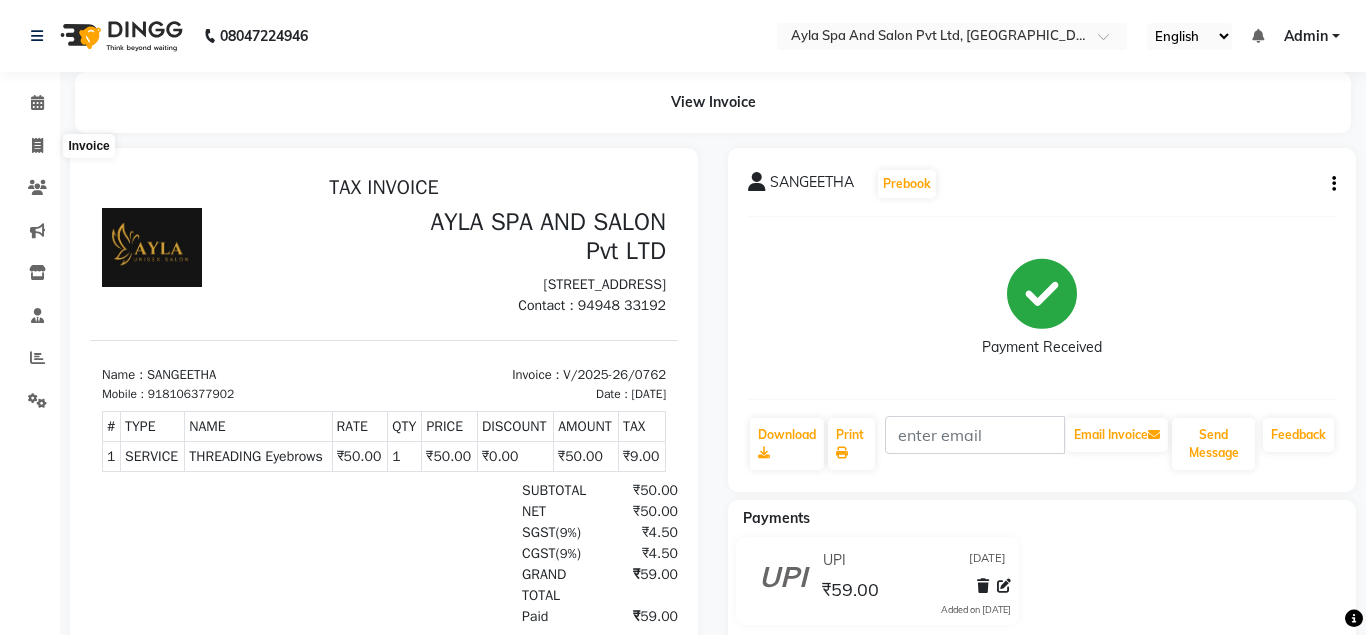 select on "7756" 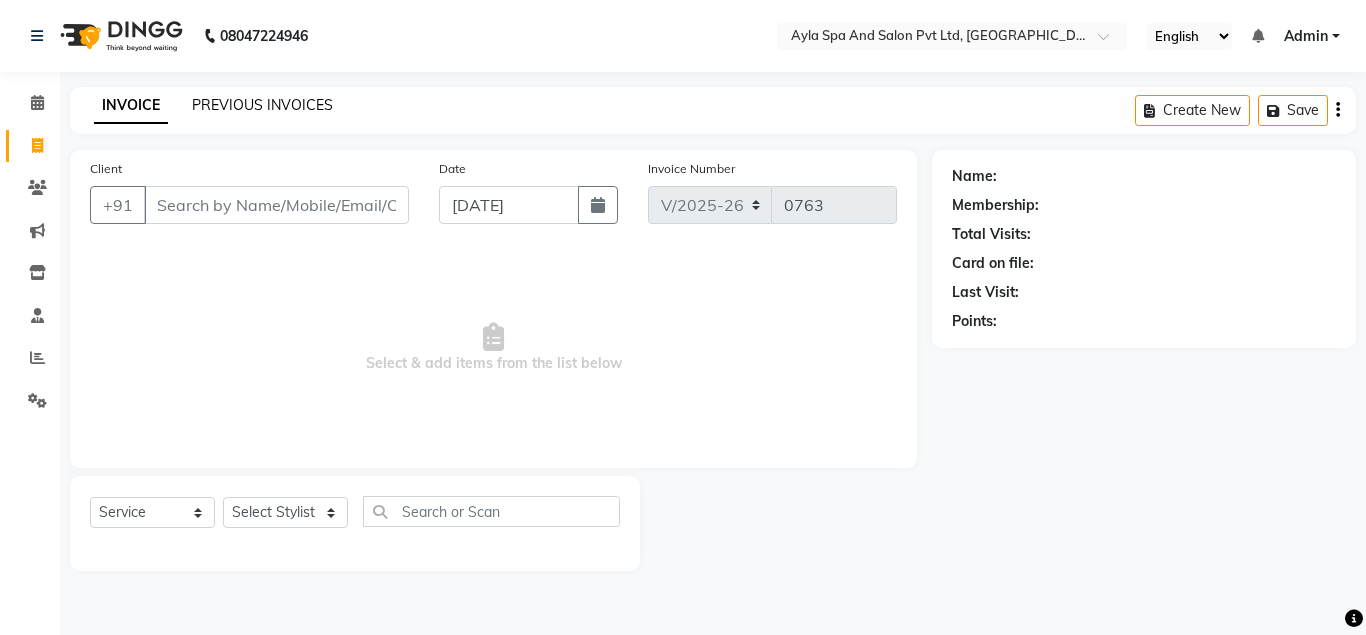 click on "PREVIOUS INVOICES" 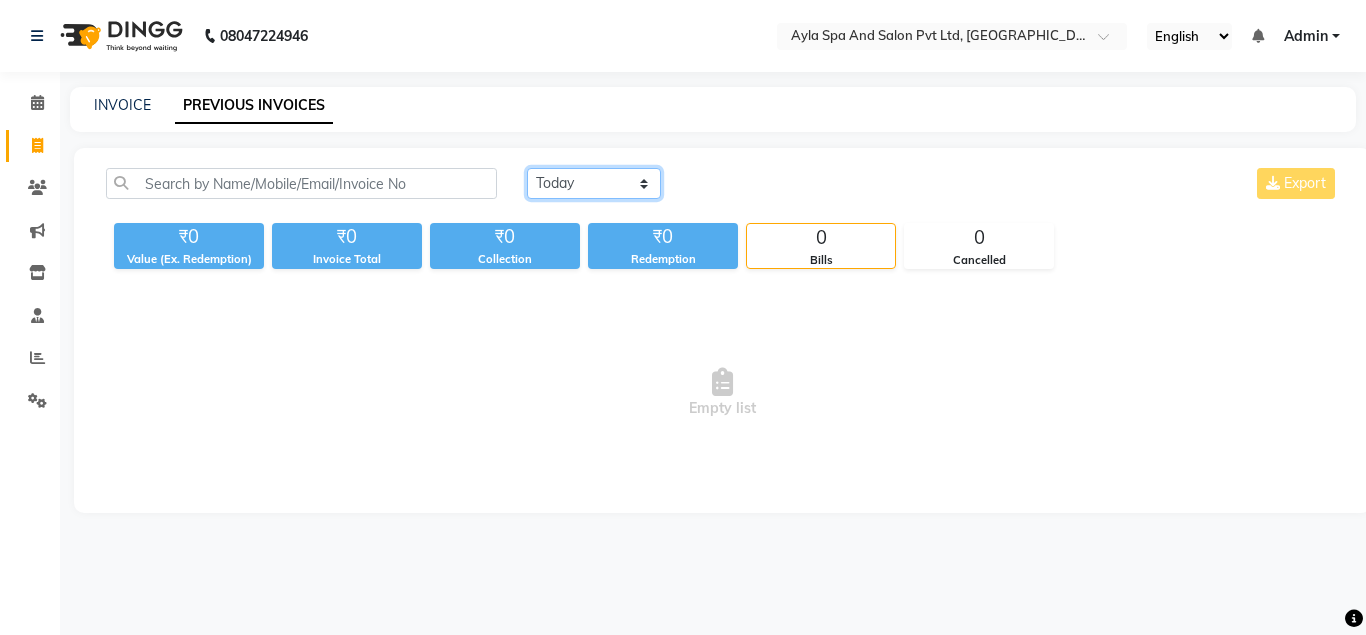 click on "[DATE] [DATE] Custom Range" 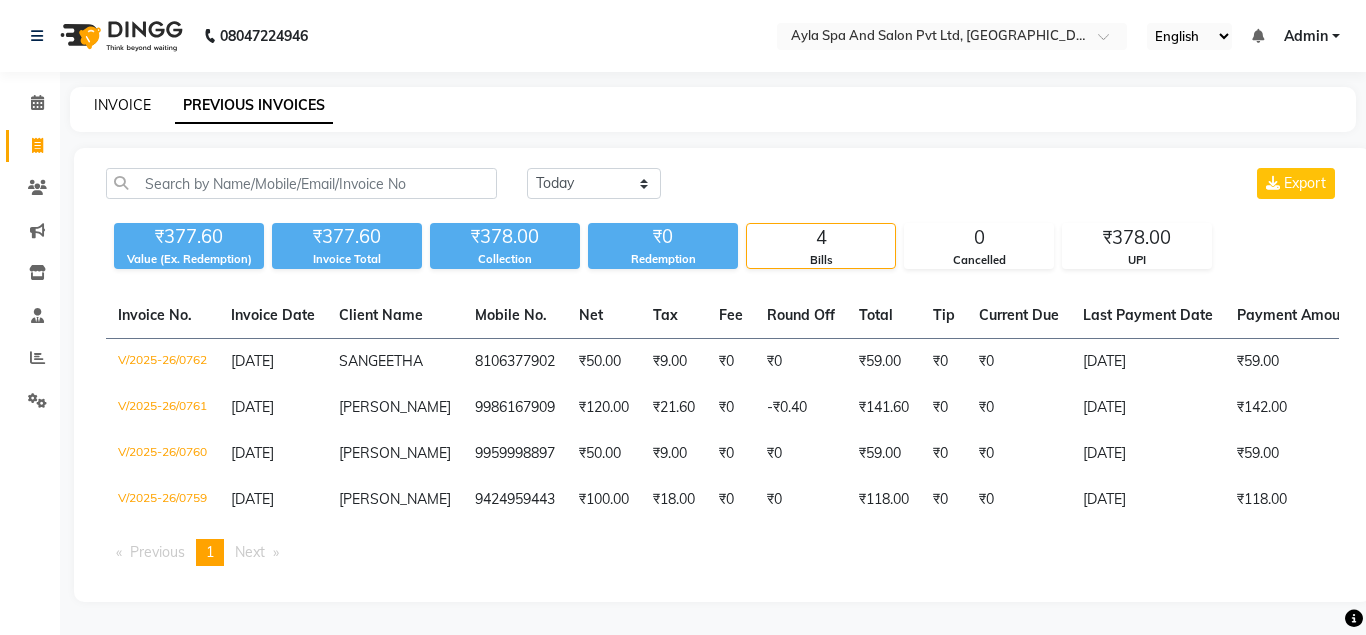 click on "INVOICE" 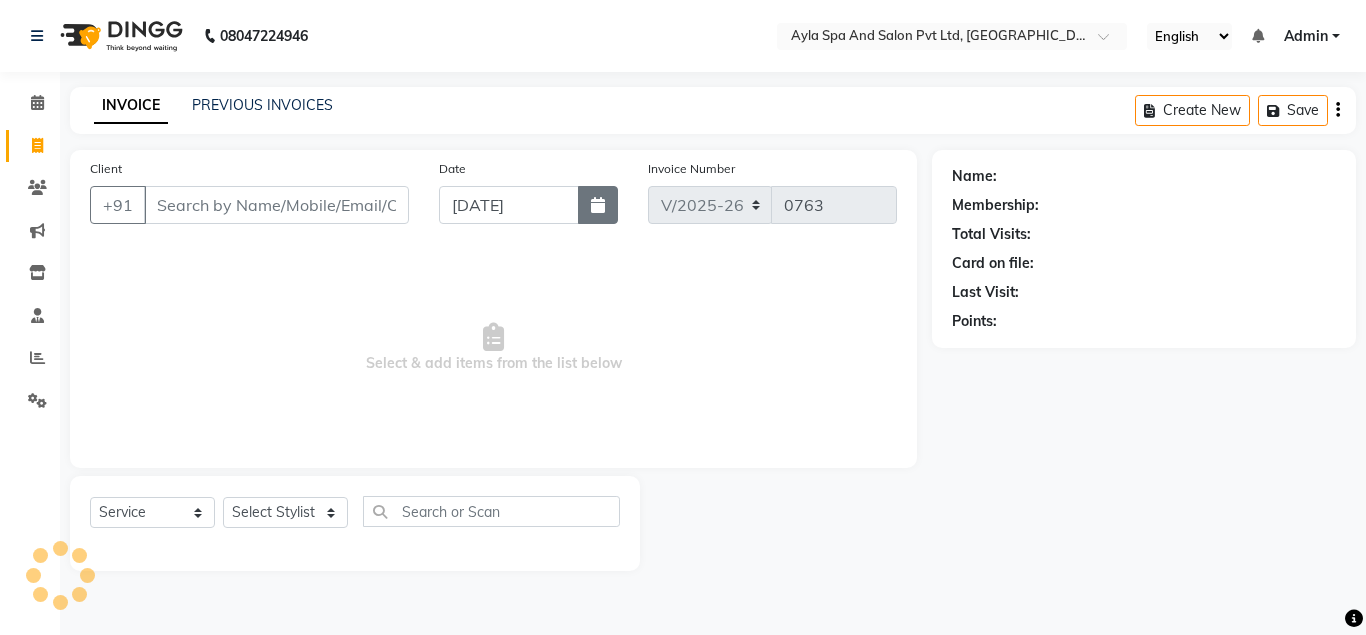 click 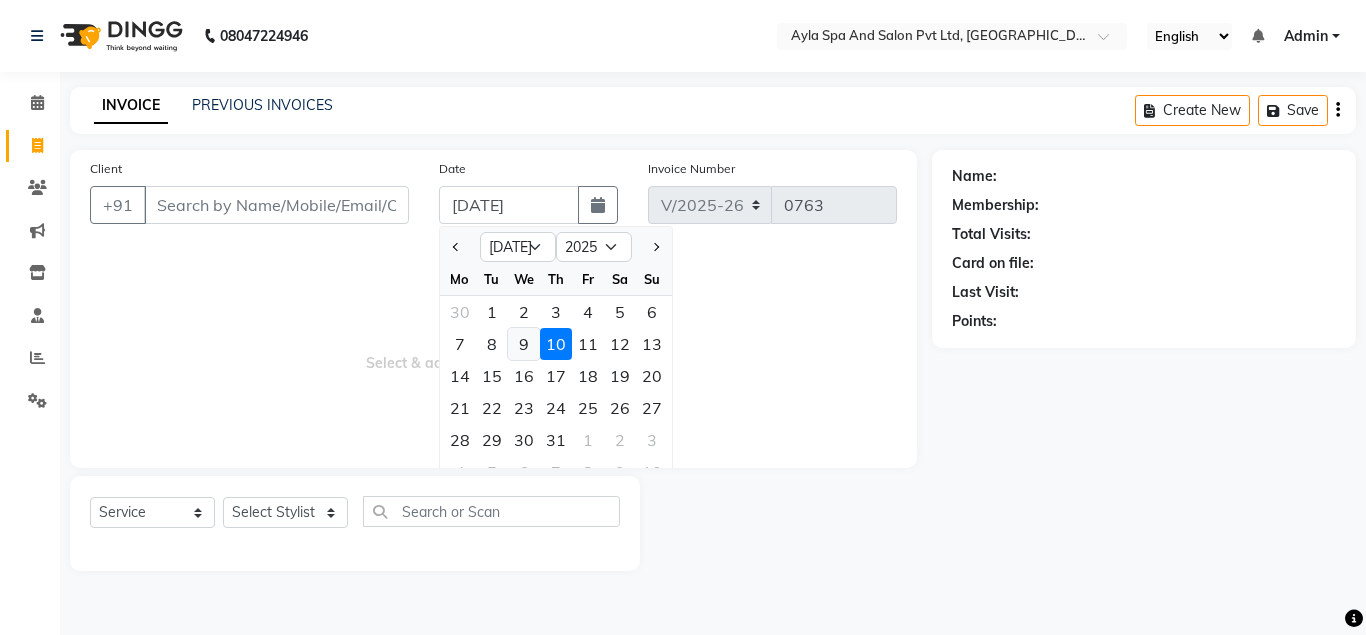 click on "9" 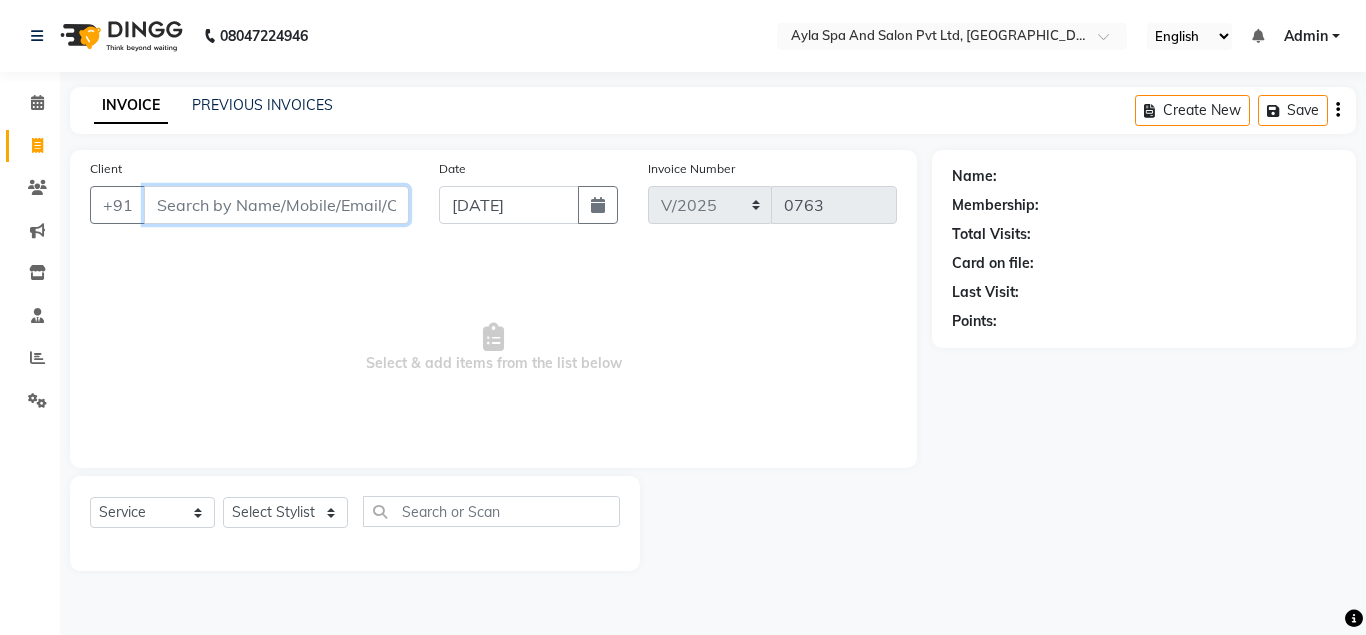 click on "Client" at bounding box center [276, 205] 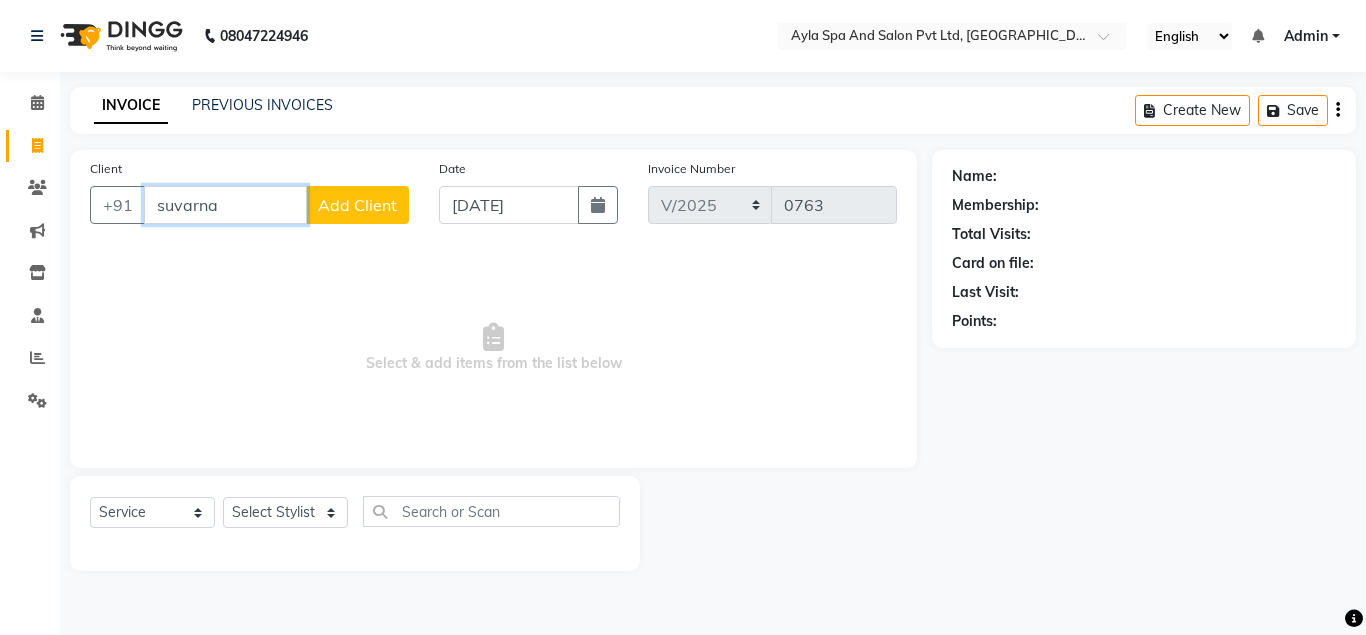 click on "suvarna" at bounding box center (225, 205) 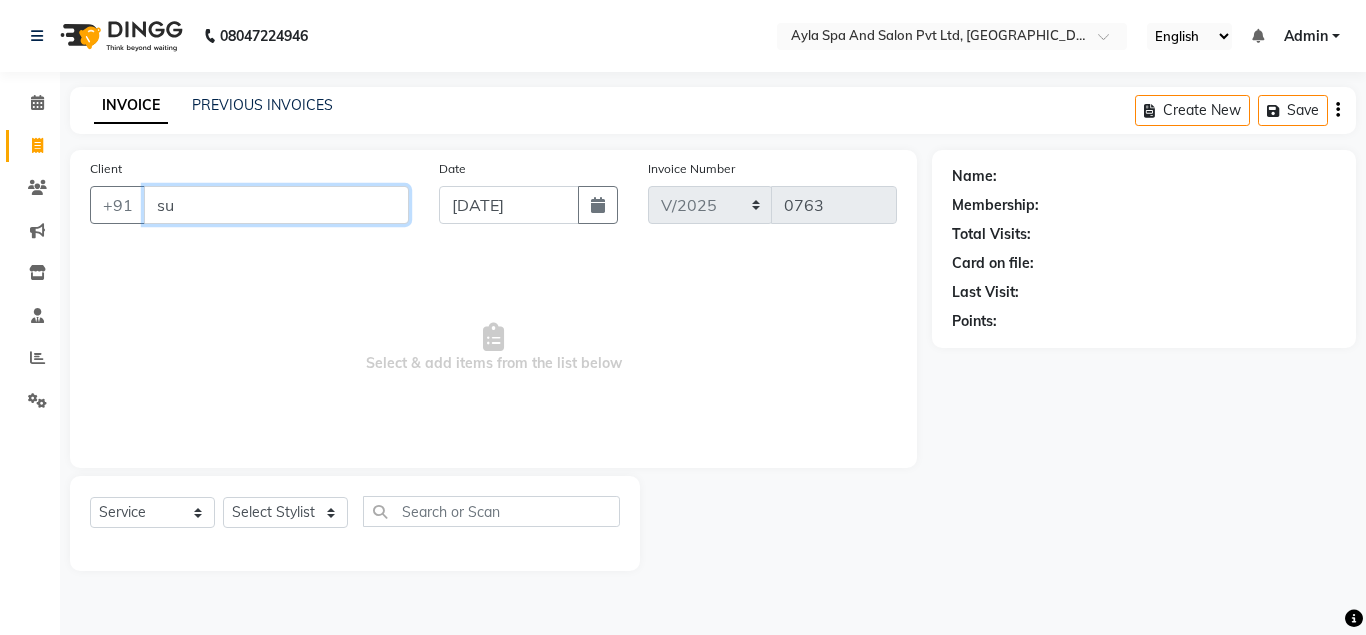 type on "s" 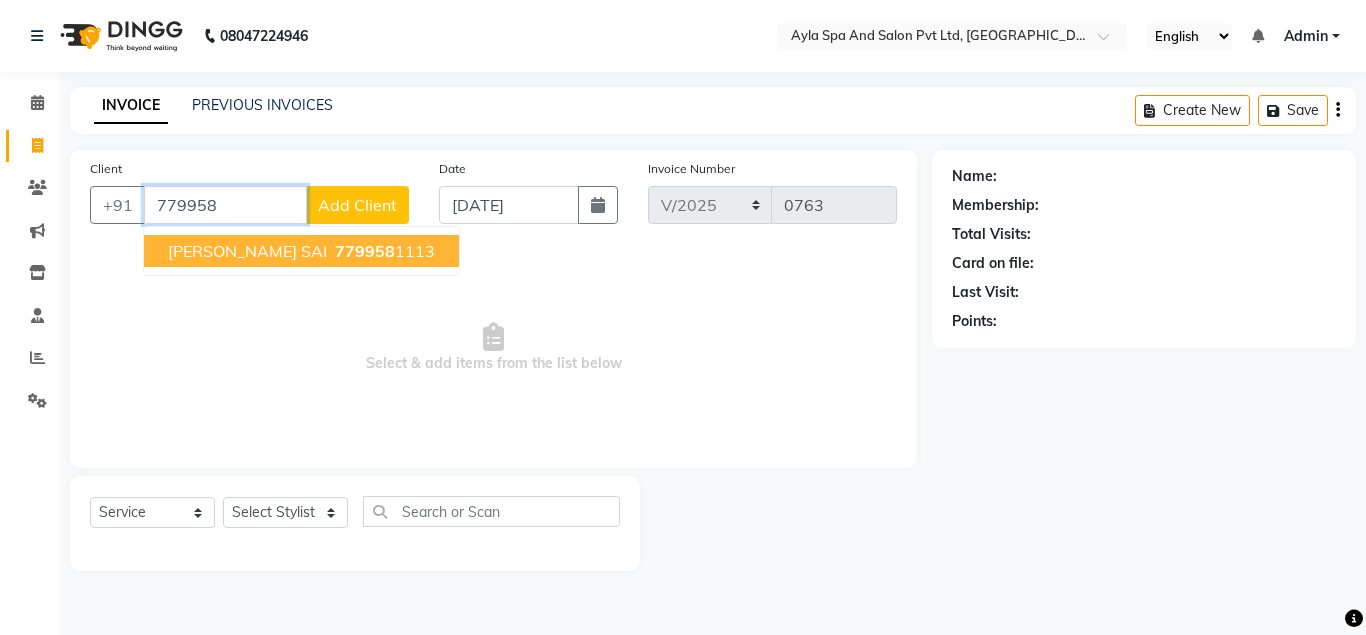 click on "[PERSON_NAME] SAI" at bounding box center (247, 251) 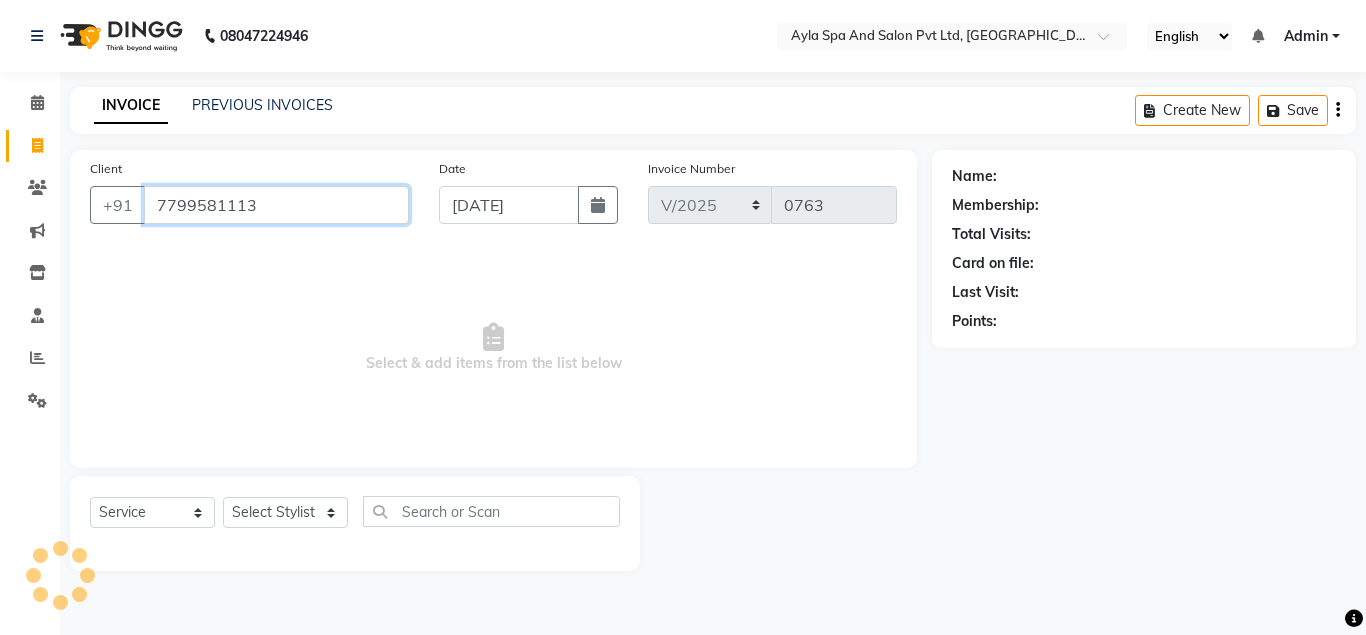 type on "7799581113" 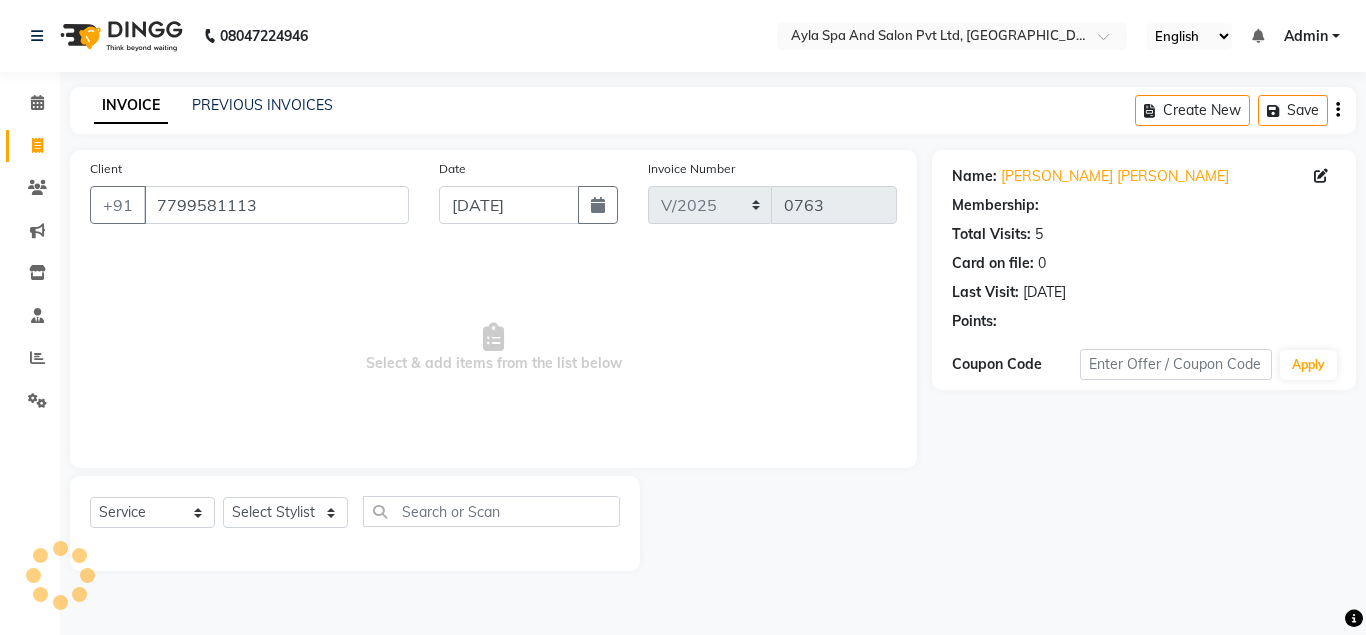 select on "1: Object" 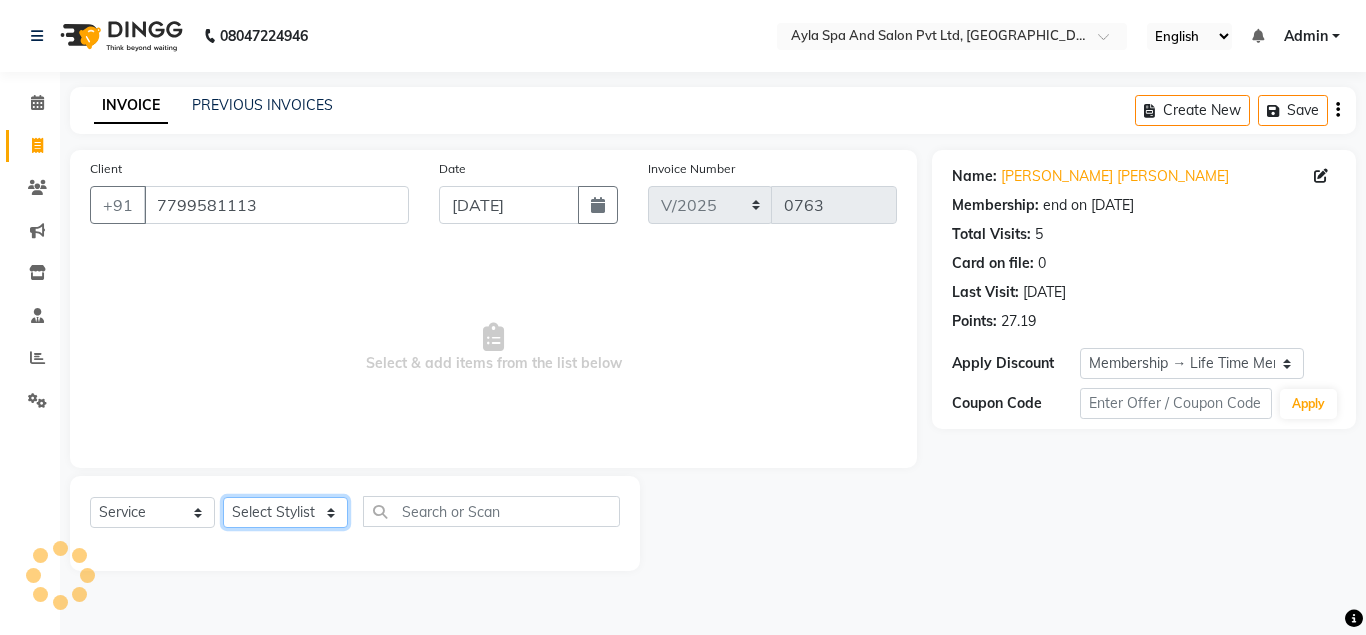 click on "Select Stylist [PERSON_NAME][DATE] [PERSON_NAME] NAVEEN [PERSON_NAME] [PERSON_NAME]" 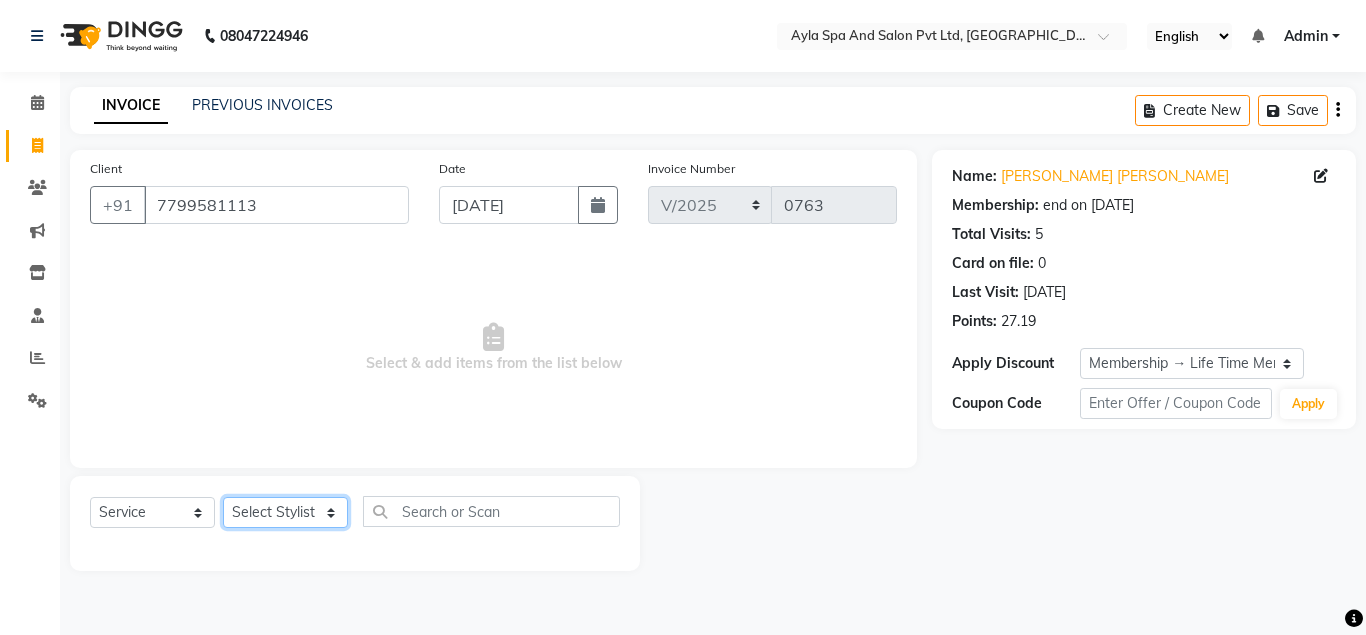 select on "84227" 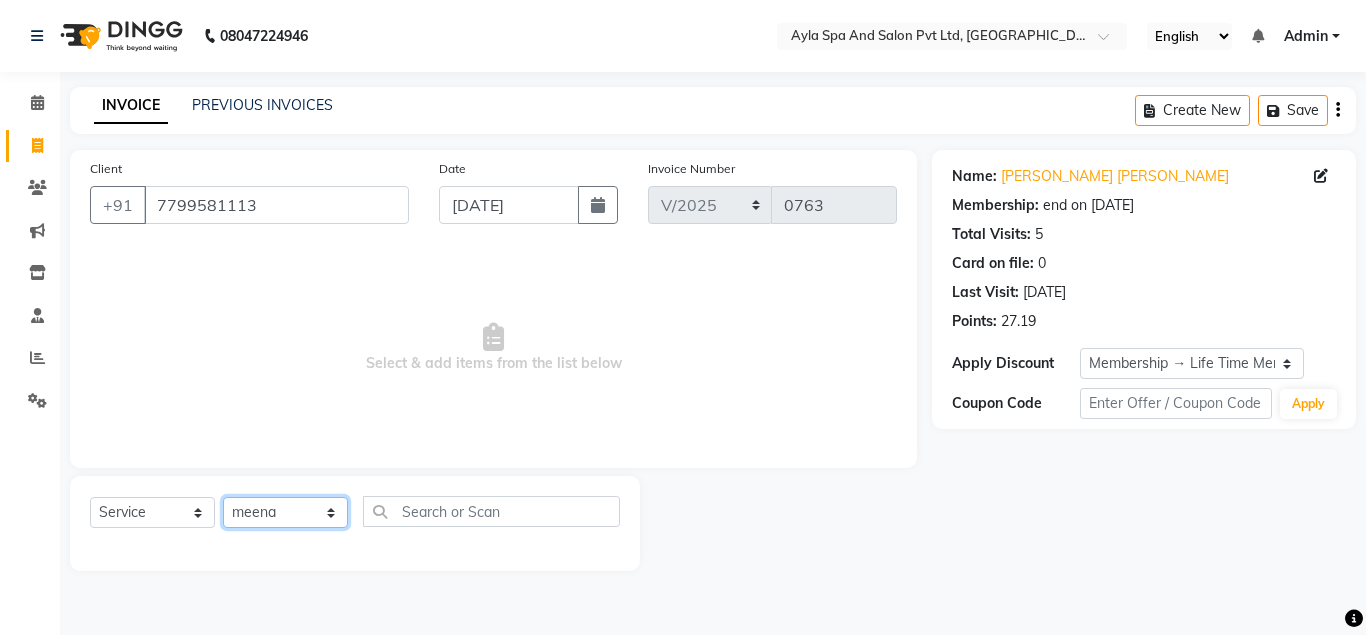 click on "meena" 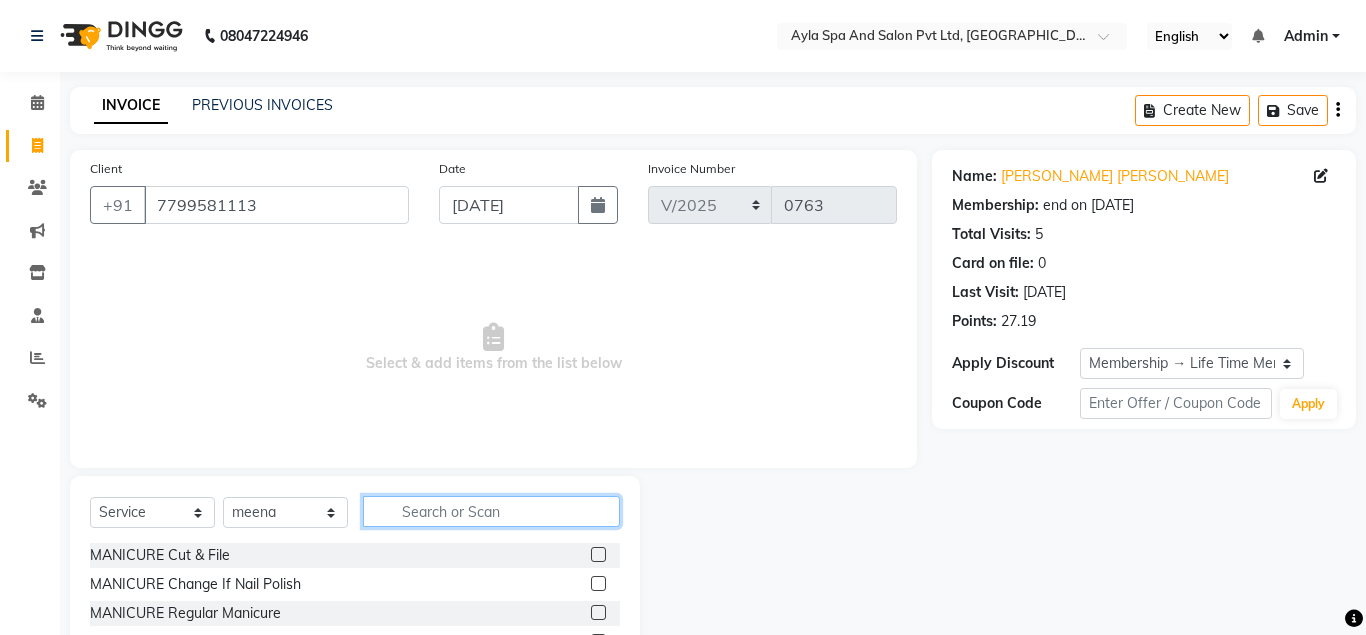 click 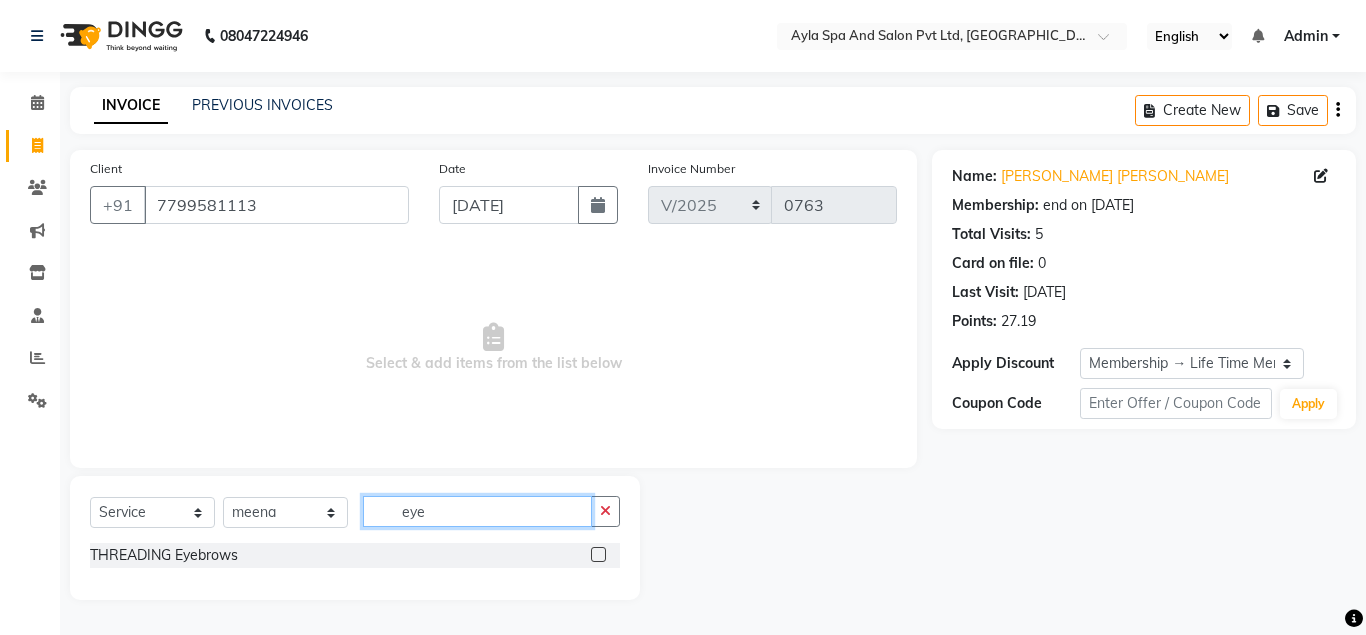 type on "eye" 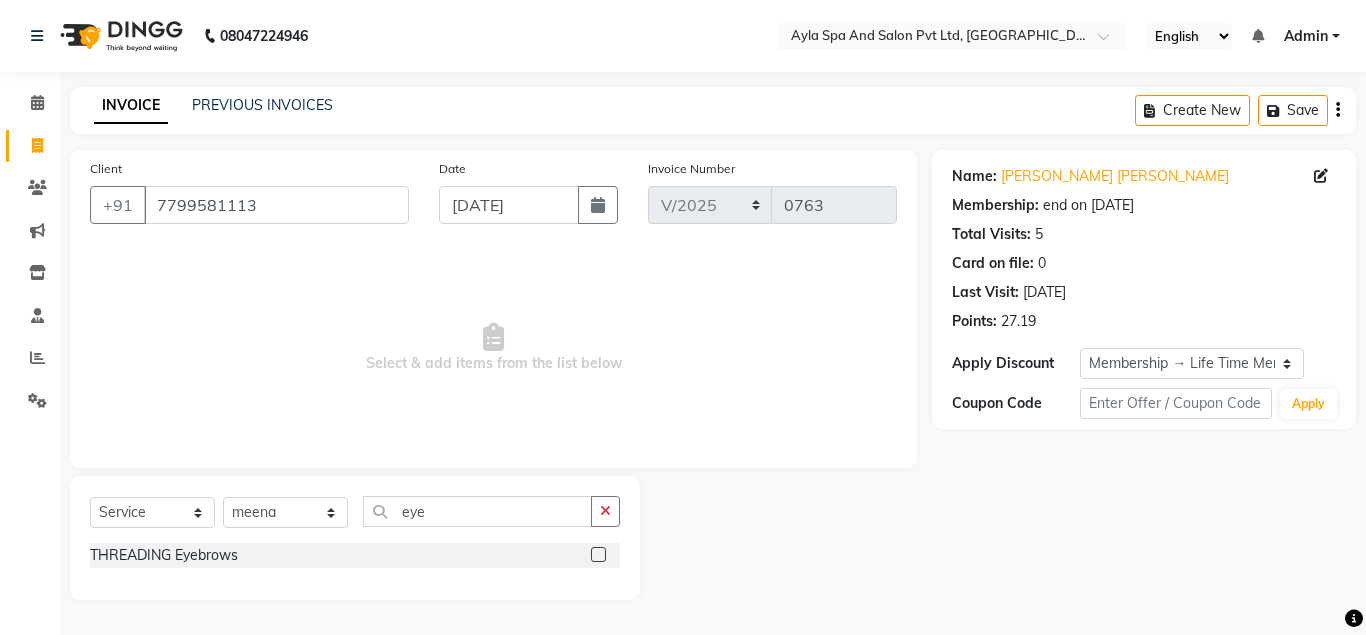 click on "THREADING Eyebrows" 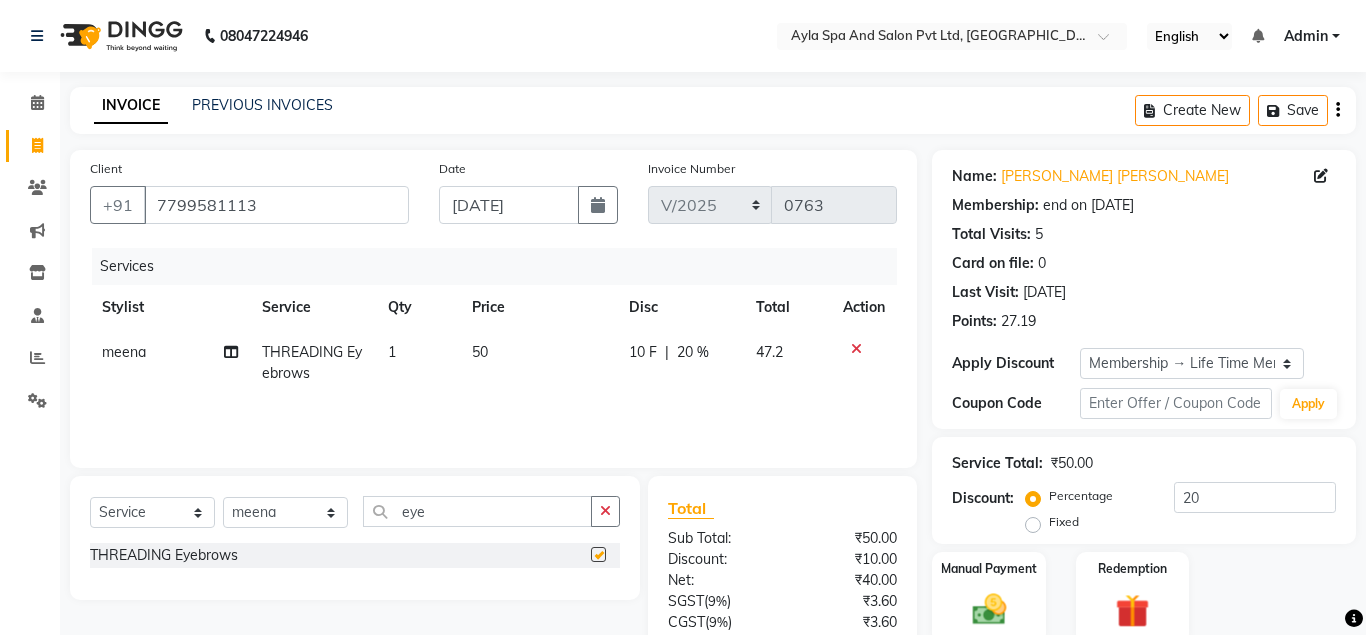 checkbox on "false" 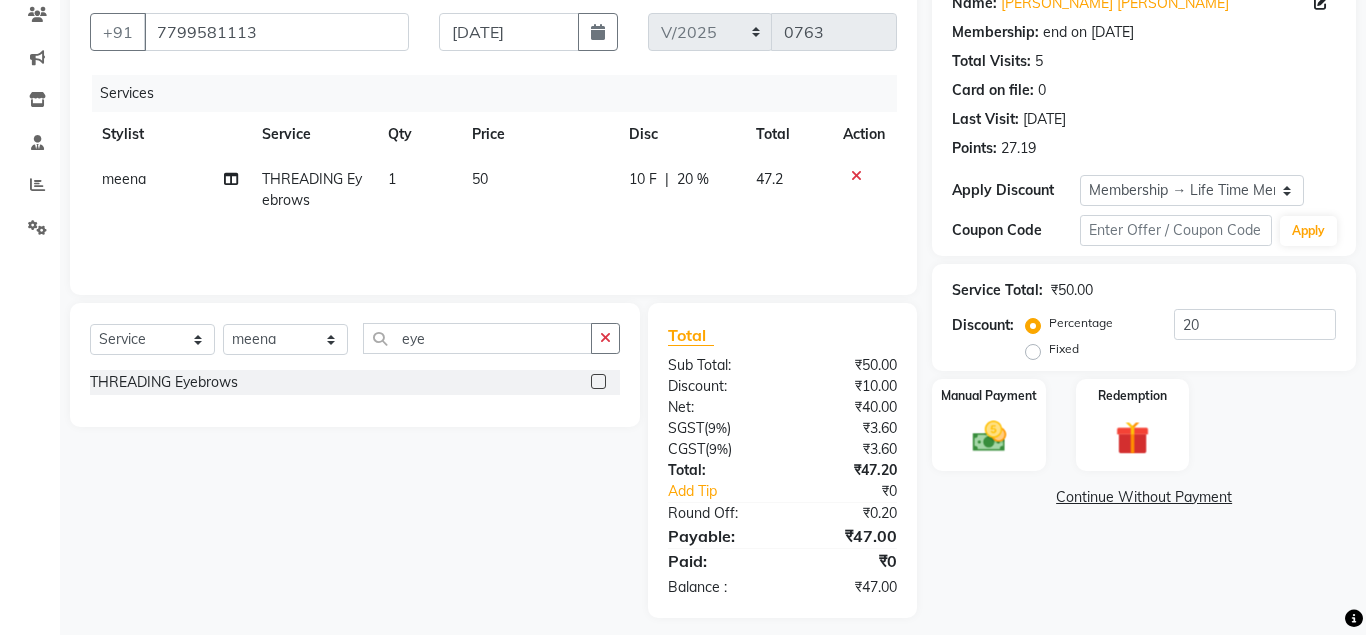 scroll, scrollTop: 186, scrollLeft: 0, axis: vertical 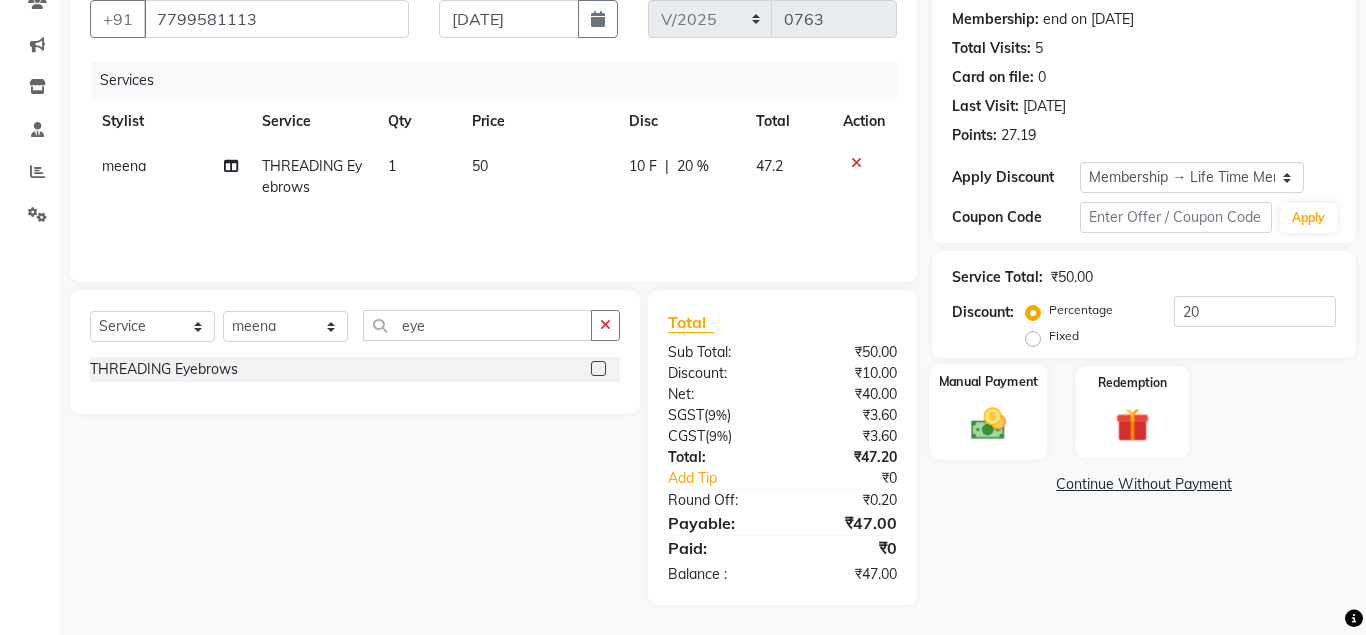 click 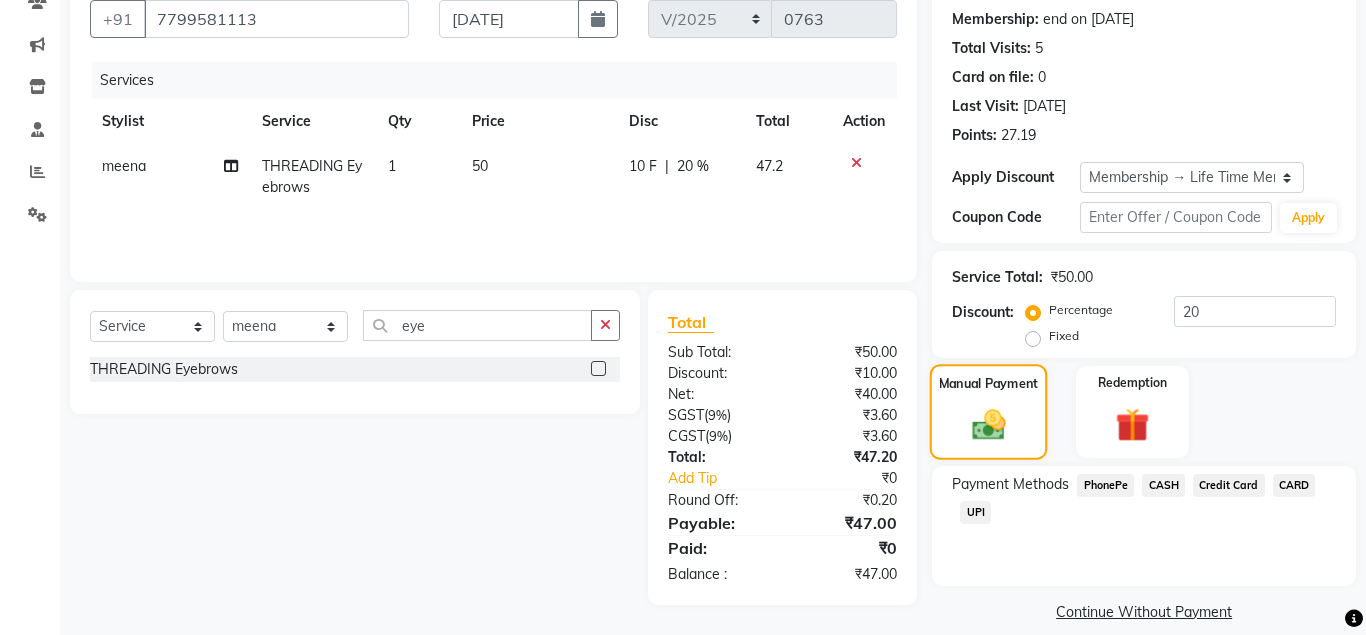 scroll, scrollTop: 208, scrollLeft: 0, axis: vertical 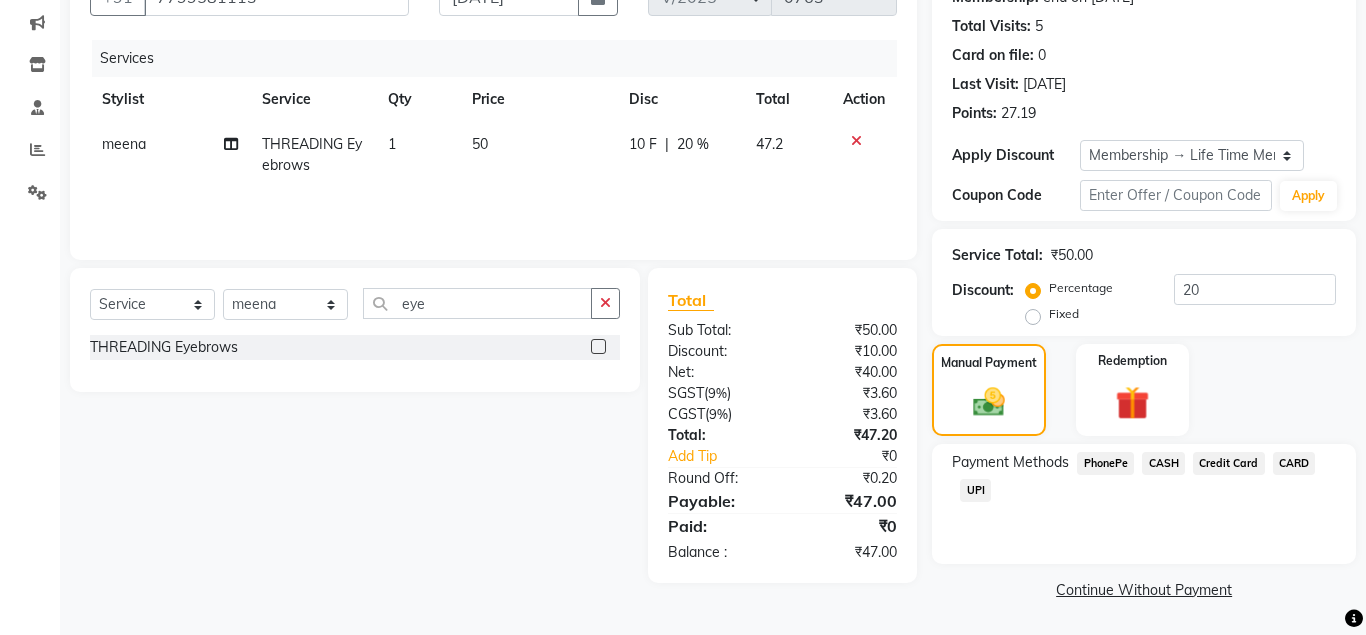 click on "UPI" 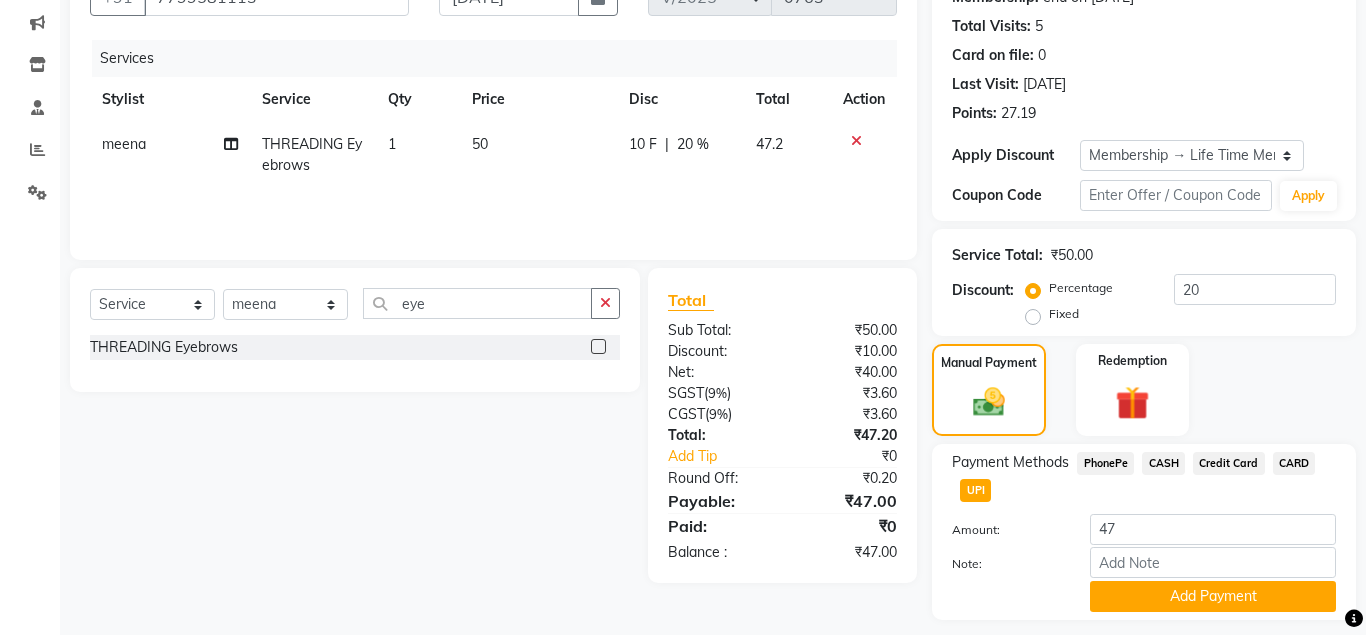 scroll, scrollTop: 263, scrollLeft: 0, axis: vertical 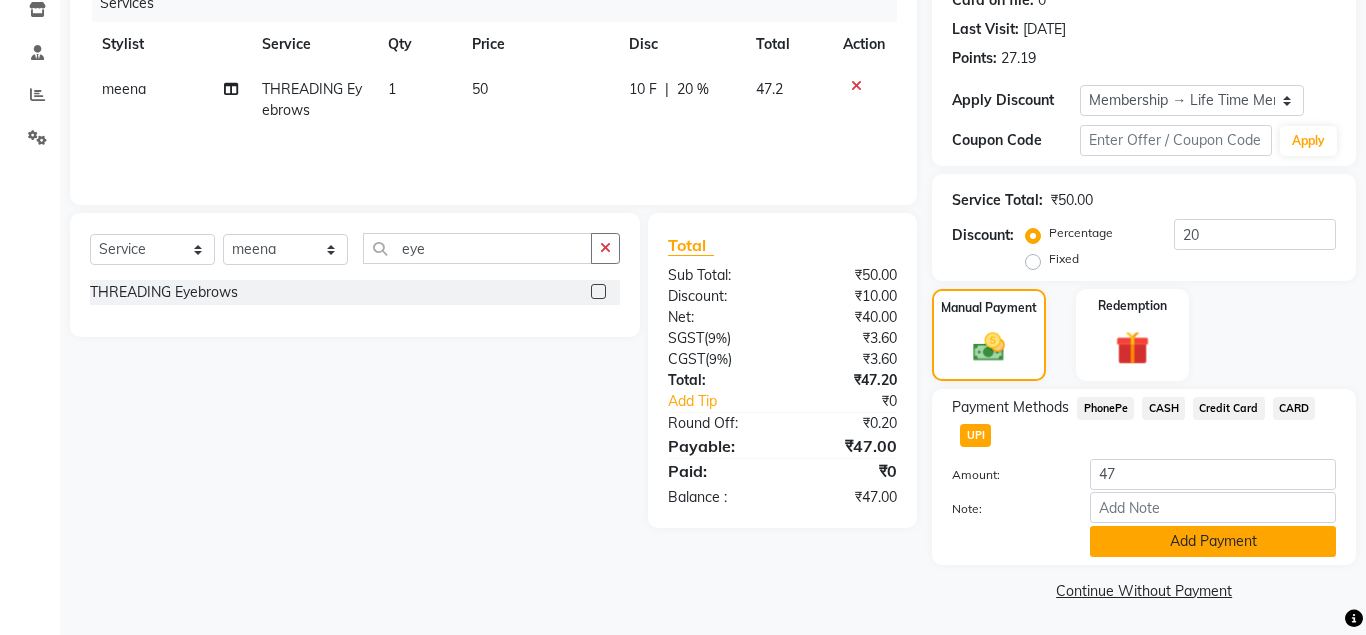click on "Add Payment" 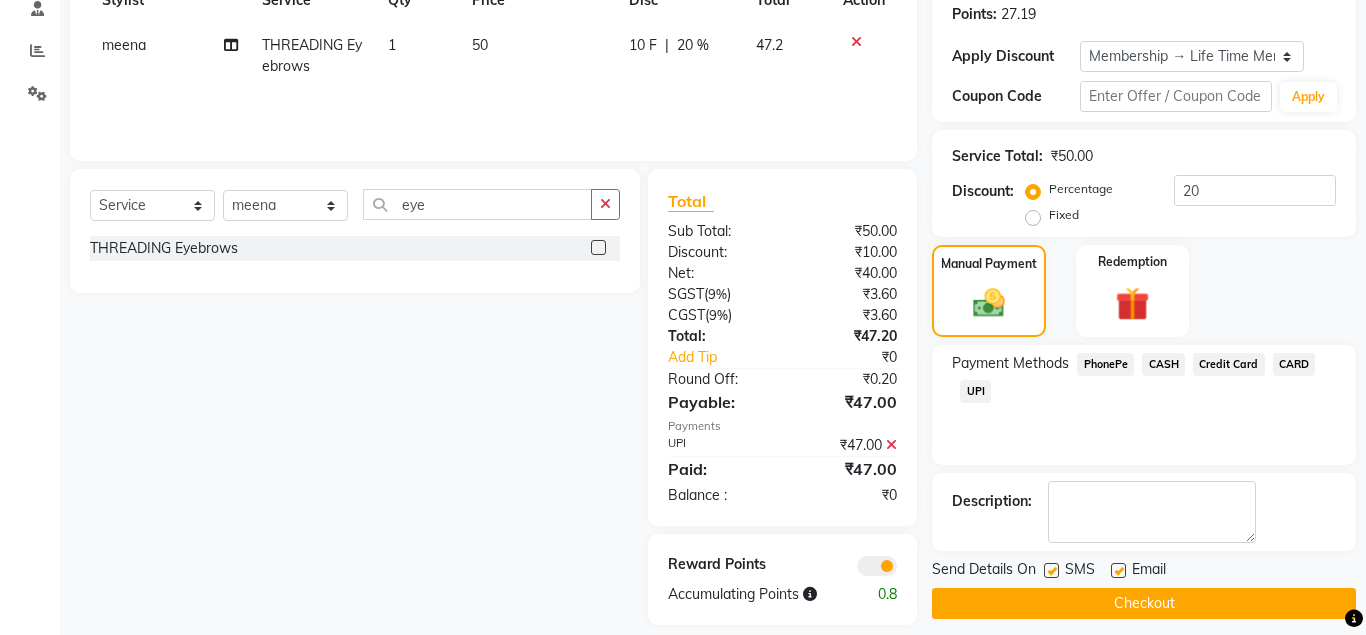 scroll, scrollTop: 327, scrollLeft: 0, axis: vertical 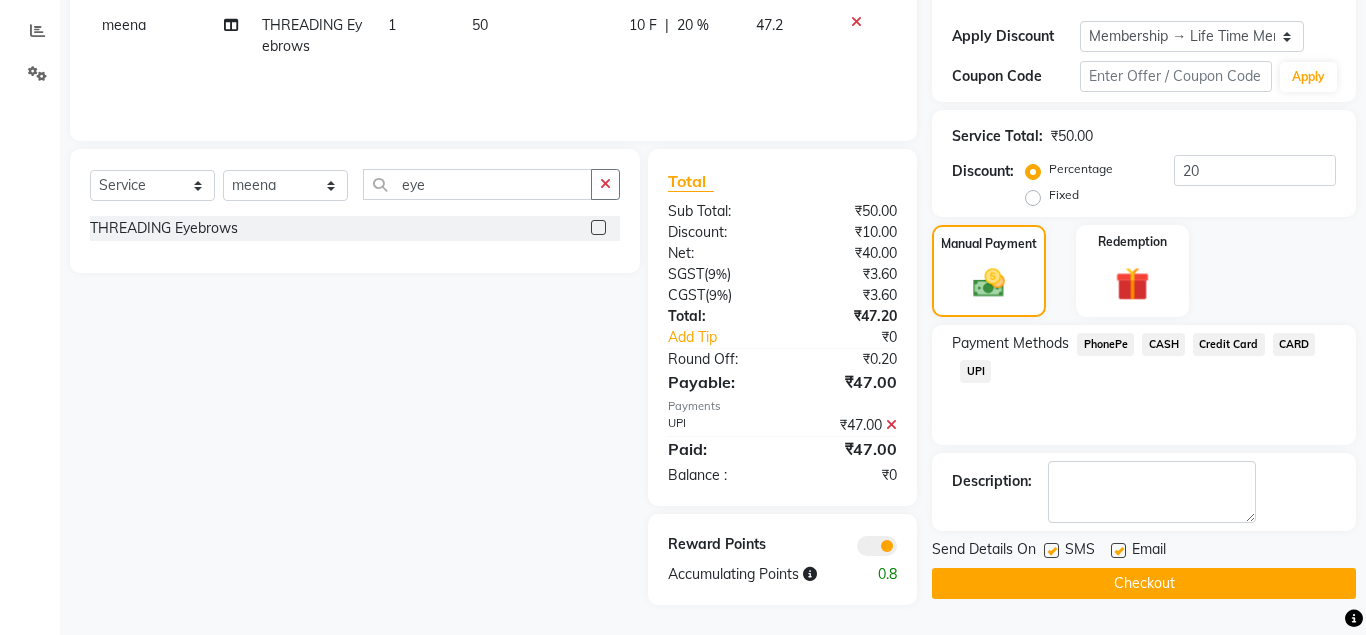 click 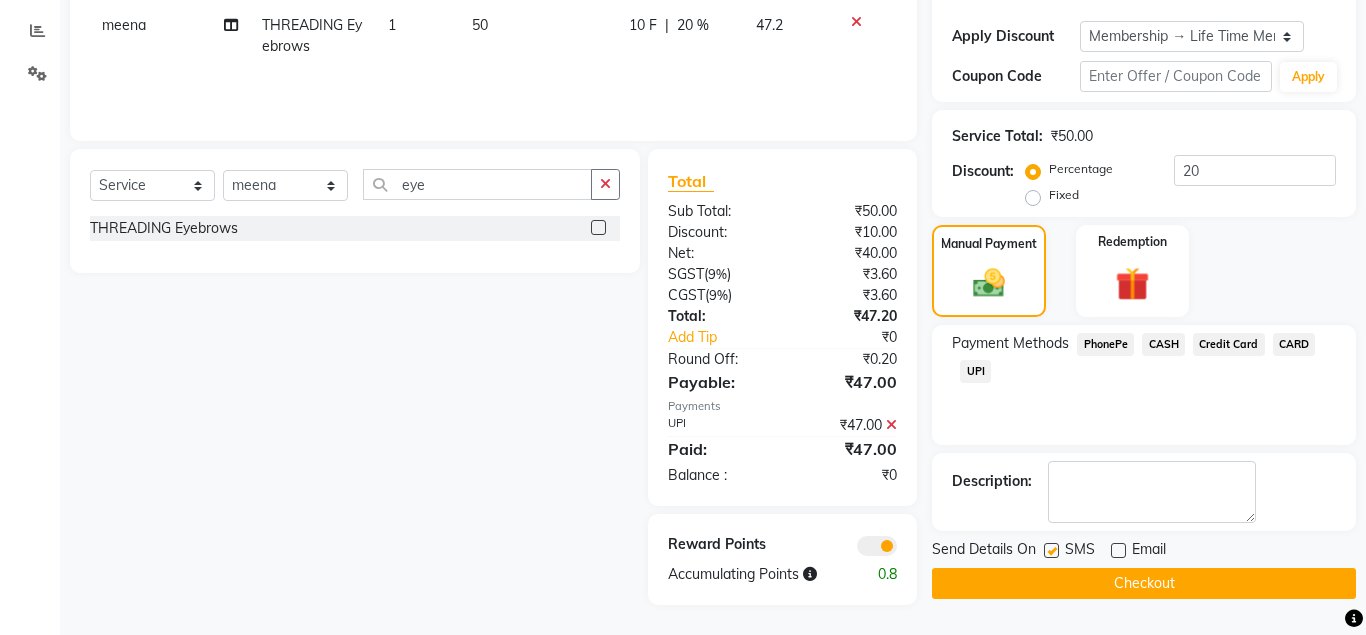 click on "Checkout" 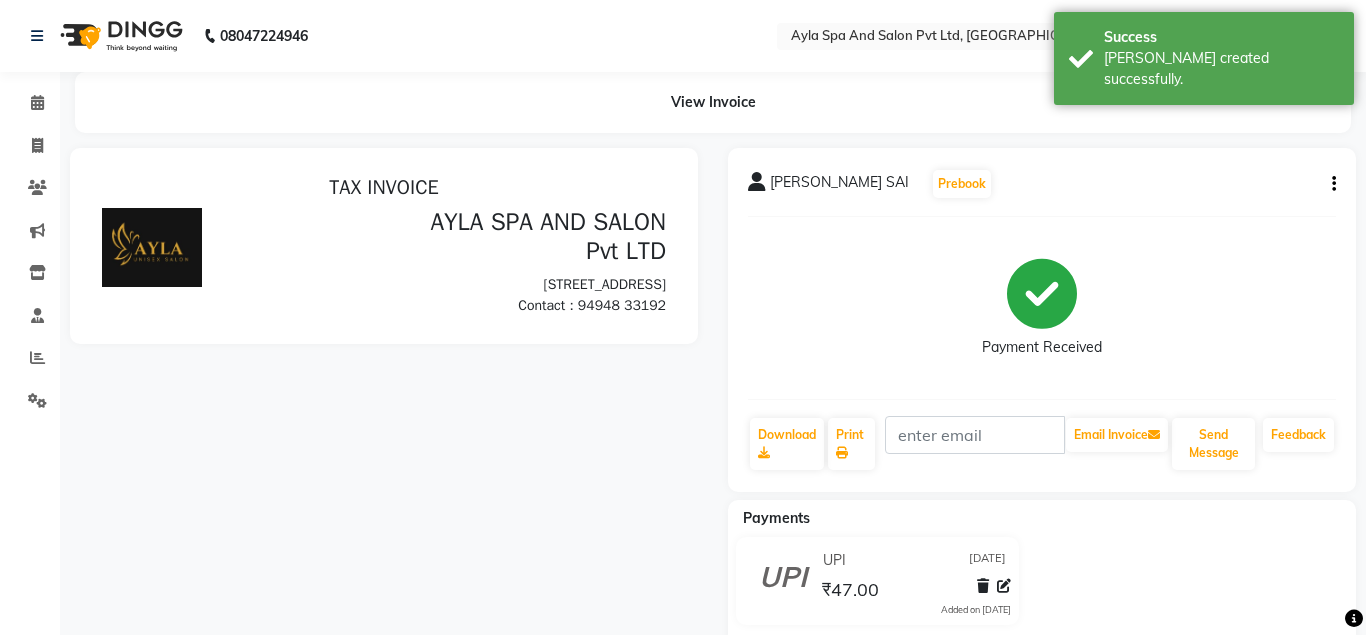 scroll, scrollTop: 0, scrollLeft: 0, axis: both 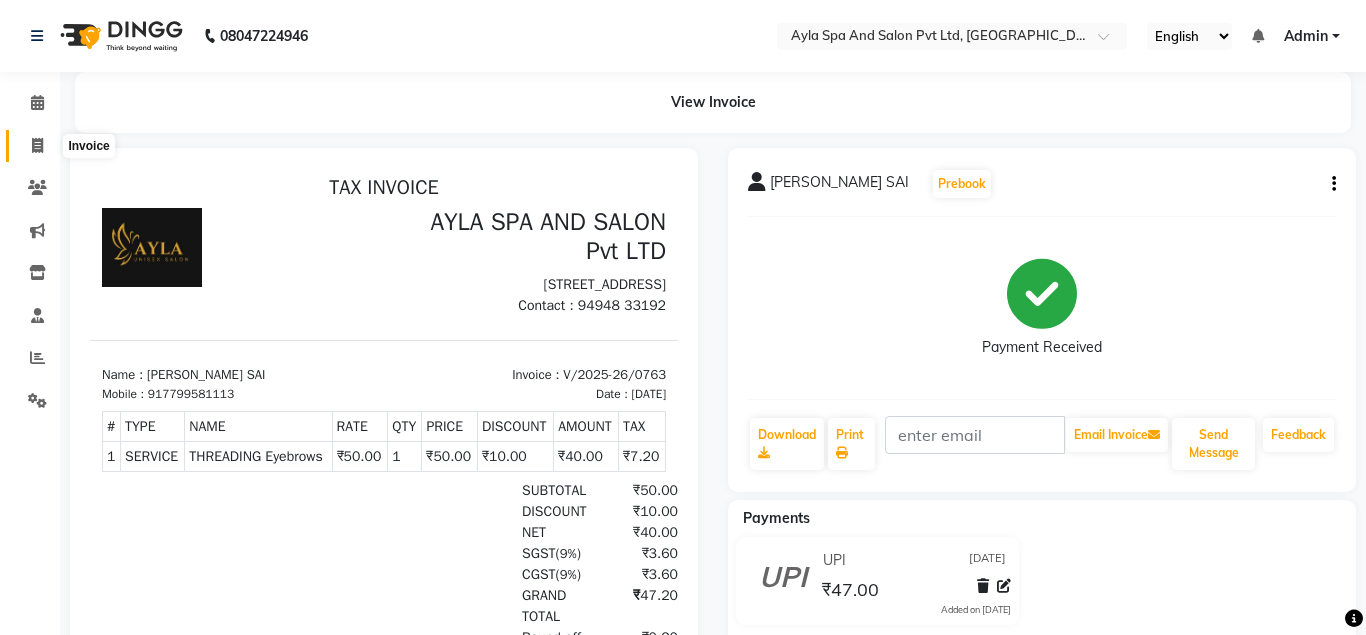 click 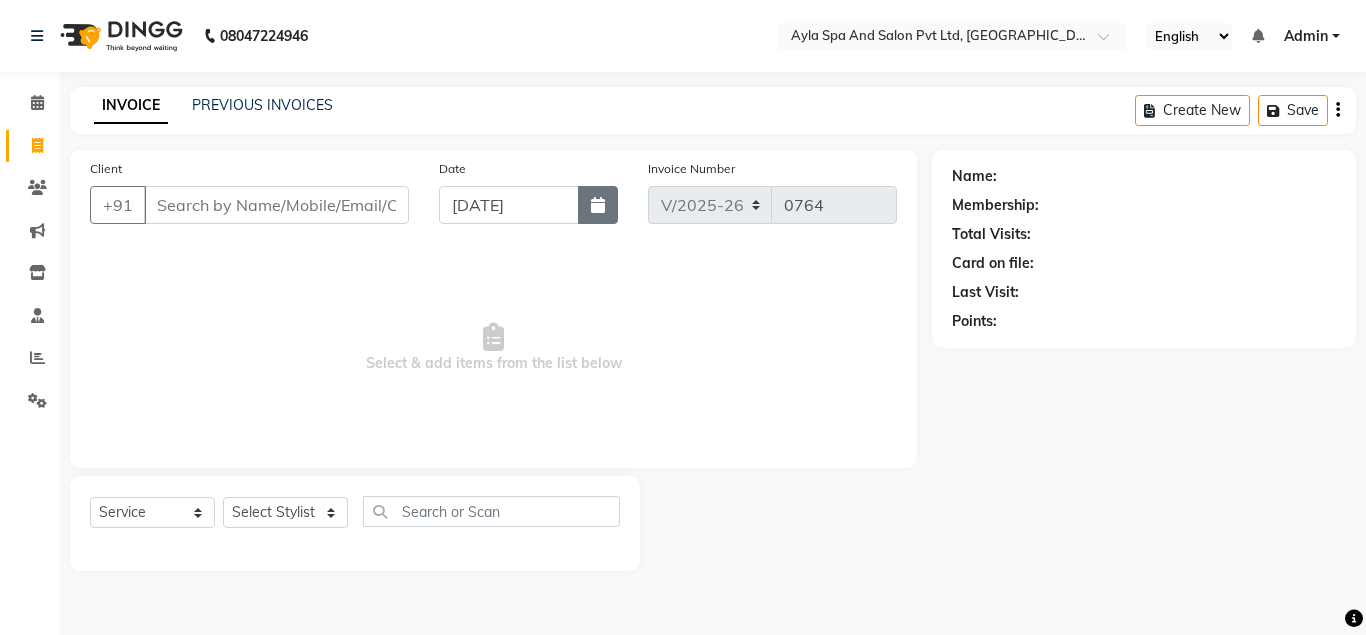 click 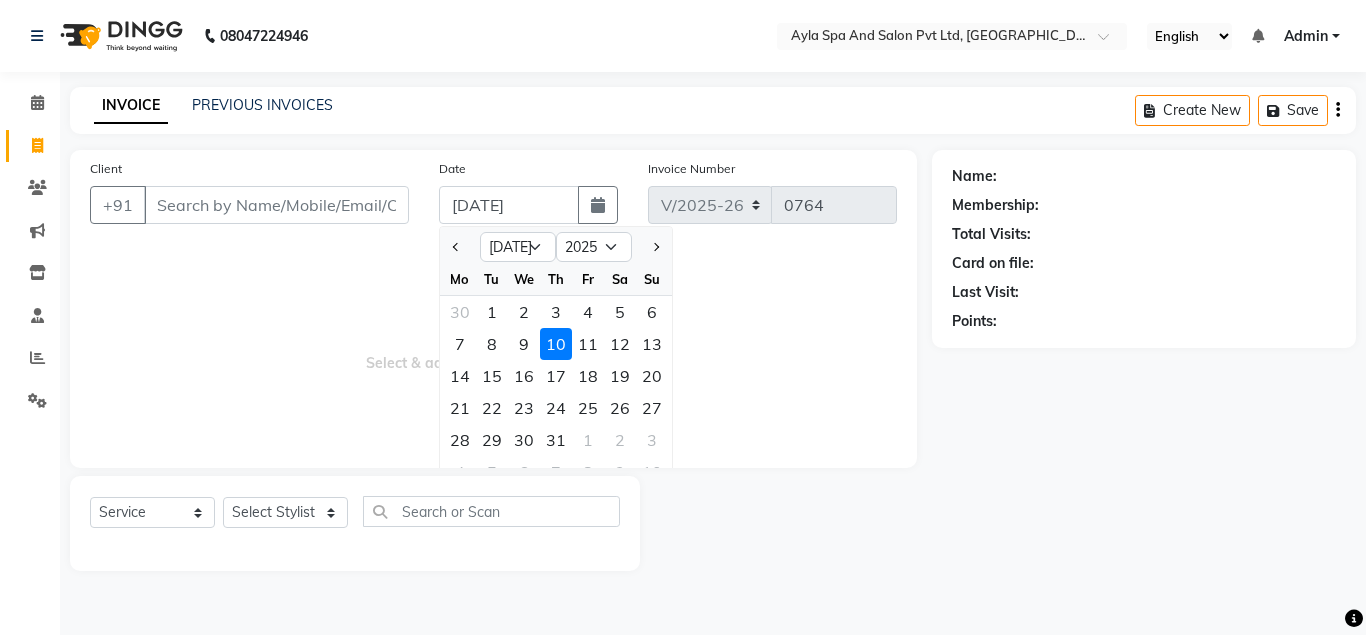 click on "Select & add items from the list below" at bounding box center (493, 348) 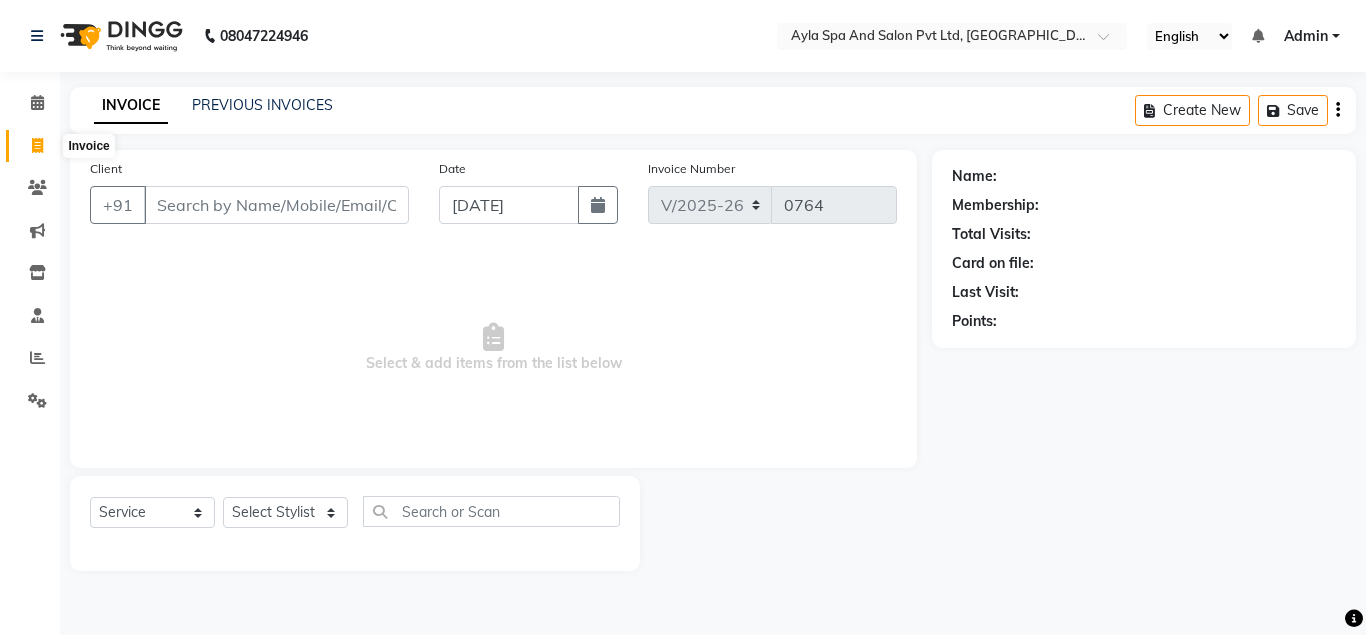 click 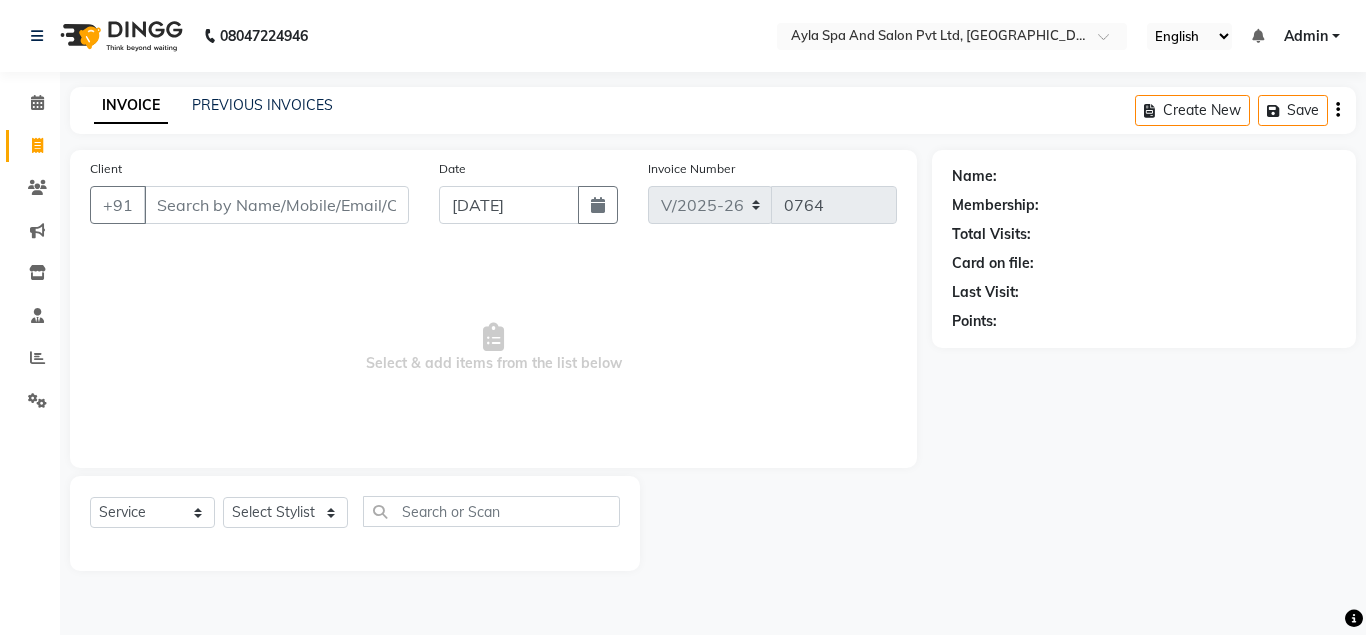 click on "Client" at bounding box center [276, 205] 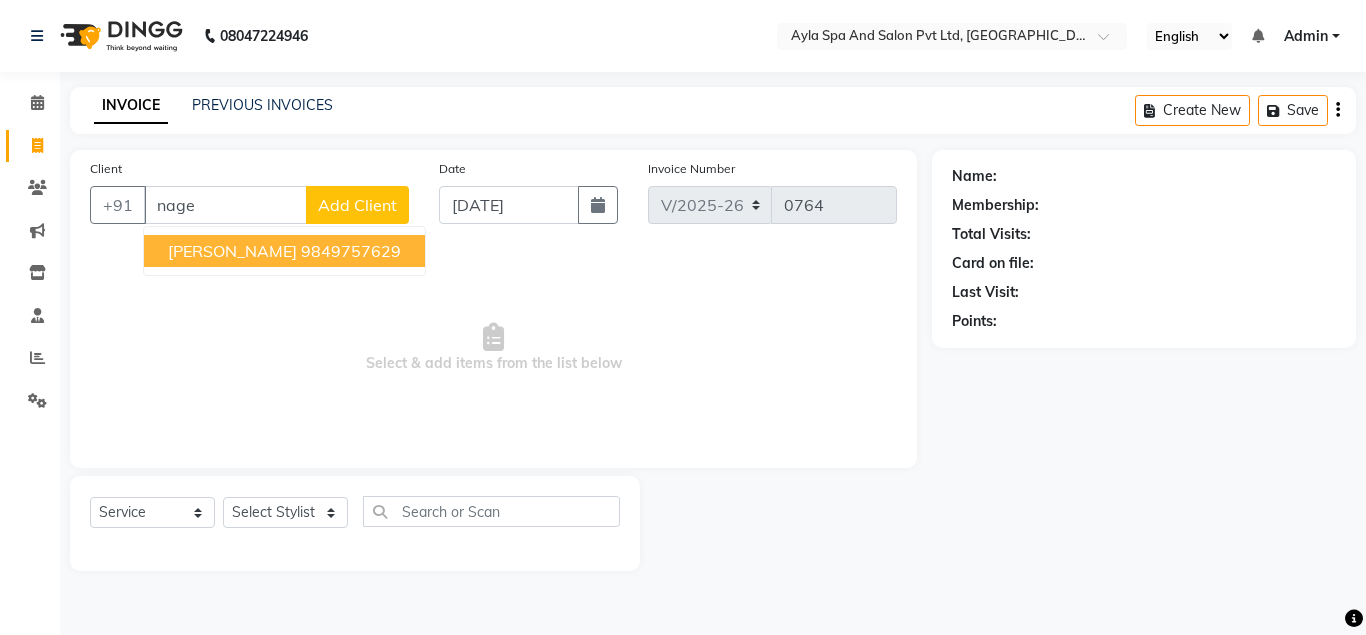 click on "9849757629" at bounding box center [351, 251] 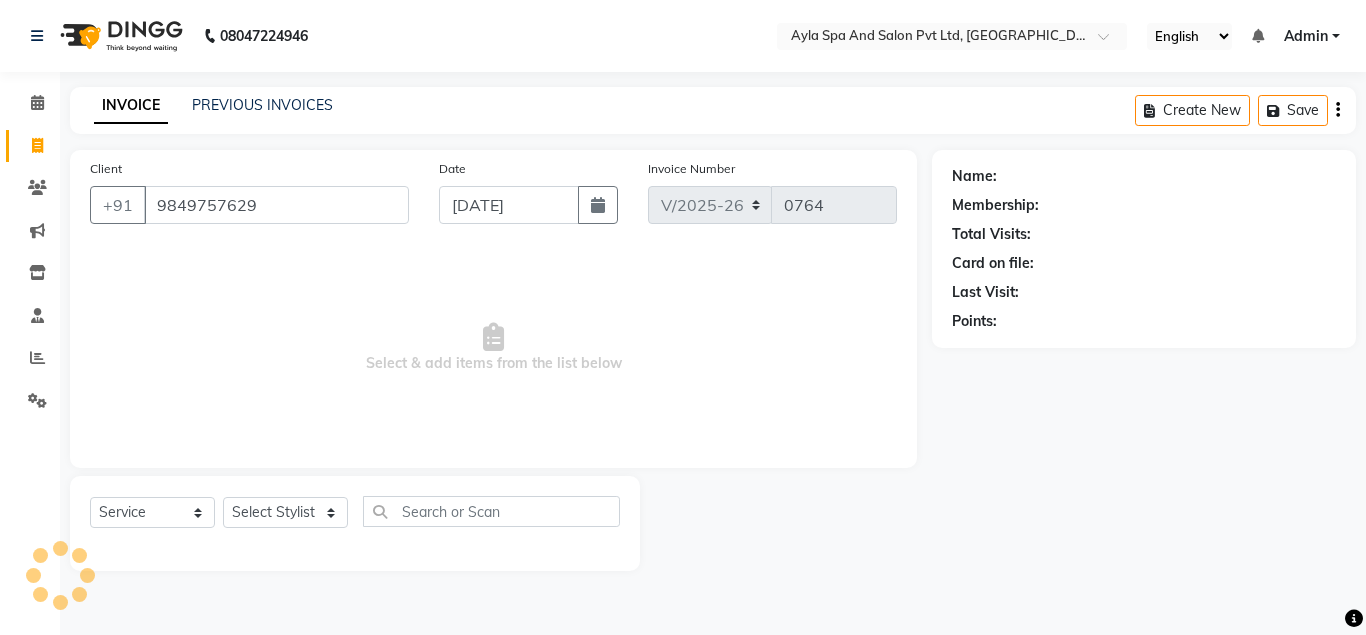 type on "9849757629" 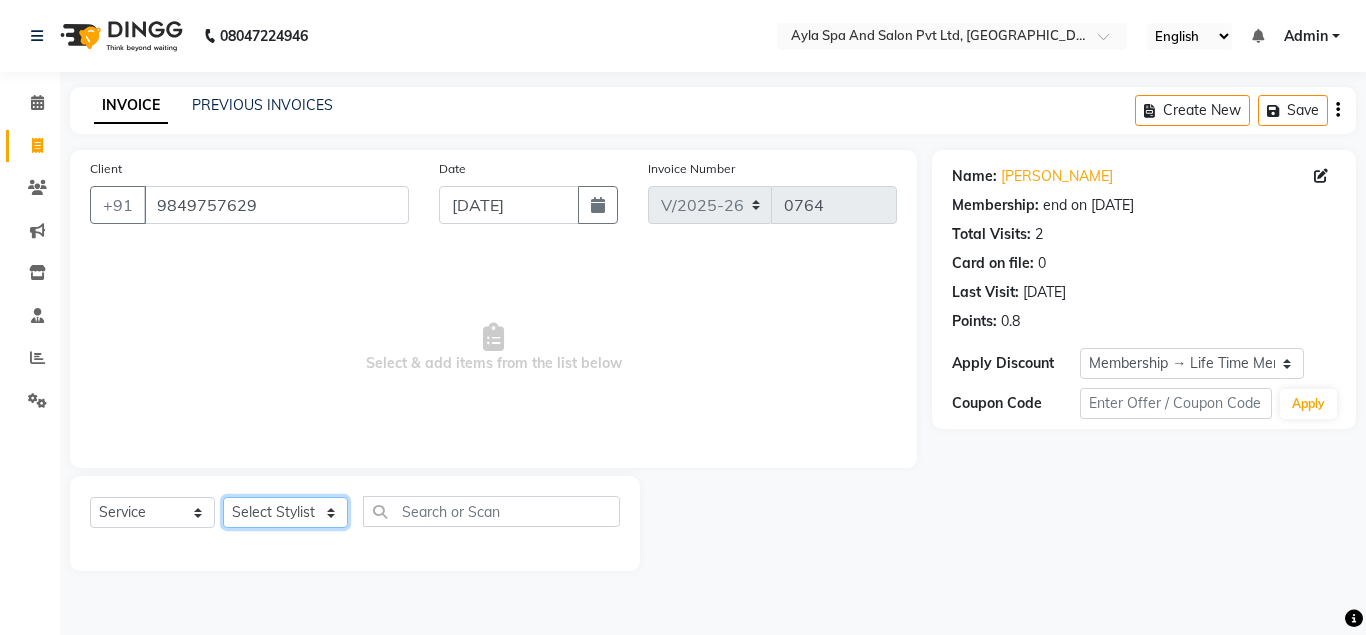 click on "Select Stylist [PERSON_NAME][DATE] [PERSON_NAME] NAVEEN [PERSON_NAME] [PERSON_NAME]" 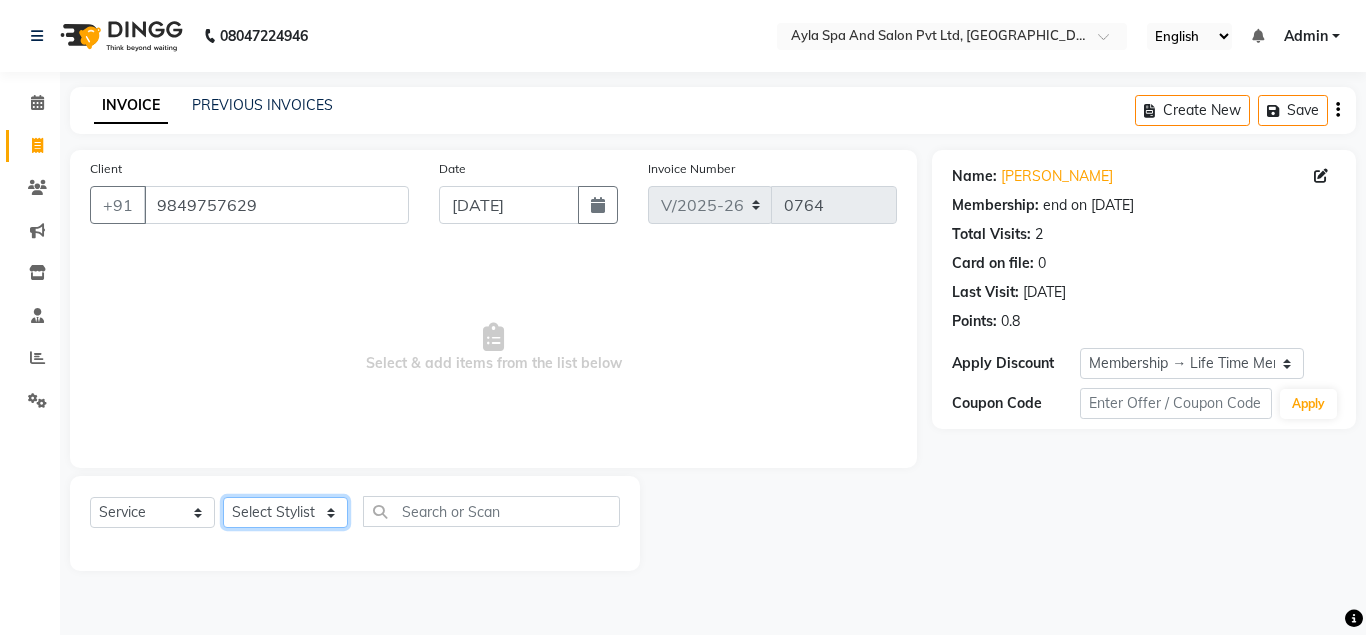 select on "84227" 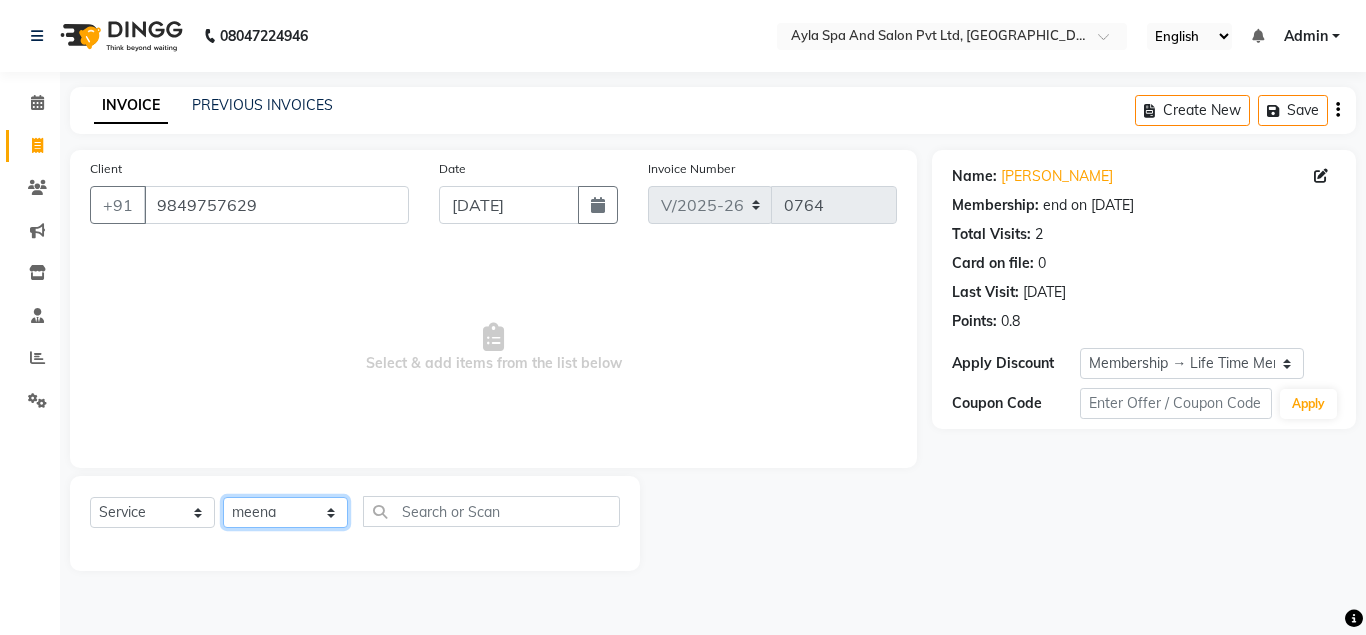 click on "meena" 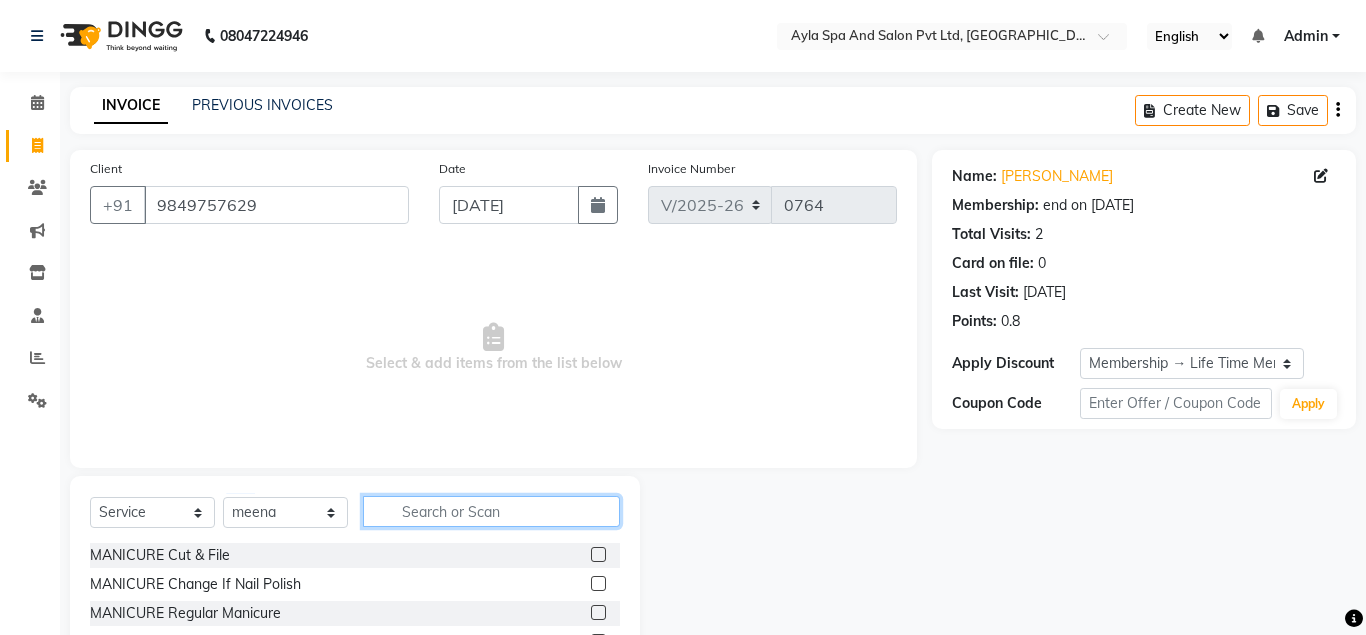 click 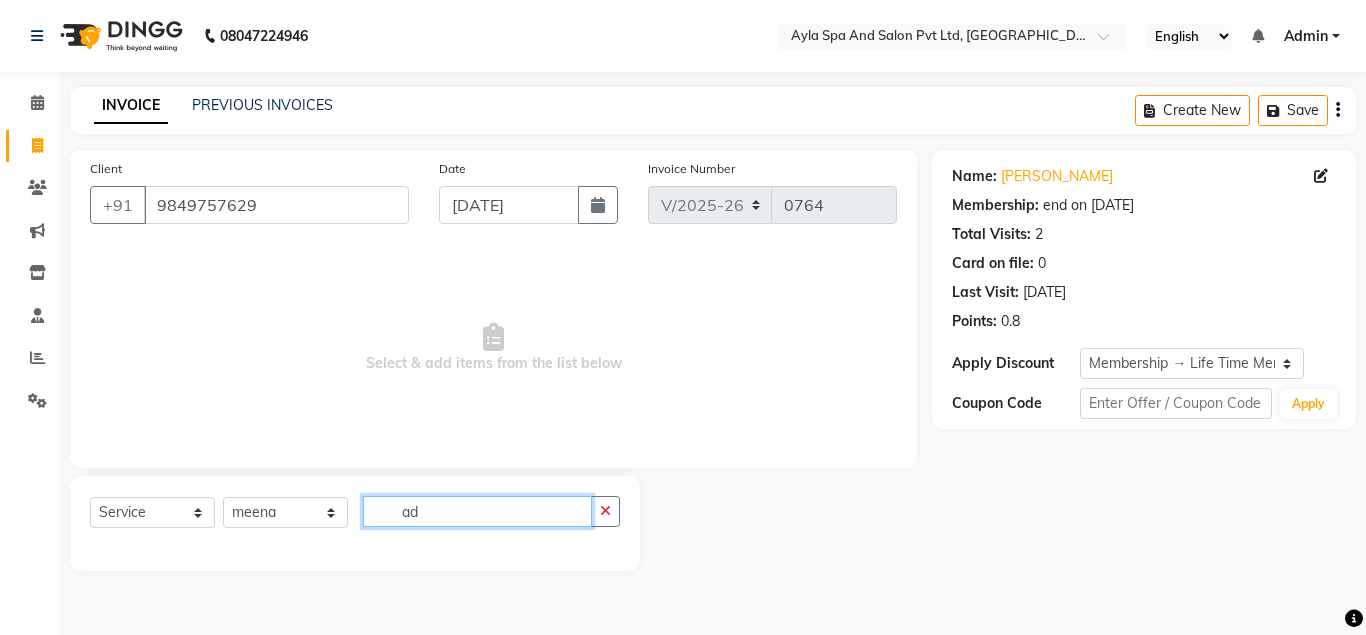 type on "a" 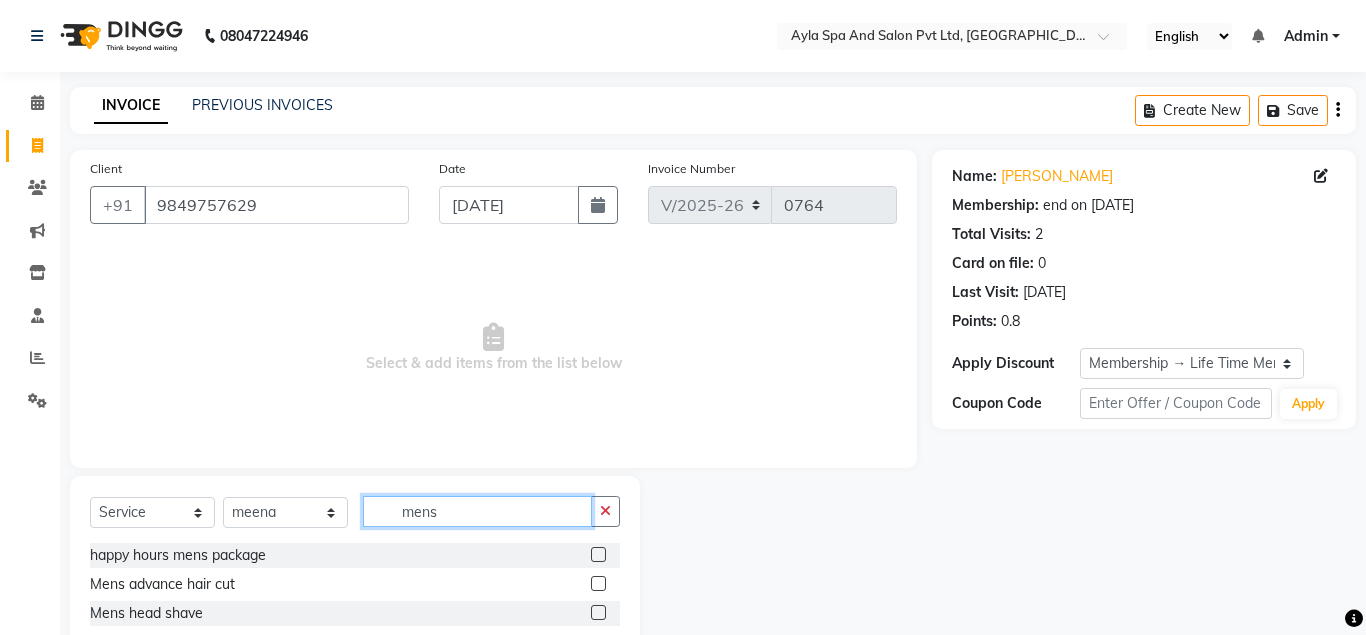 type on "mens" 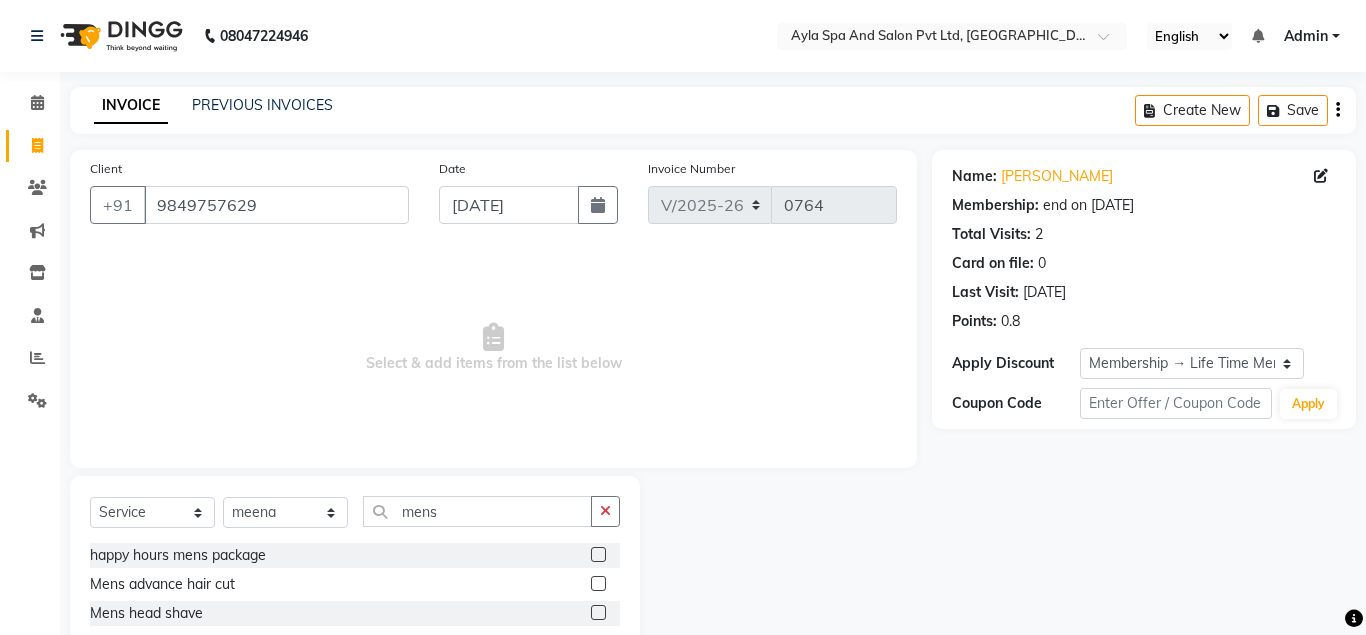 click 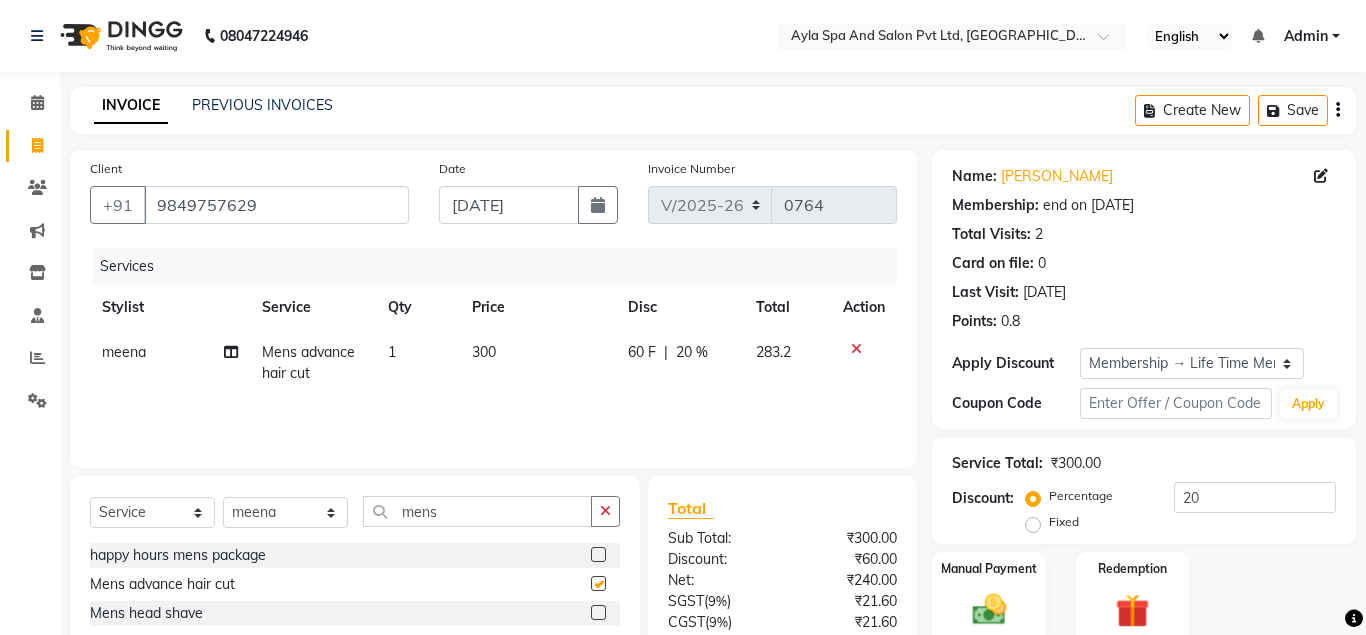 checkbox on "false" 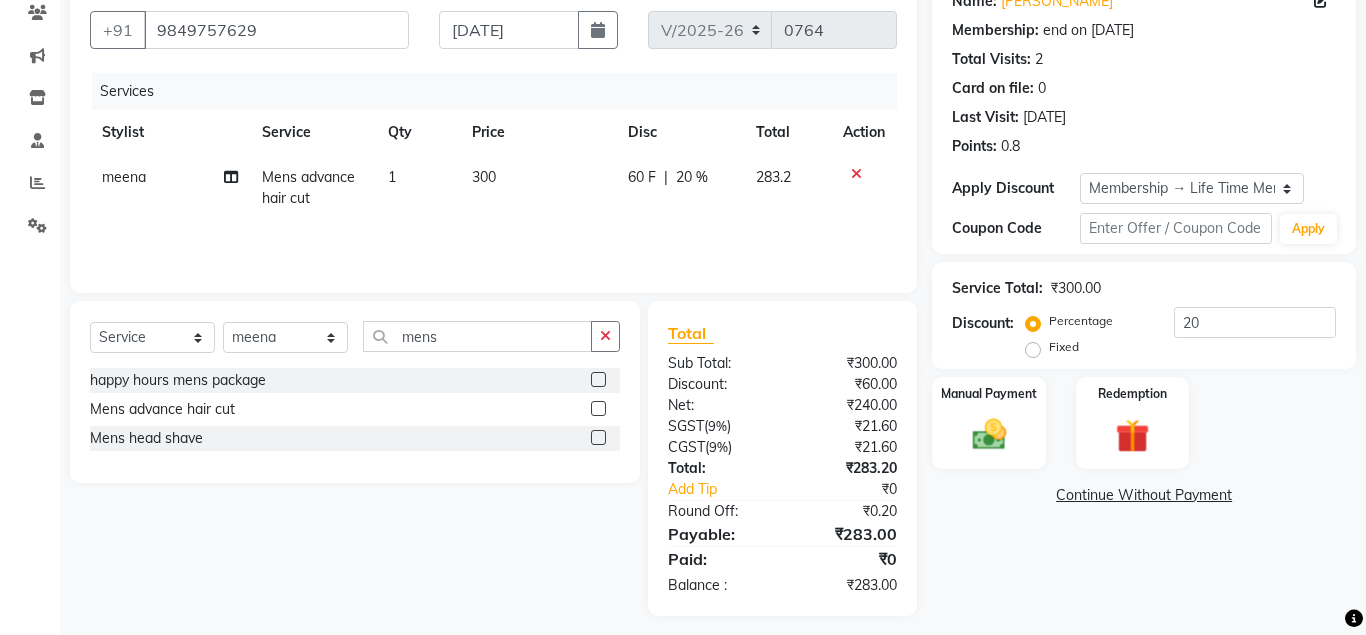 scroll, scrollTop: 186, scrollLeft: 0, axis: vertical 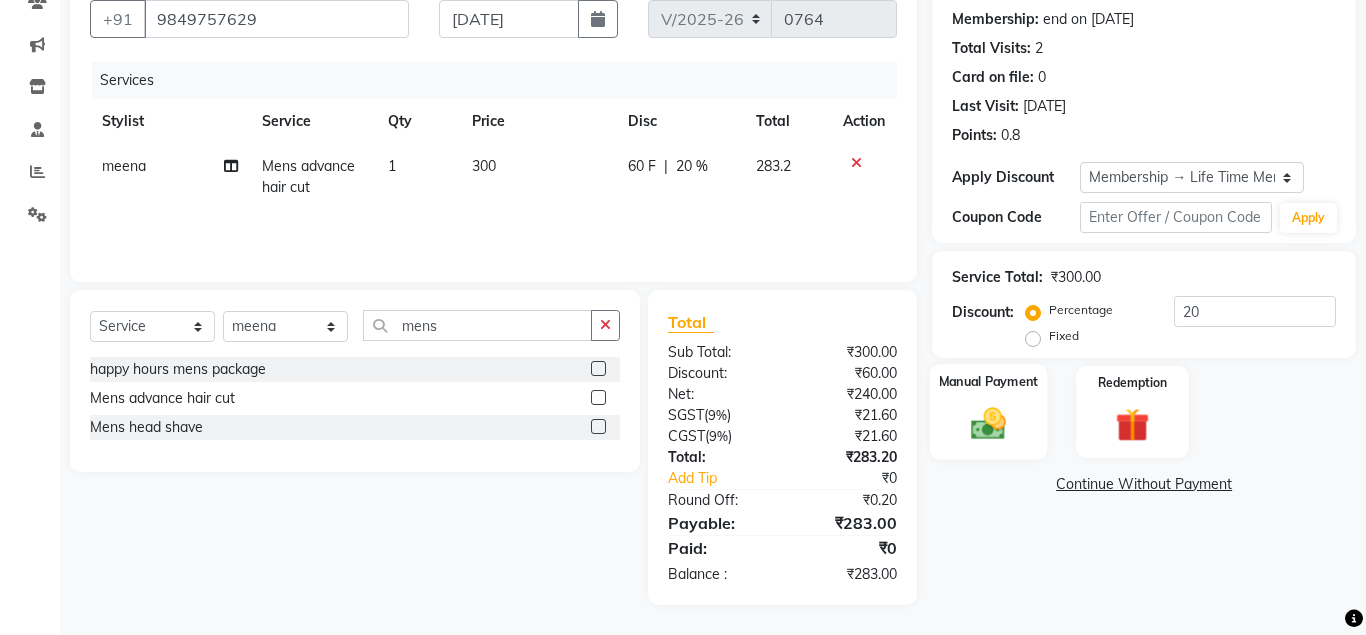 click 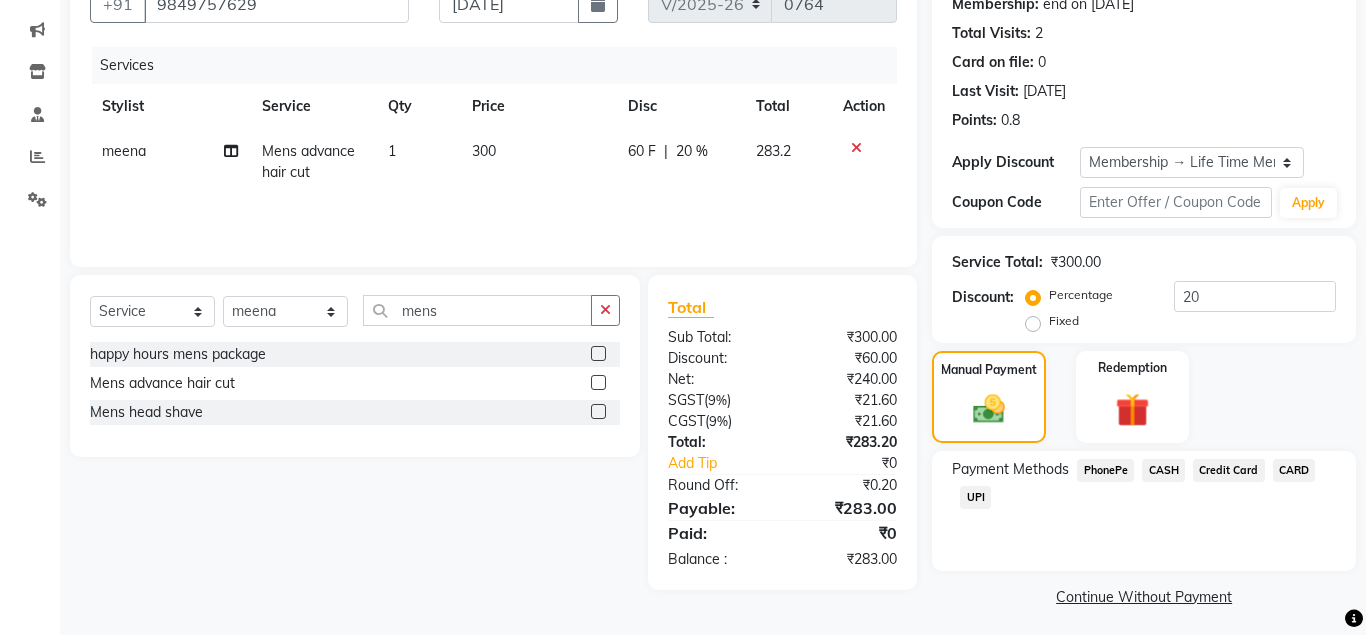 scroll, scrollTop: 208, scrollLeft: 0, axis: vertical 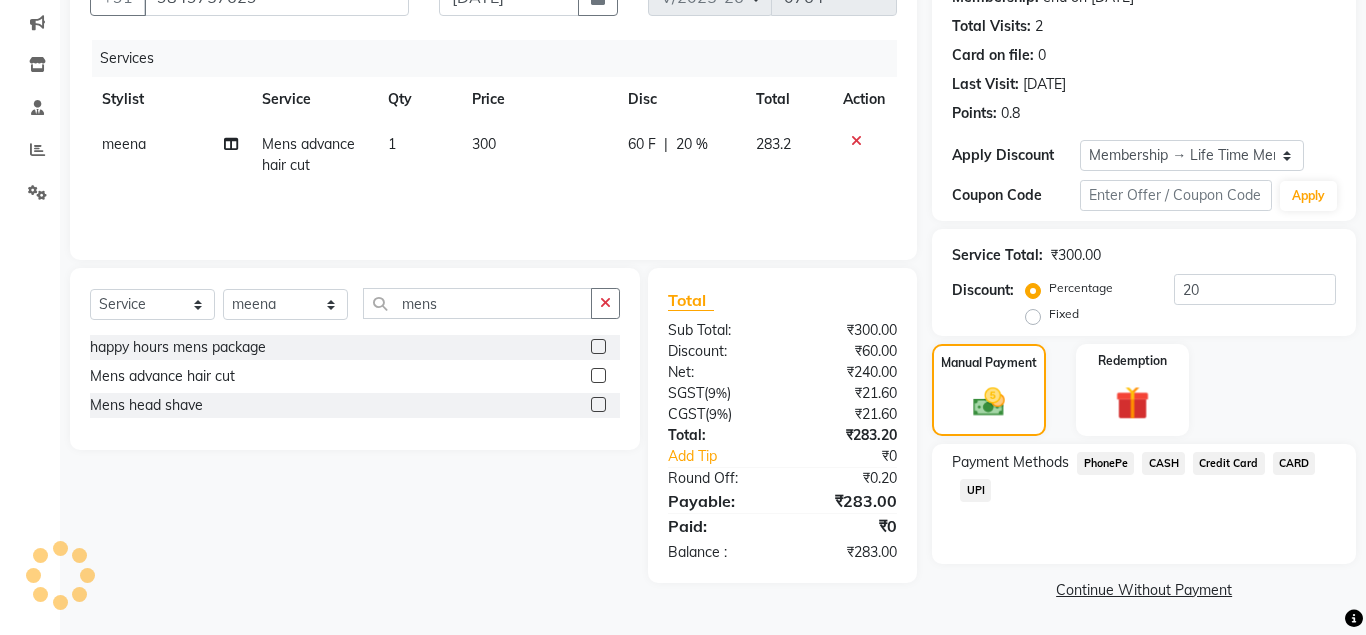 click on "UPI" 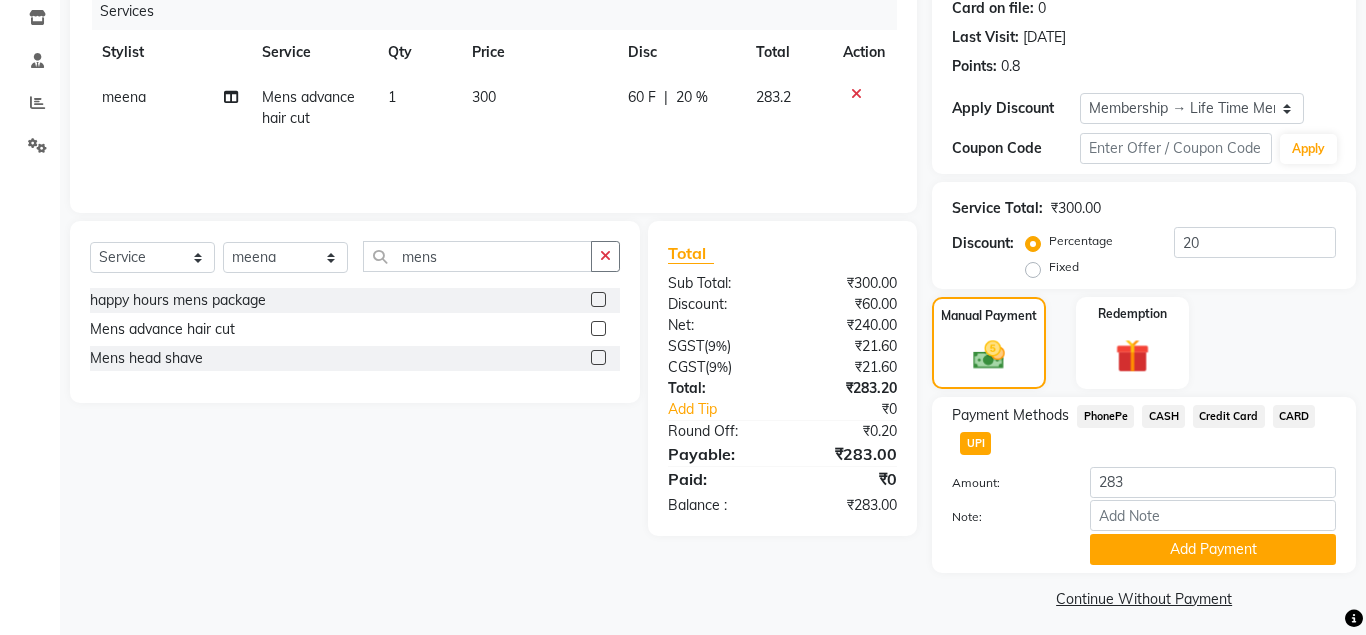 scroll, scrollTop: 263, scrollLeft: 0, axis: vertical 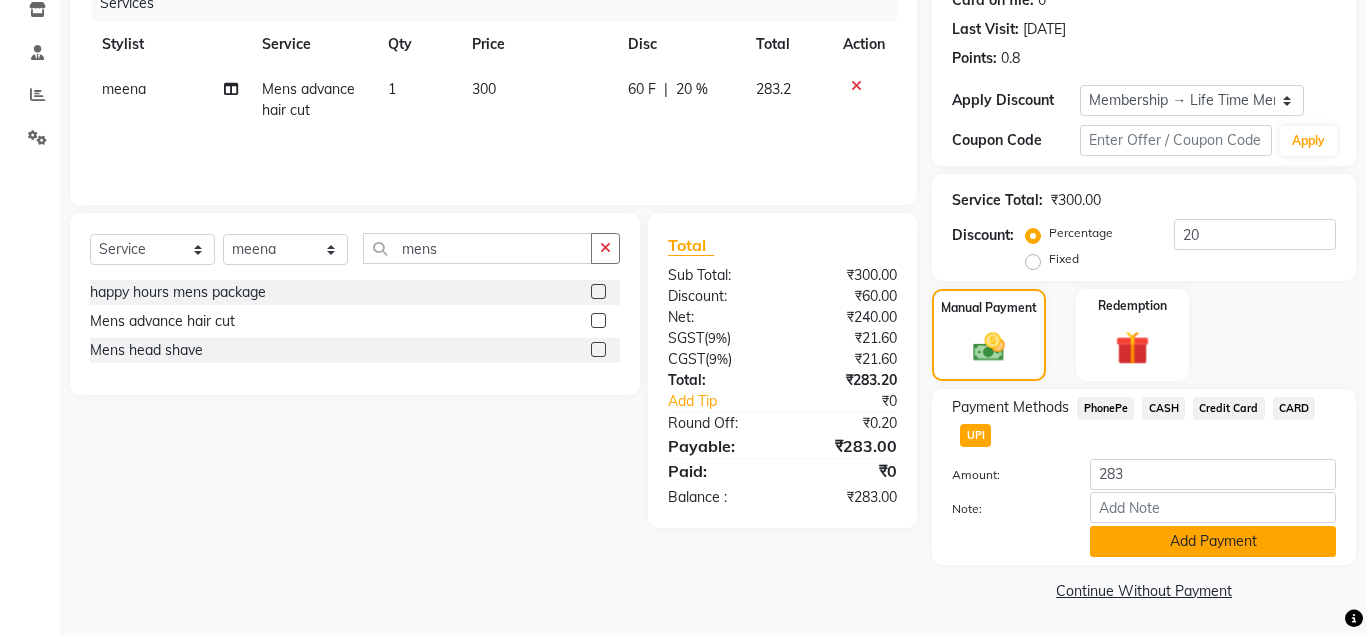 click on "Add Payment" 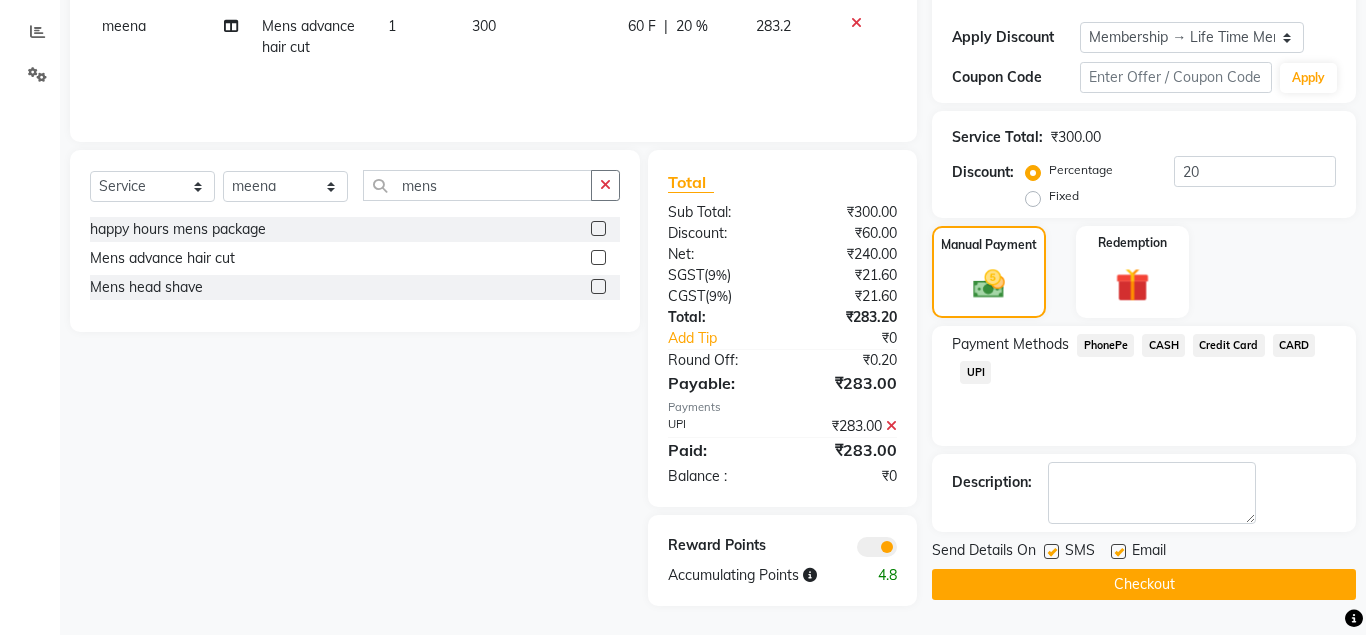 scroll, scrollTop: 327, scrollLeft: 0, axis: vertical 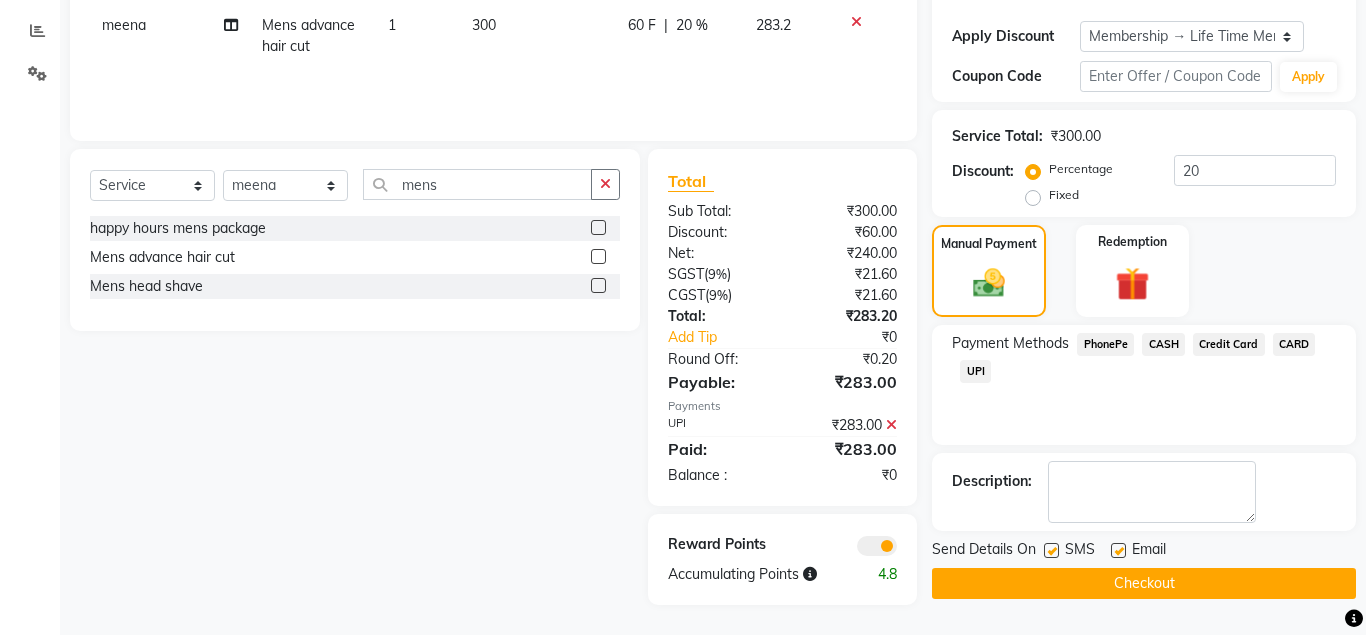 click on "SMS" 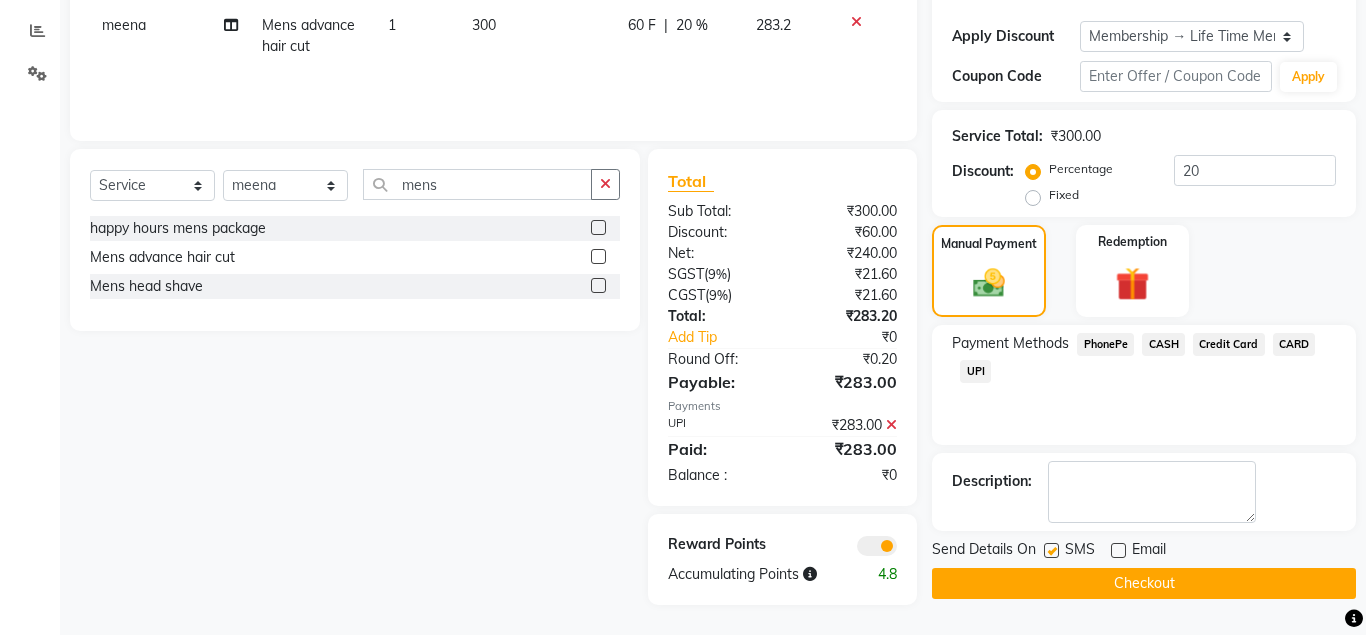 click on "Checkout" 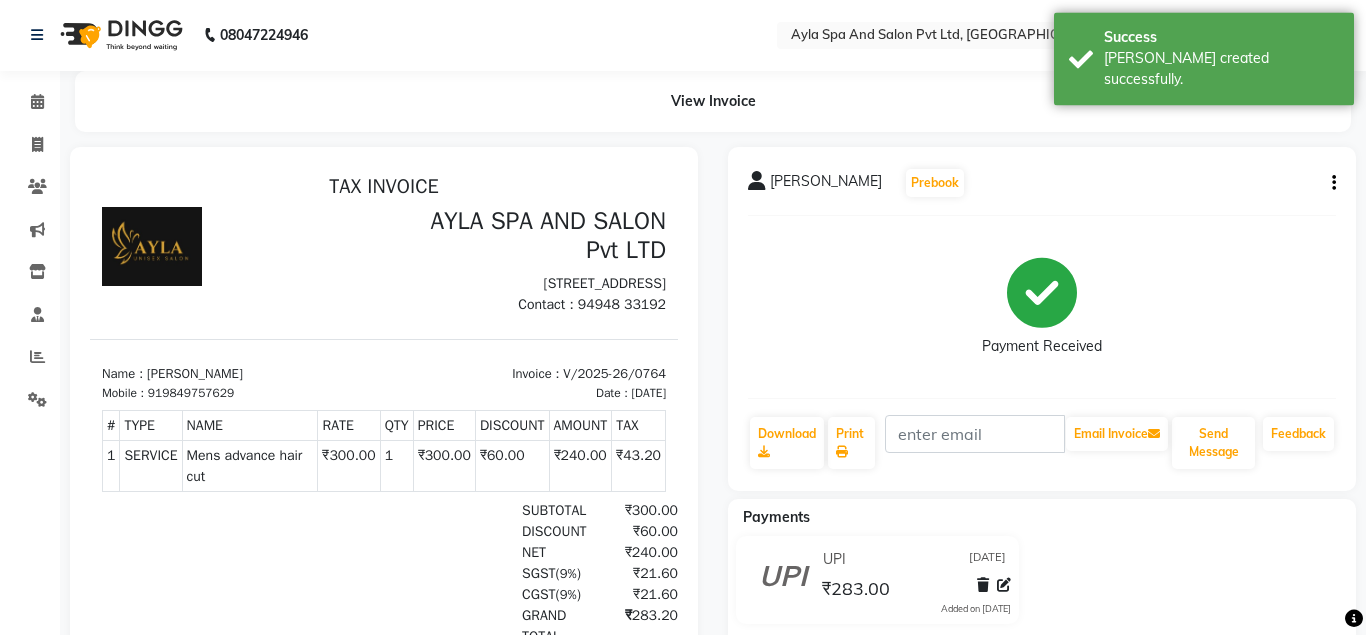scroll, scrollTop: 0, scrollLeft: 0, axis: both 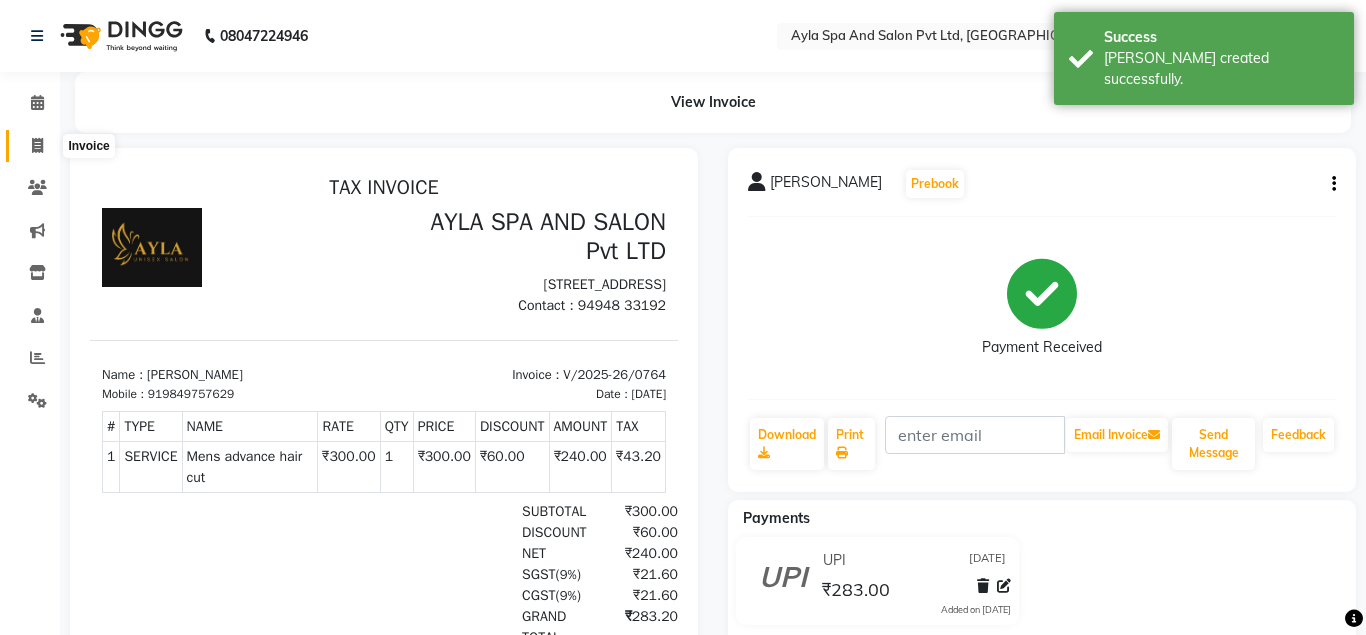 click 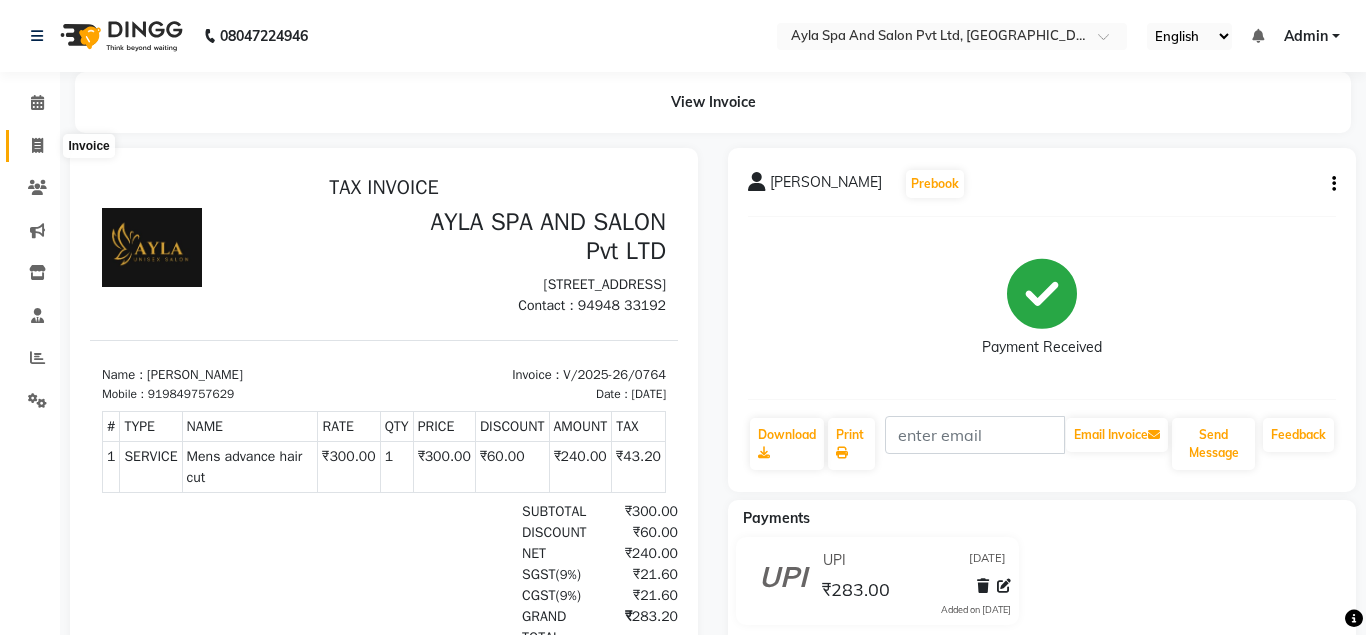 select on "service" 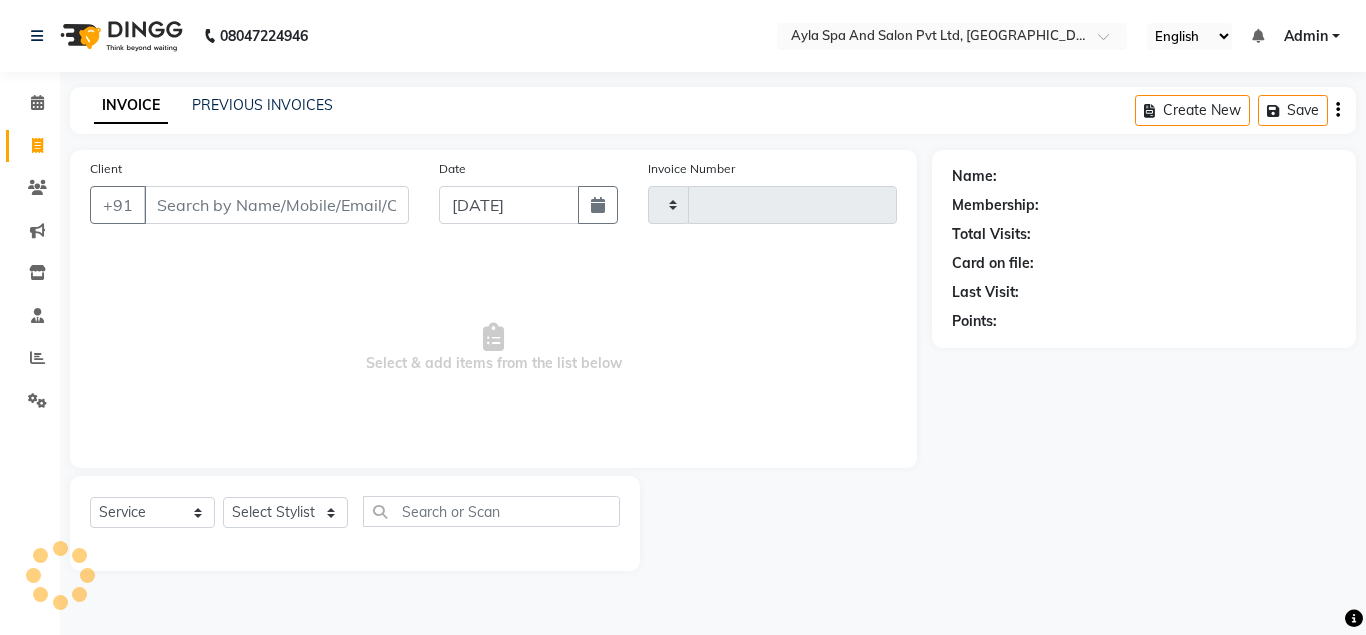 type on "0765" 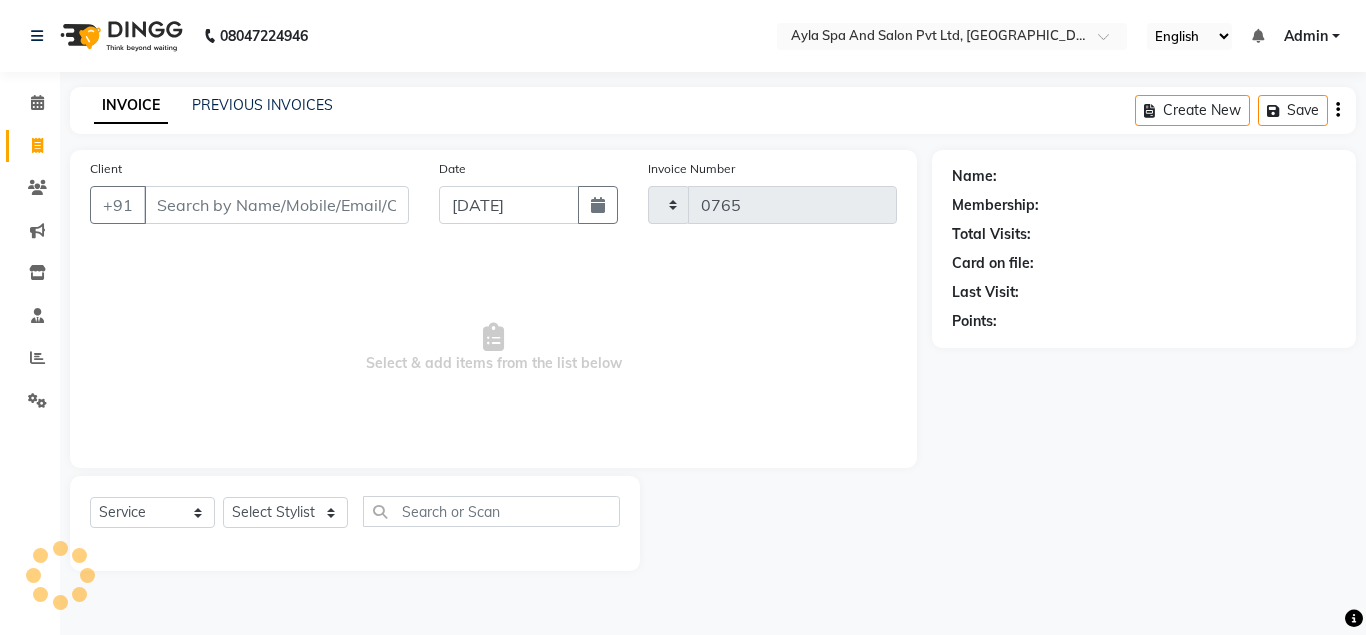 select on "7756" 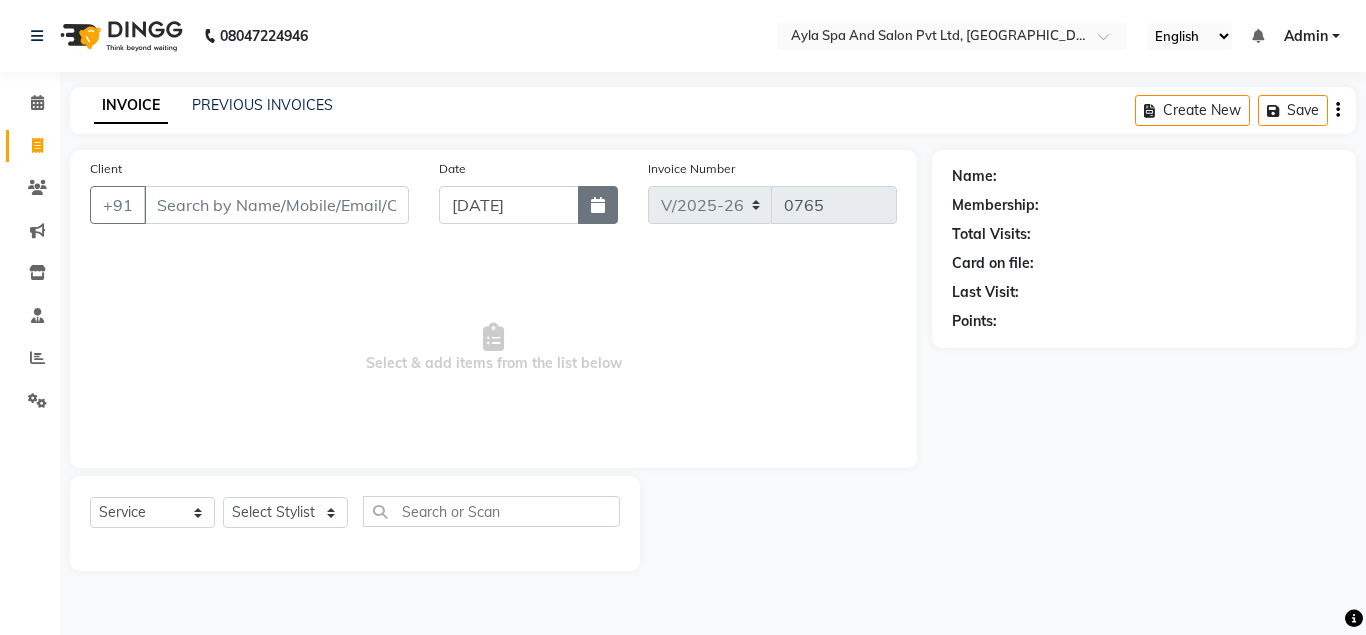click 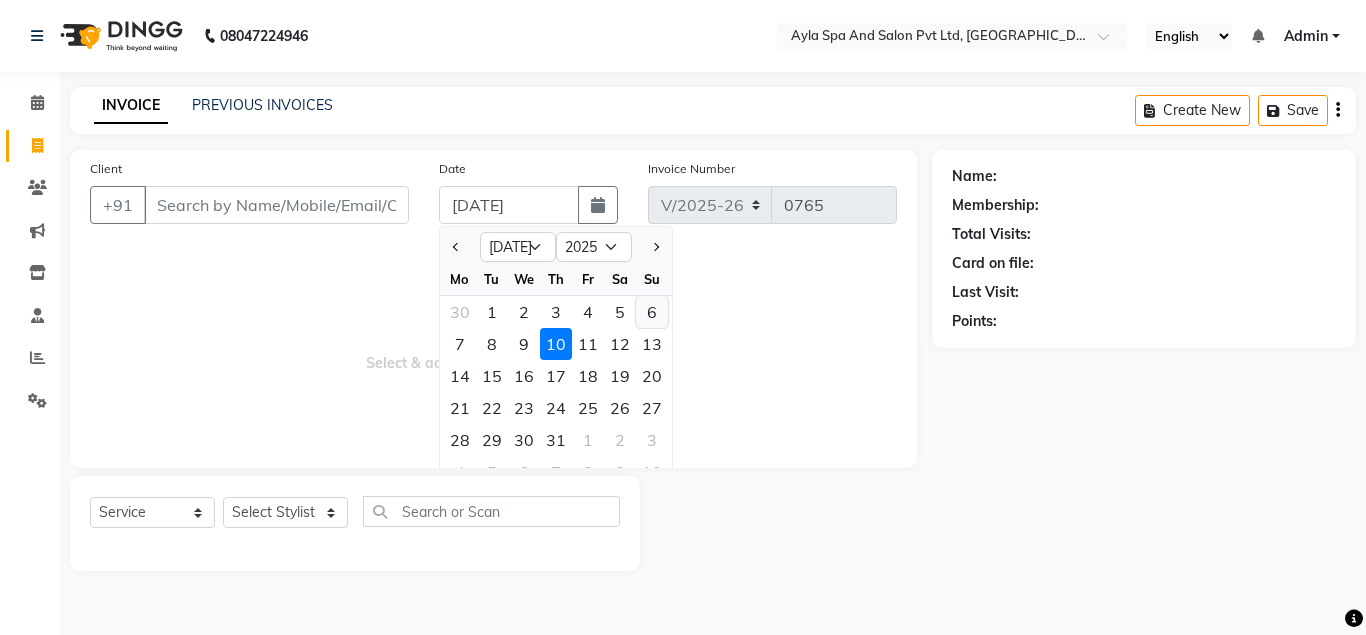 click on "6" 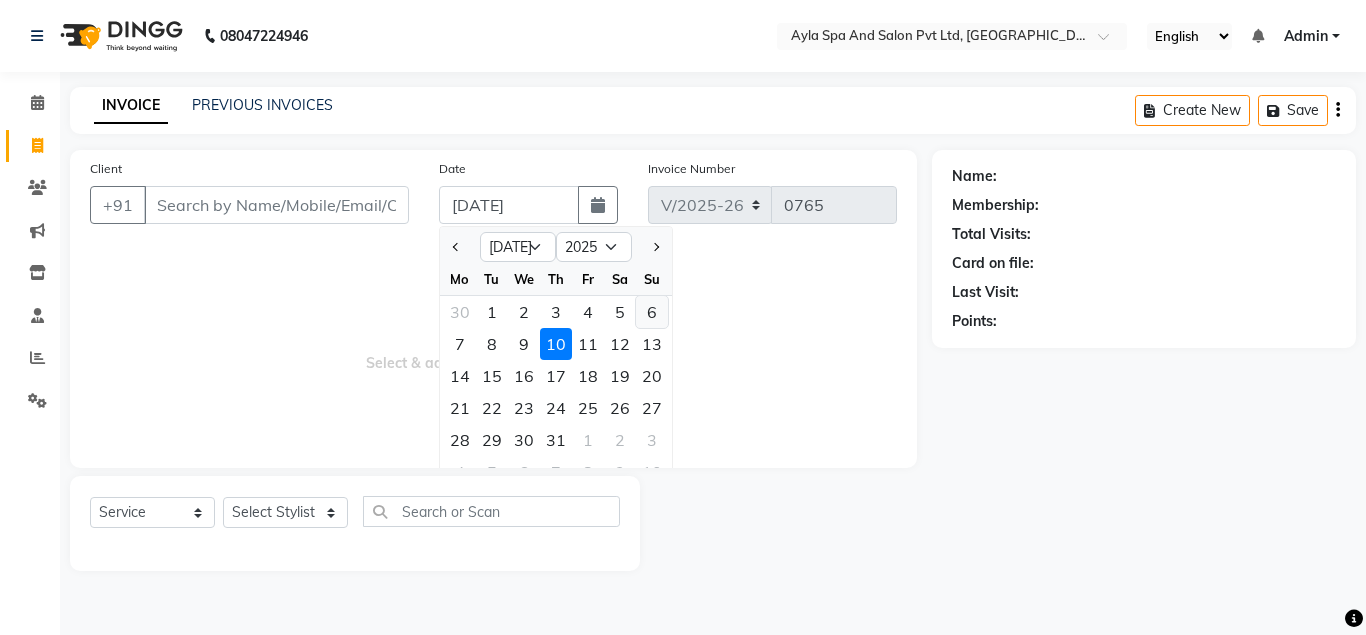 type on "[DATE]" 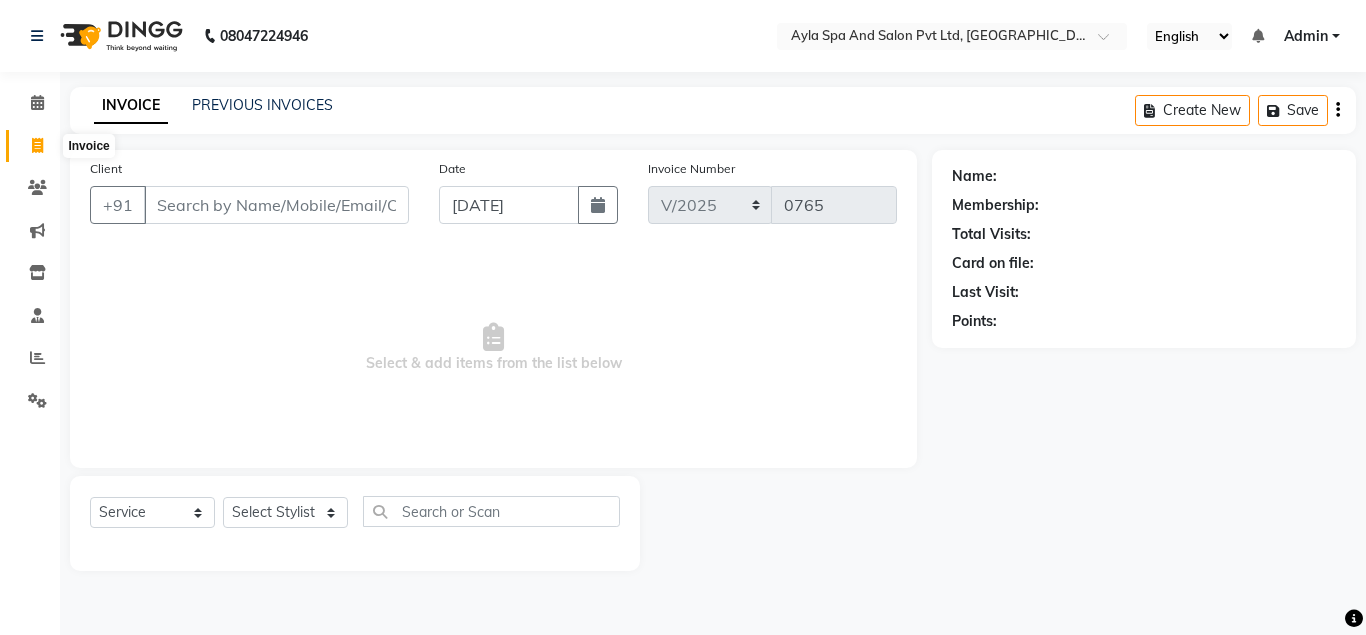 click 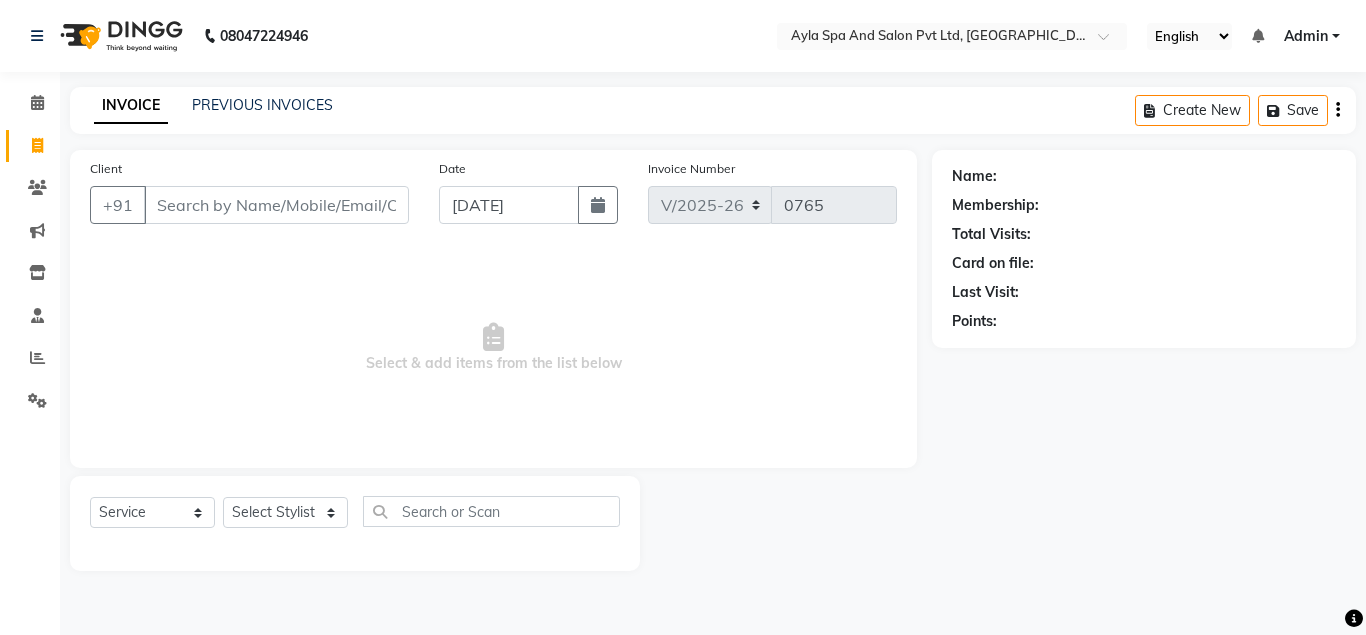 click on "Name: Membership: Total Visits: Card on file: Last Visit:  Points:" 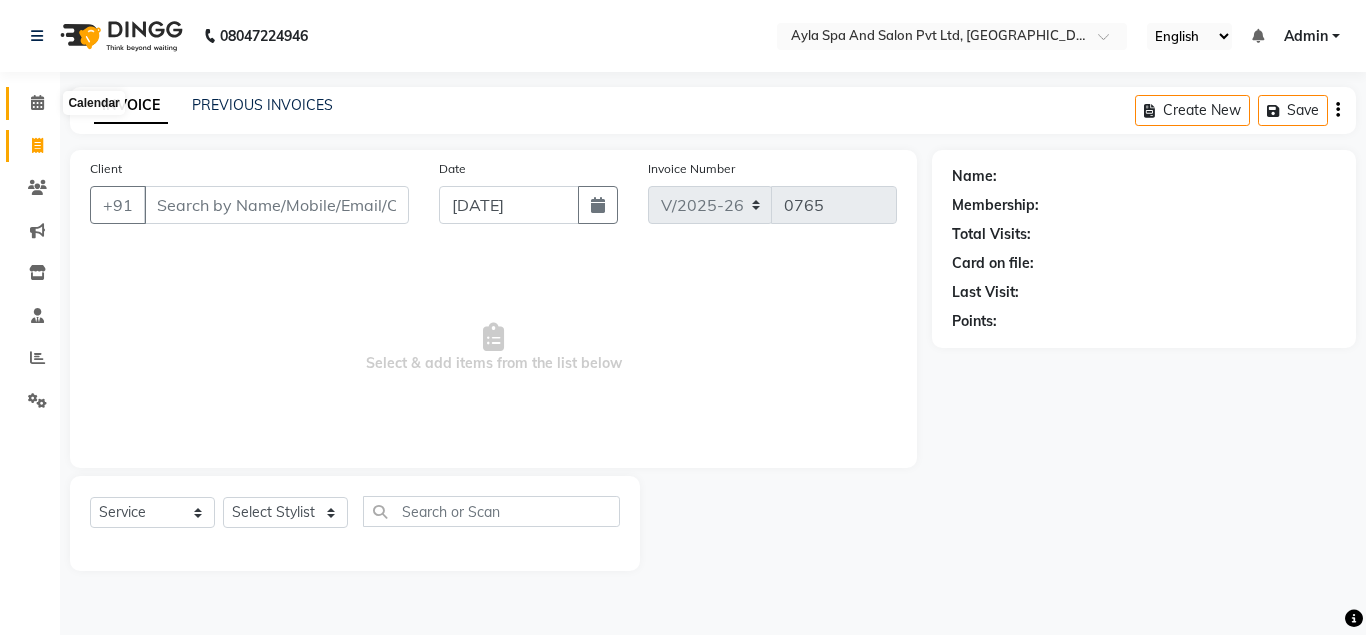 click 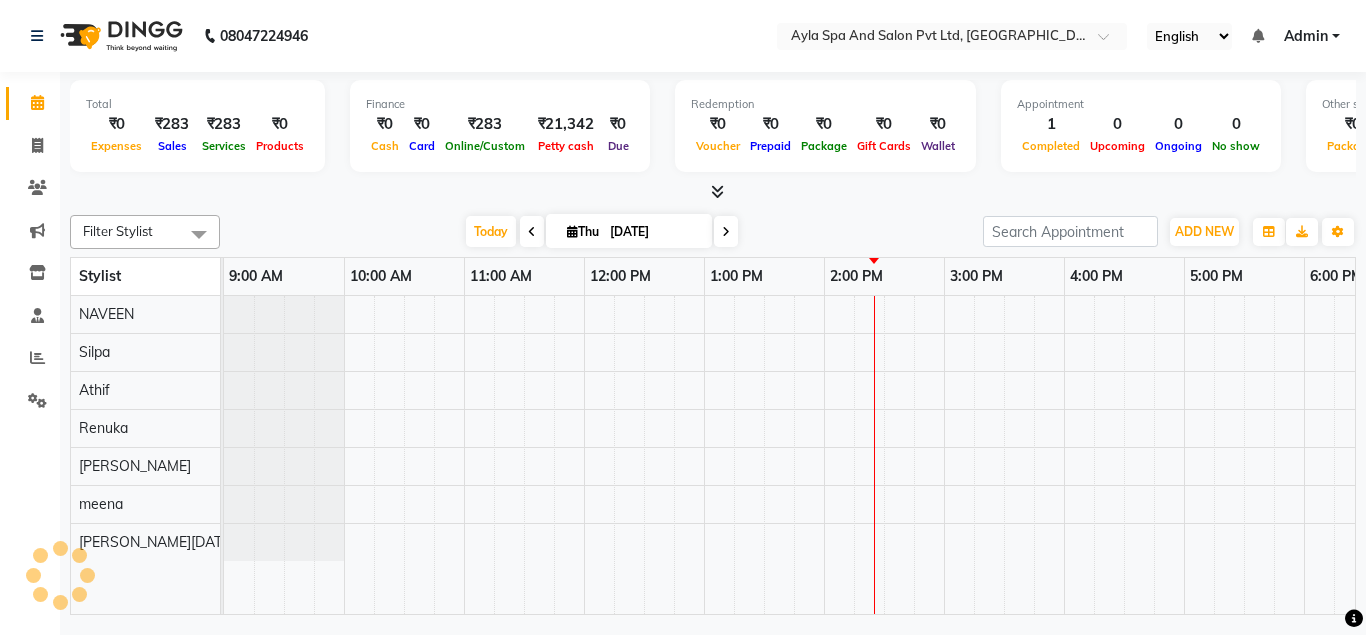 scroll, scrollTop: 0, scrollLeft: 0, axis: both 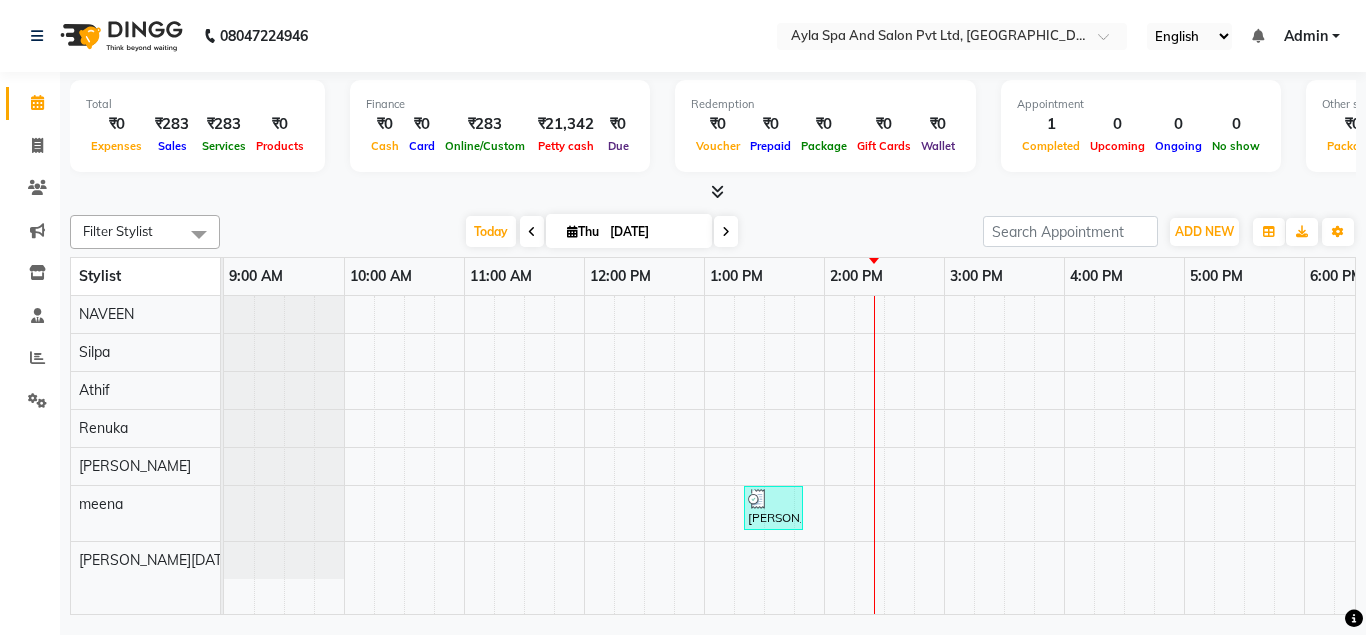 click on "Expenses" at bounding box center [116, 146] 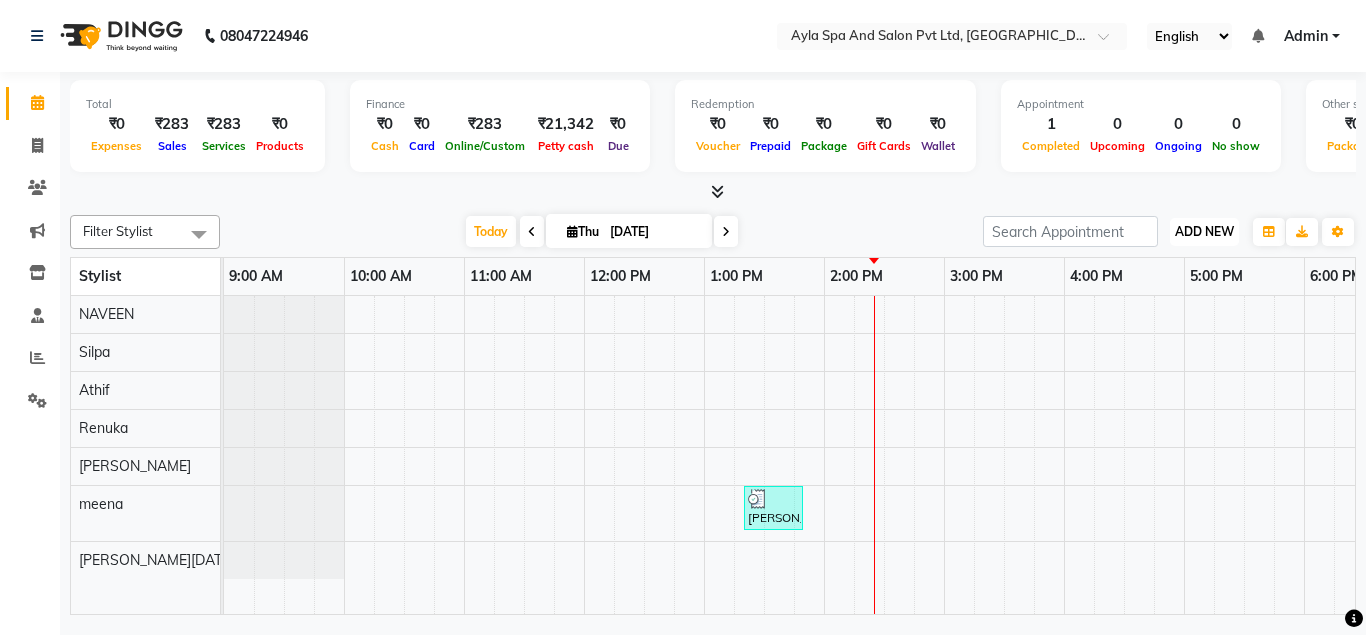 click on "ADD NEW" at bounding box center (1204, 231) 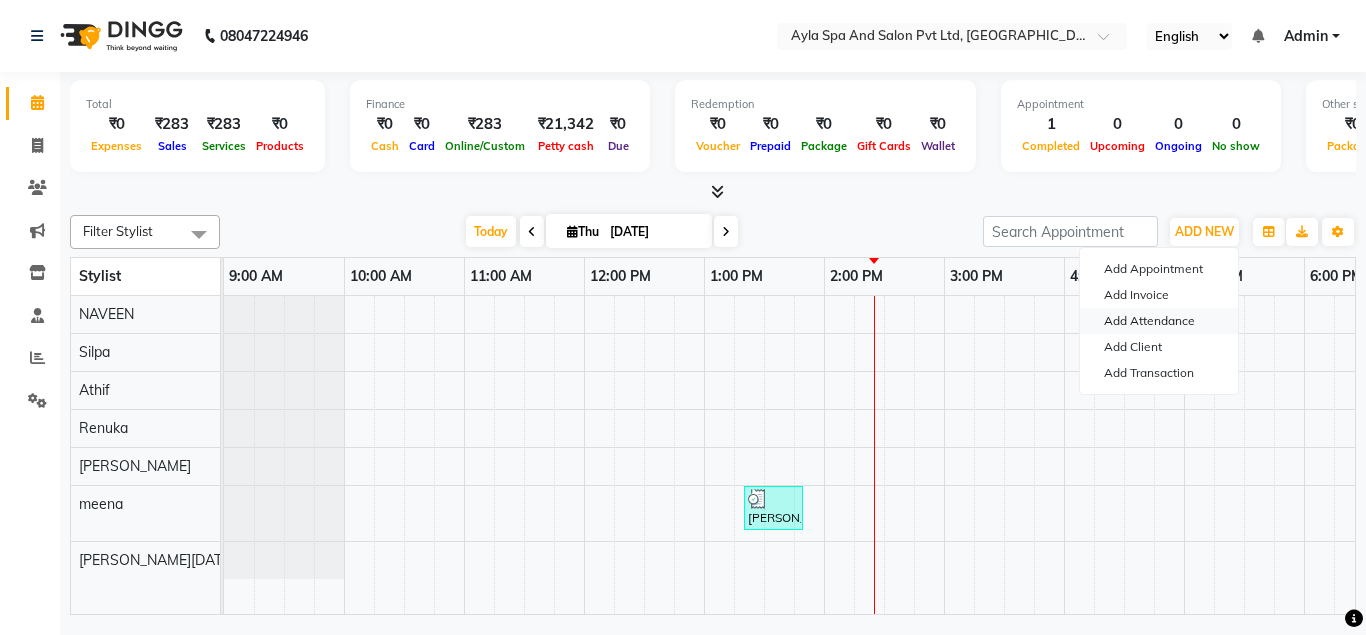 click on "Add Attendance" at bounding box center [1159, 321] 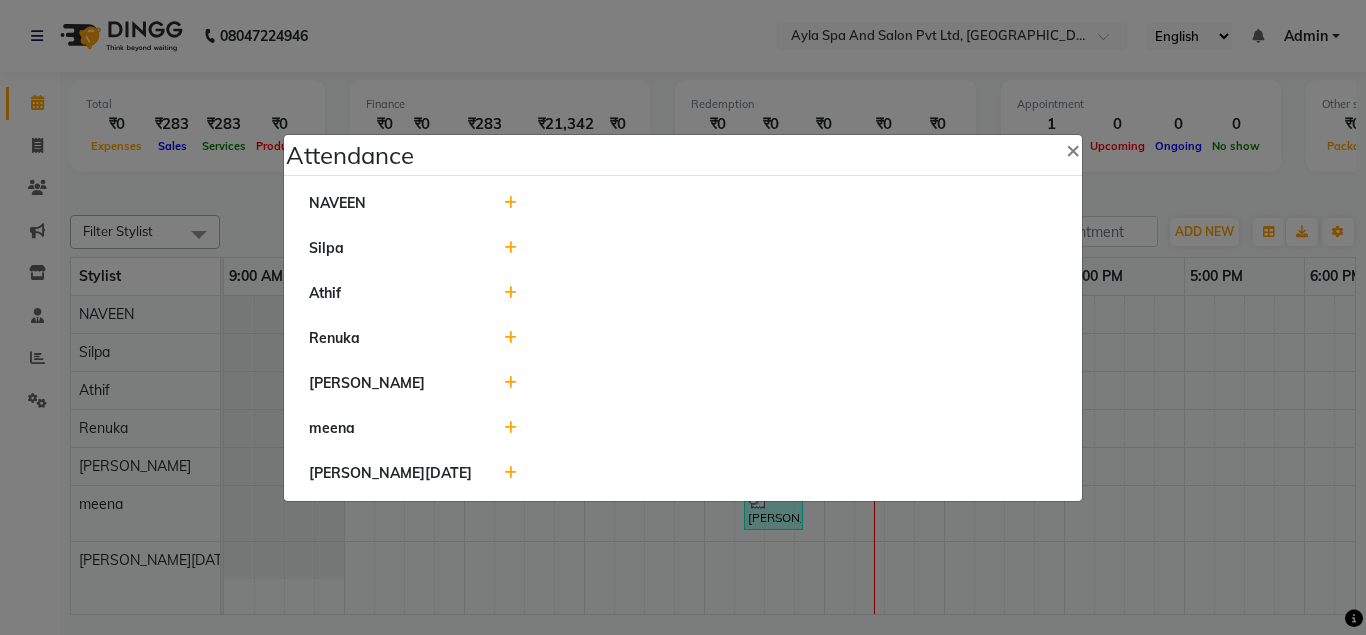 click 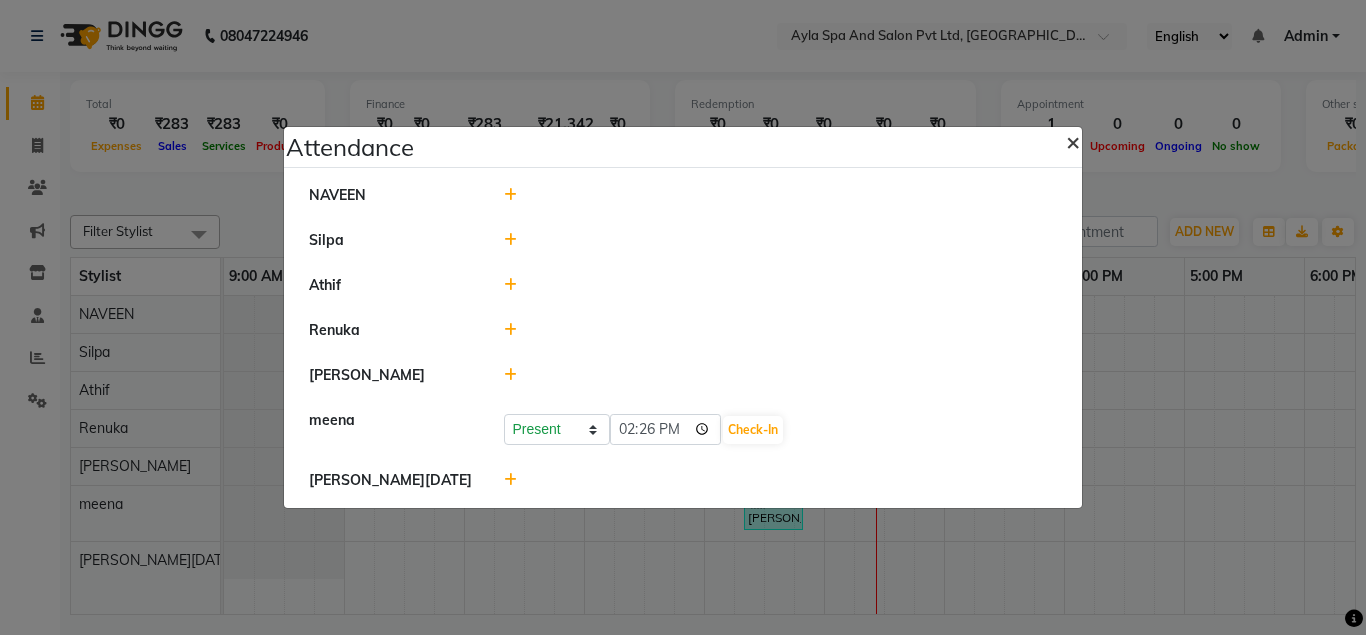 click on "×" 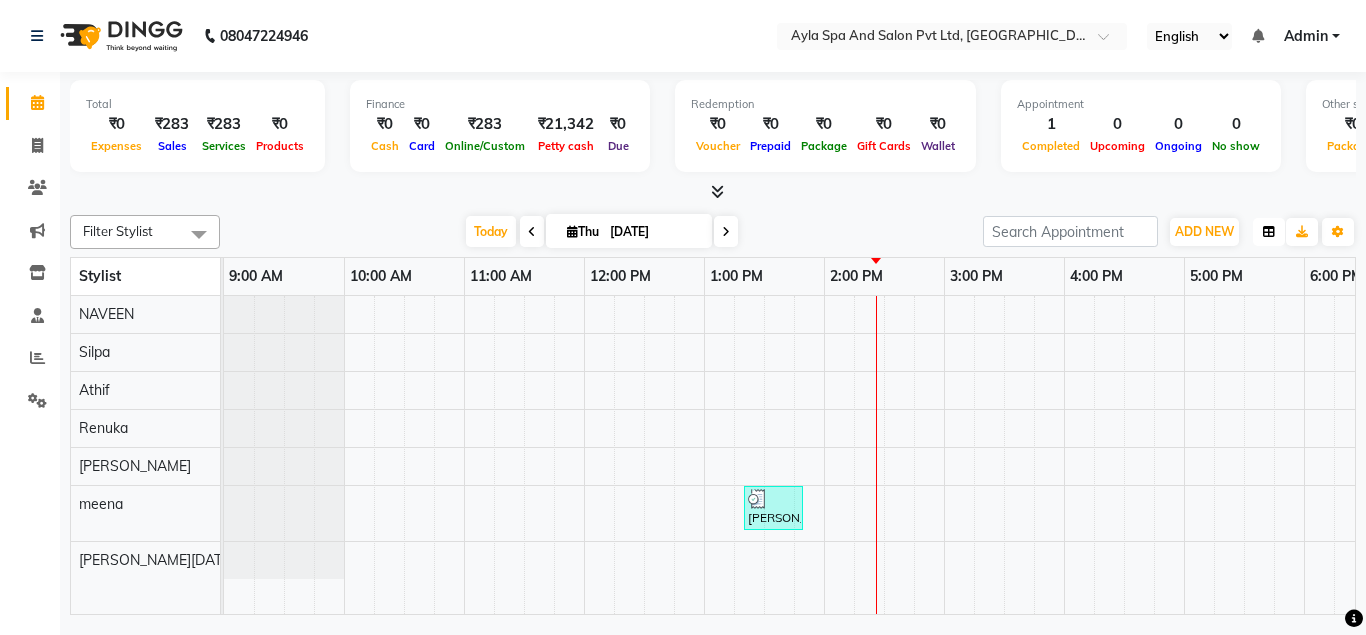 click at bounding box center (1269, 232) 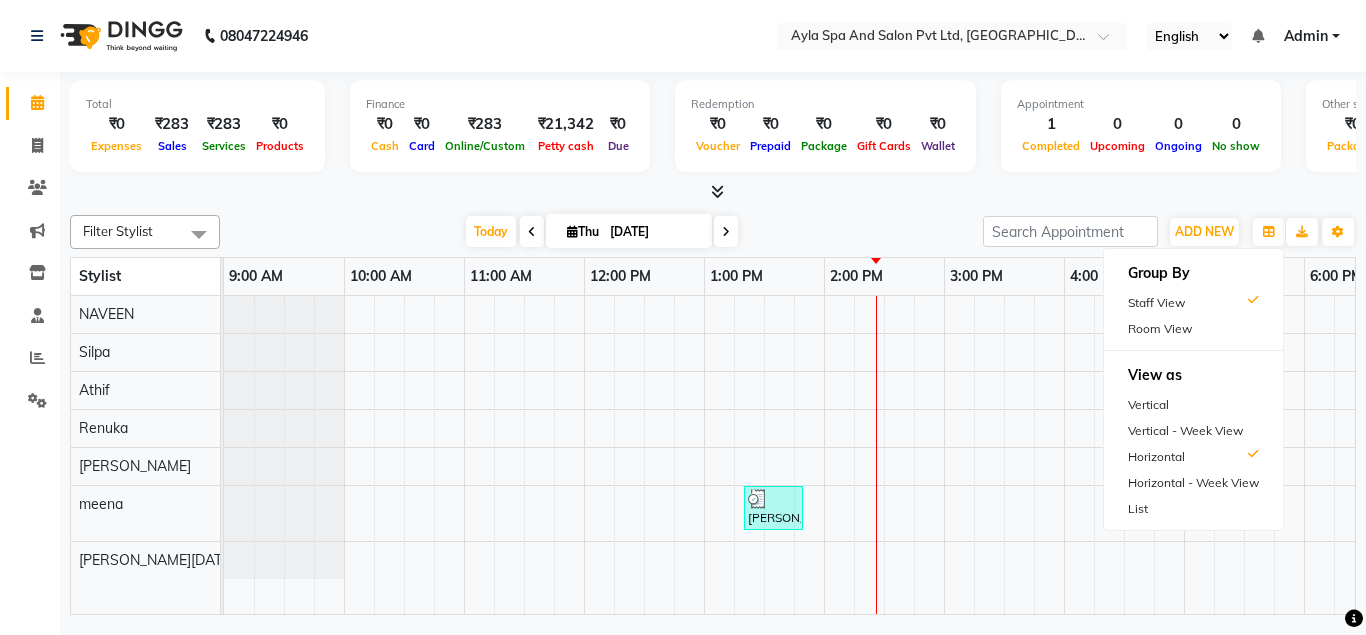 click at bounding box center [713, 192] 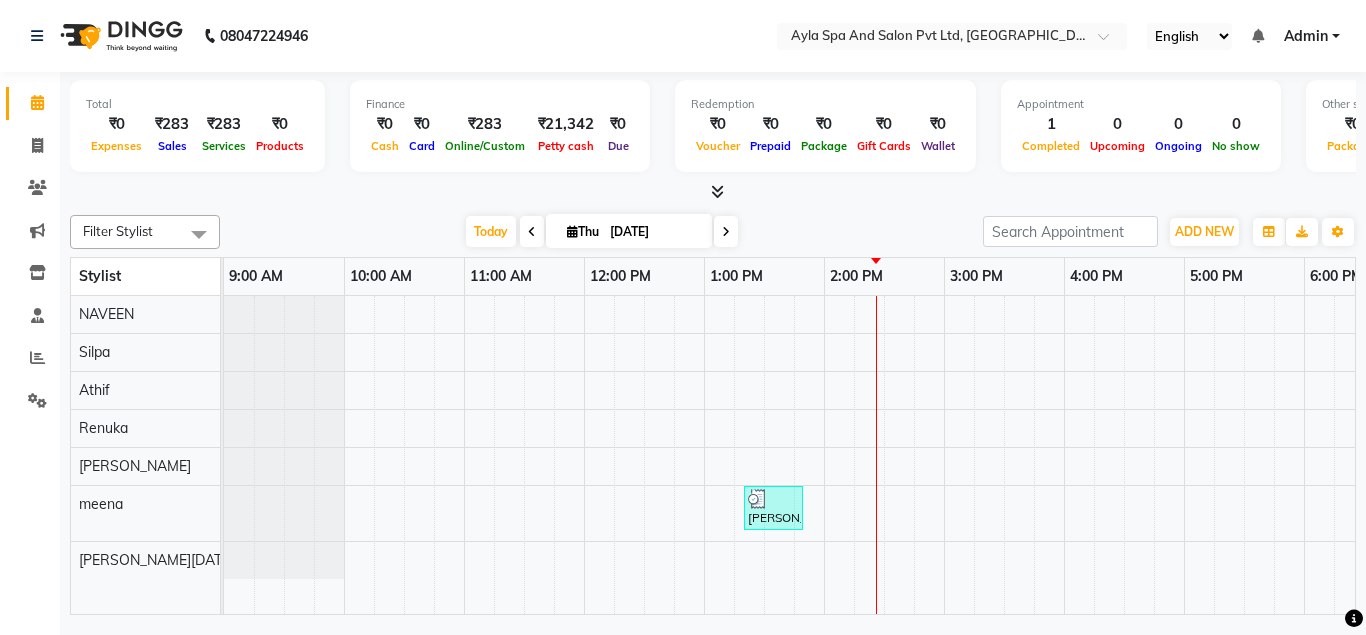 click on "₹0" at bounding box center (116, 124) 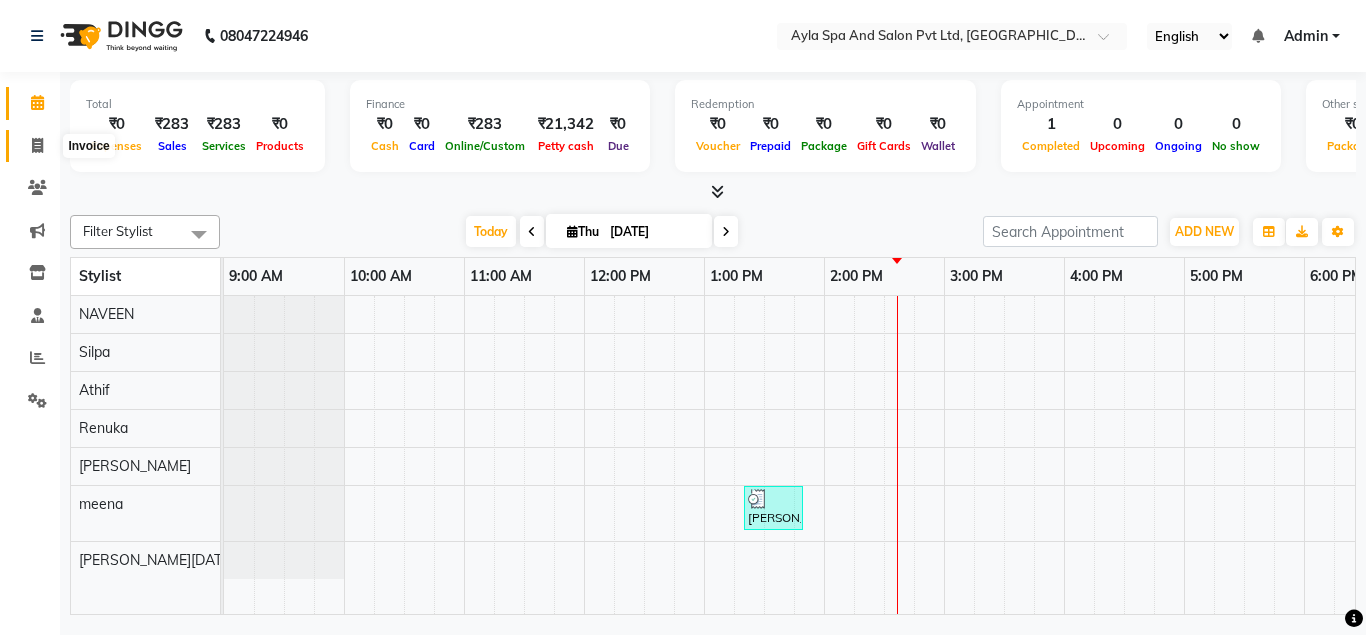 click 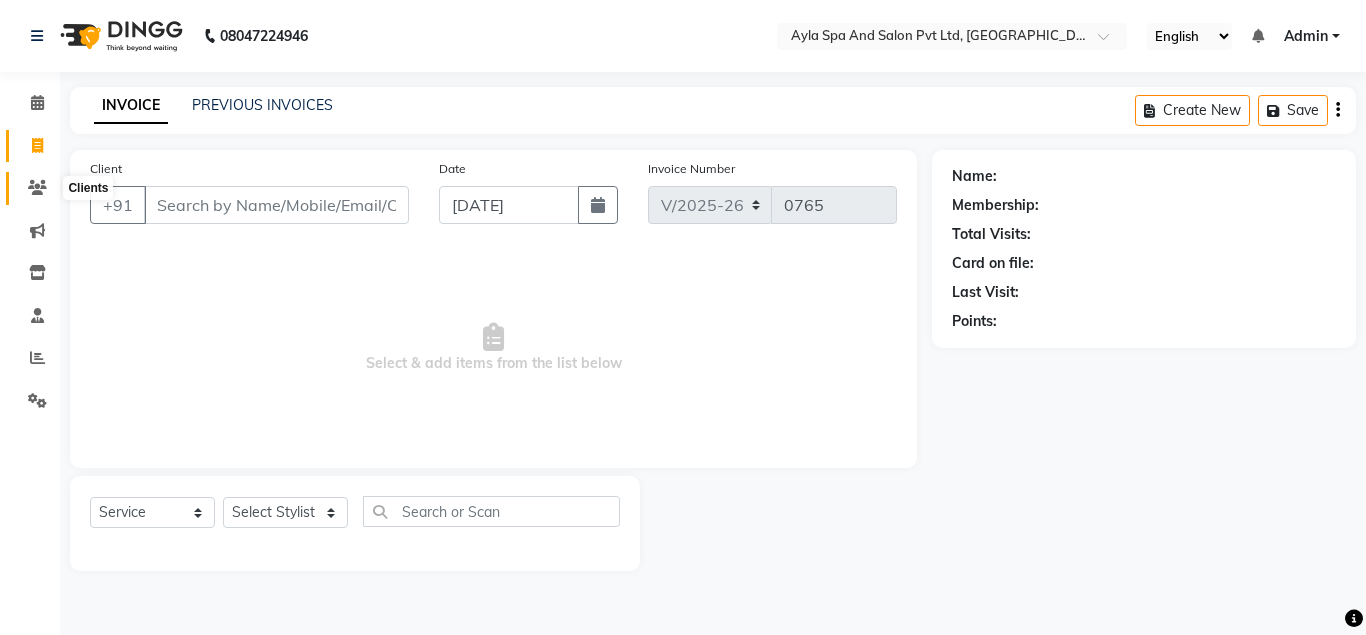 click 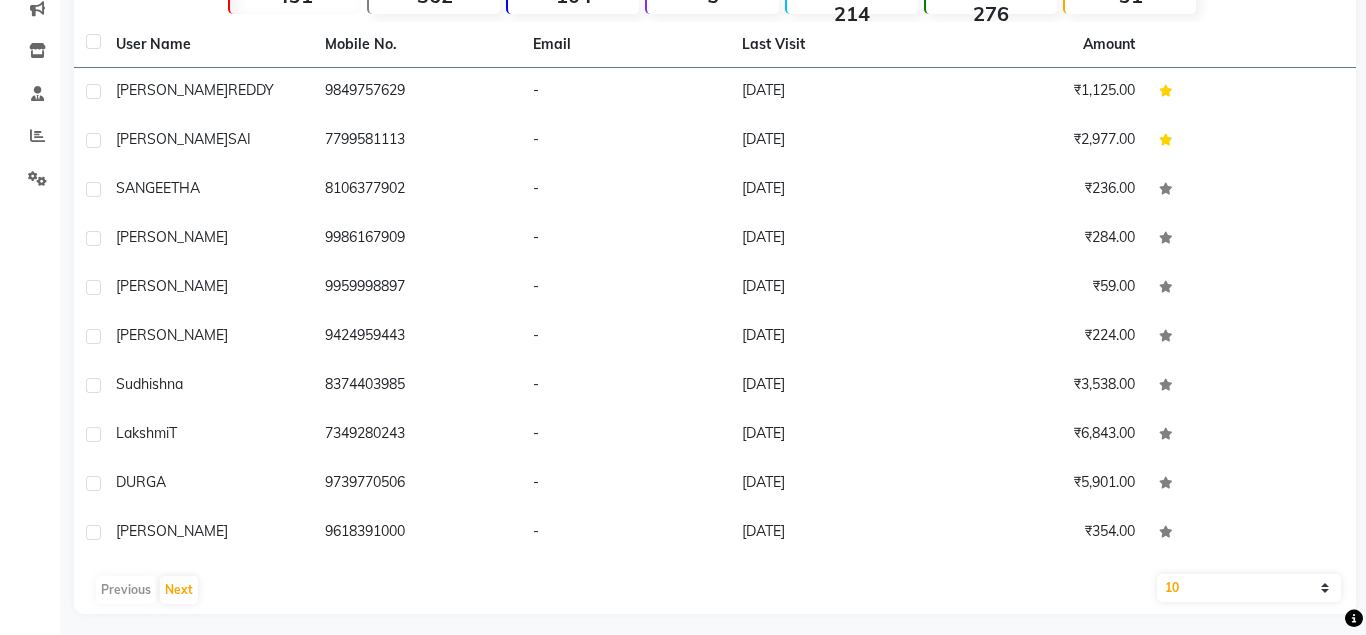 scroll, scrollTop: 231, scrollLeft: 0, axis: vertical 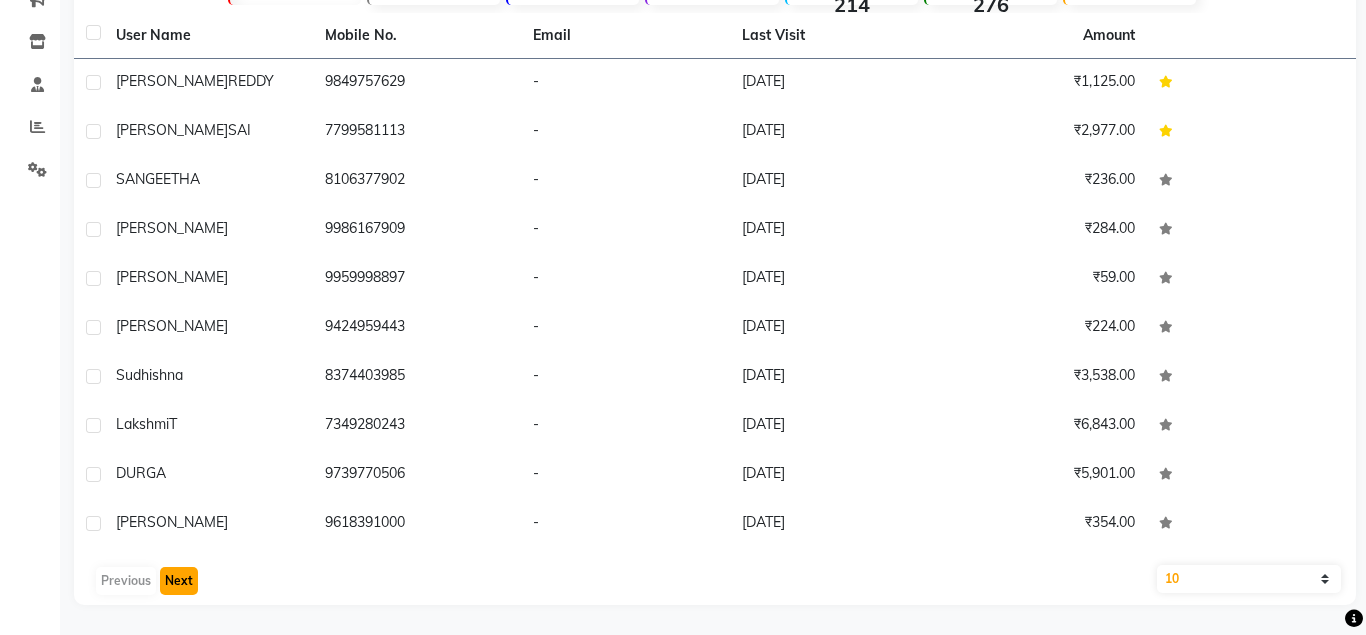 click on "Next" 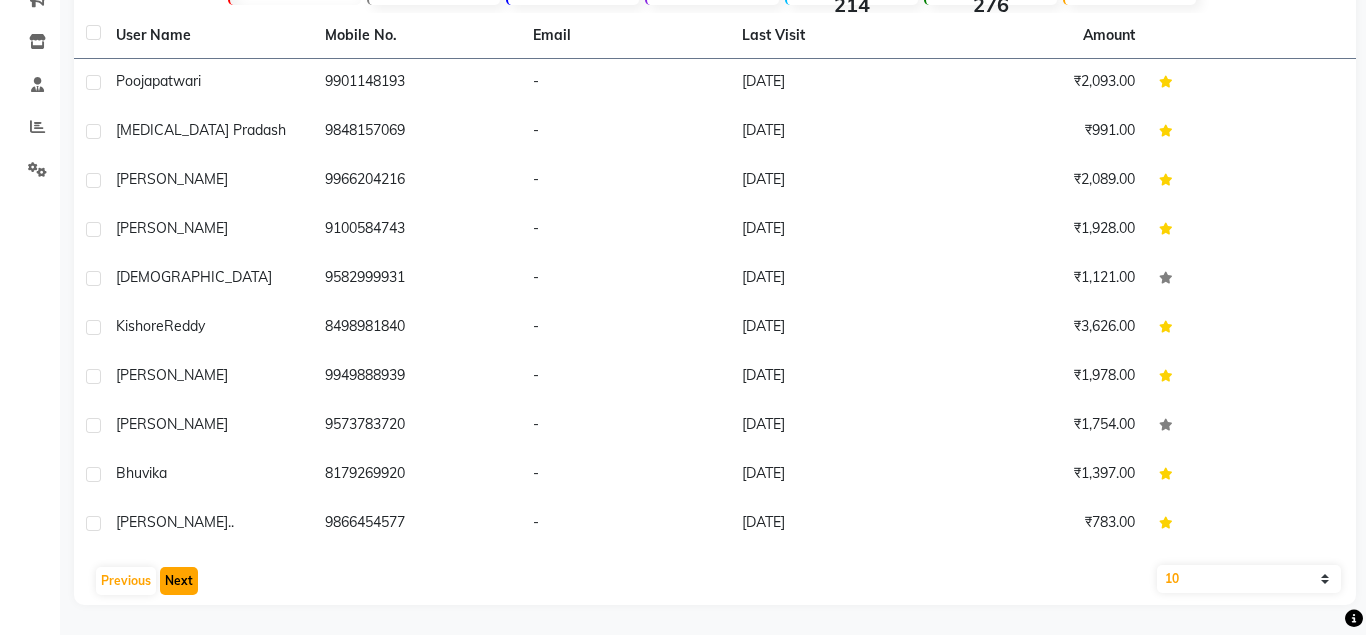 click on "Next" 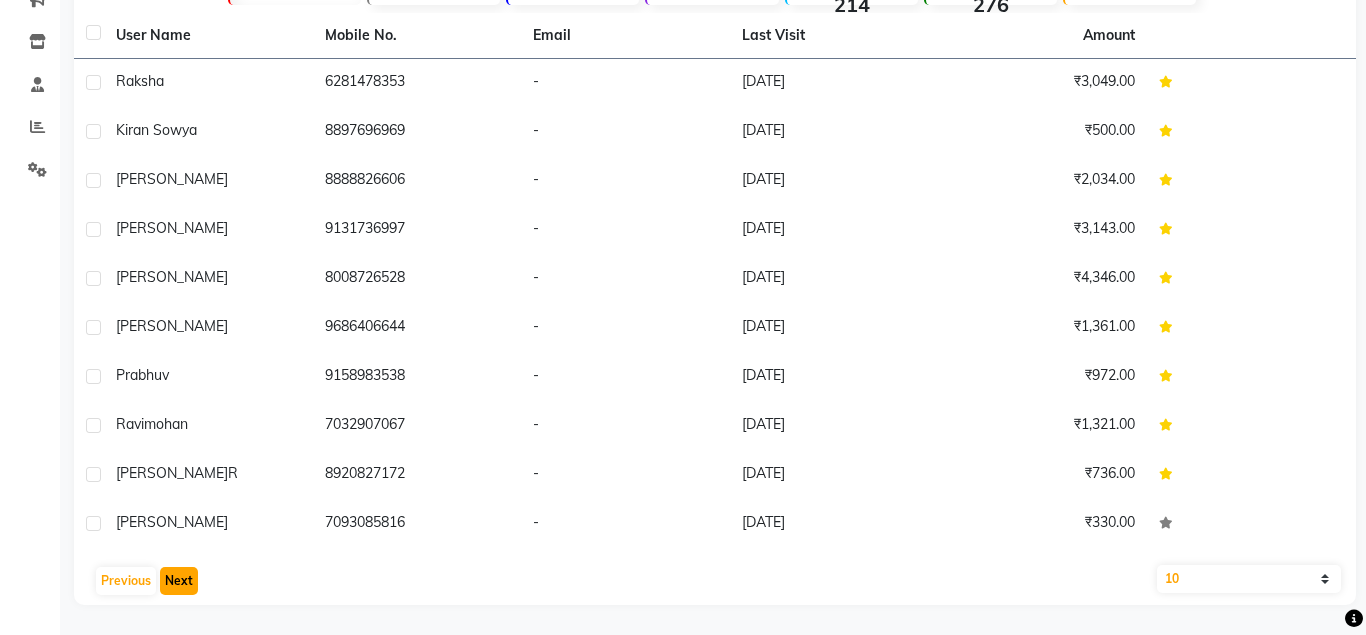 click on "Next" 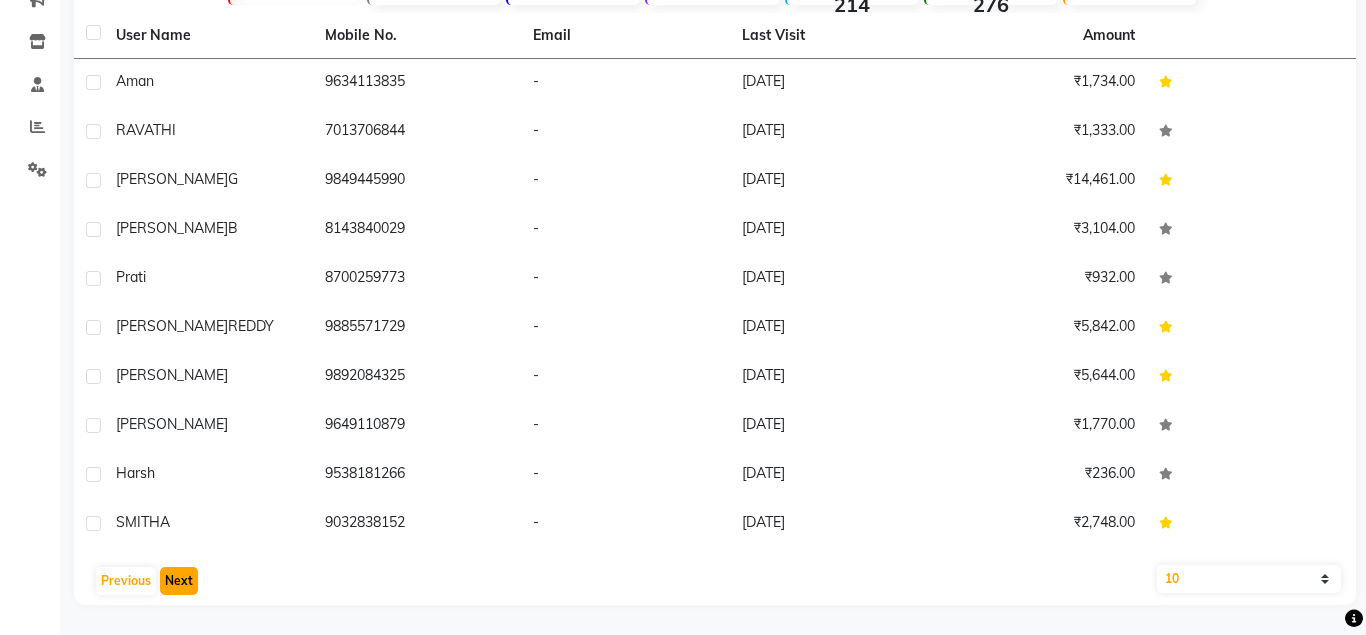click on "Next" 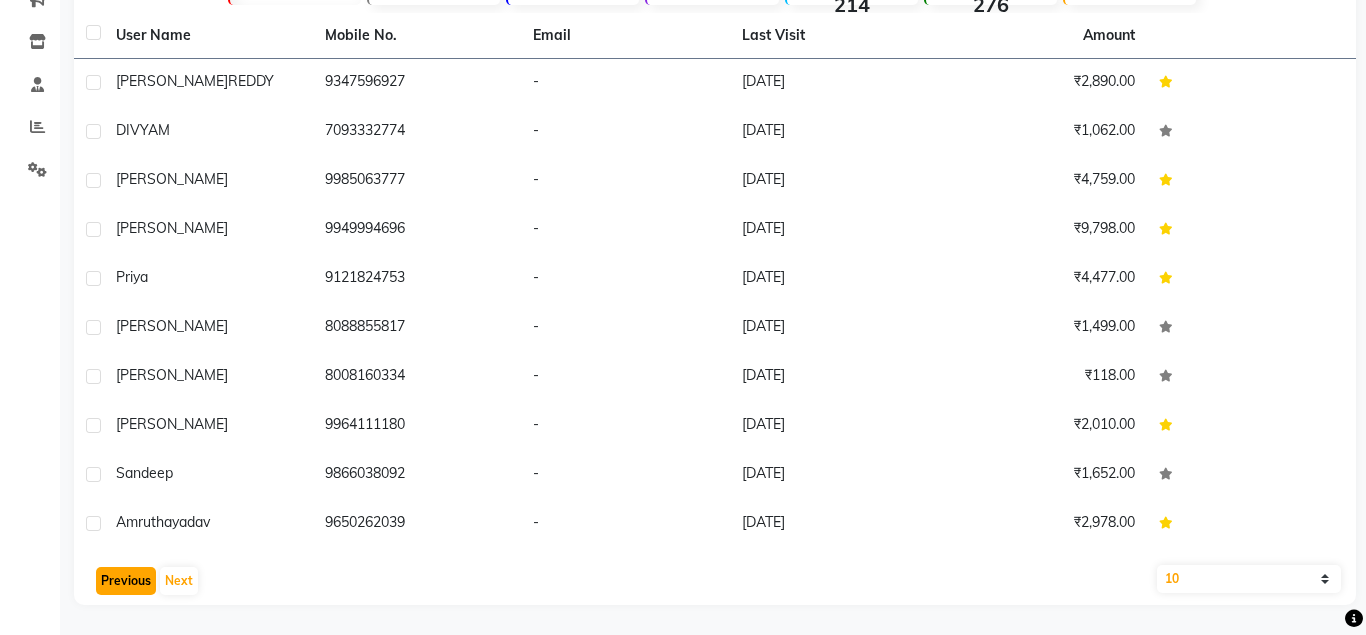 click on "Previous" 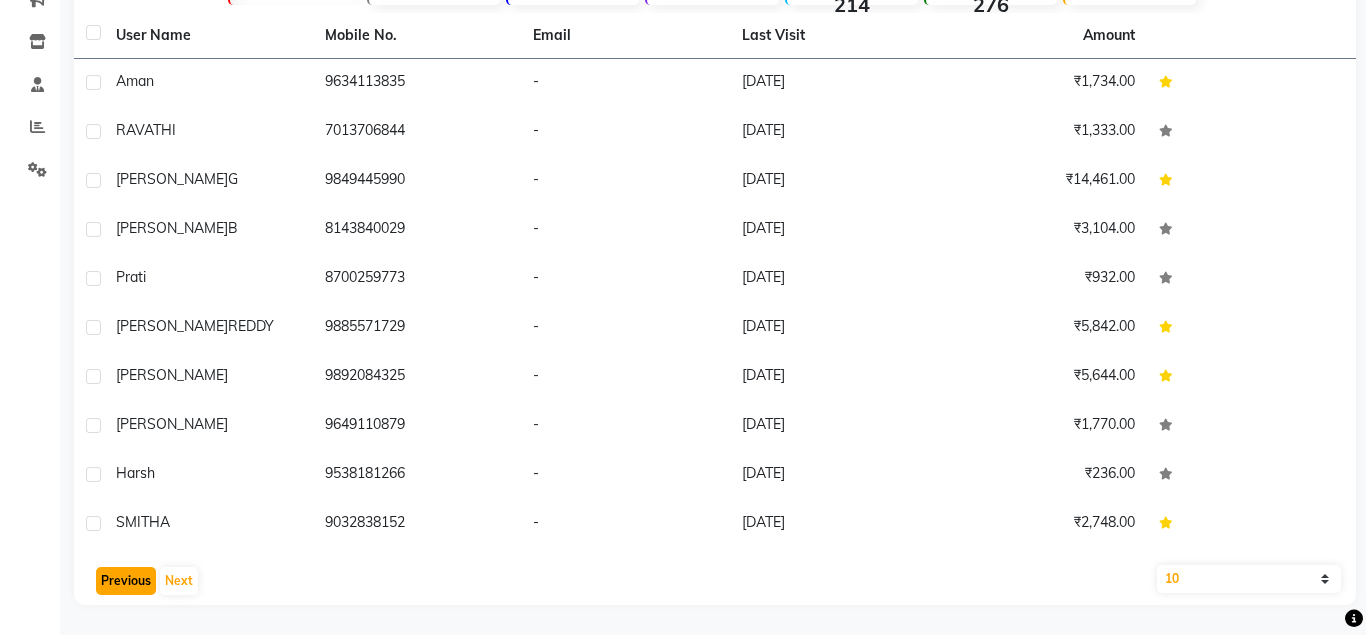 click on "Previous" 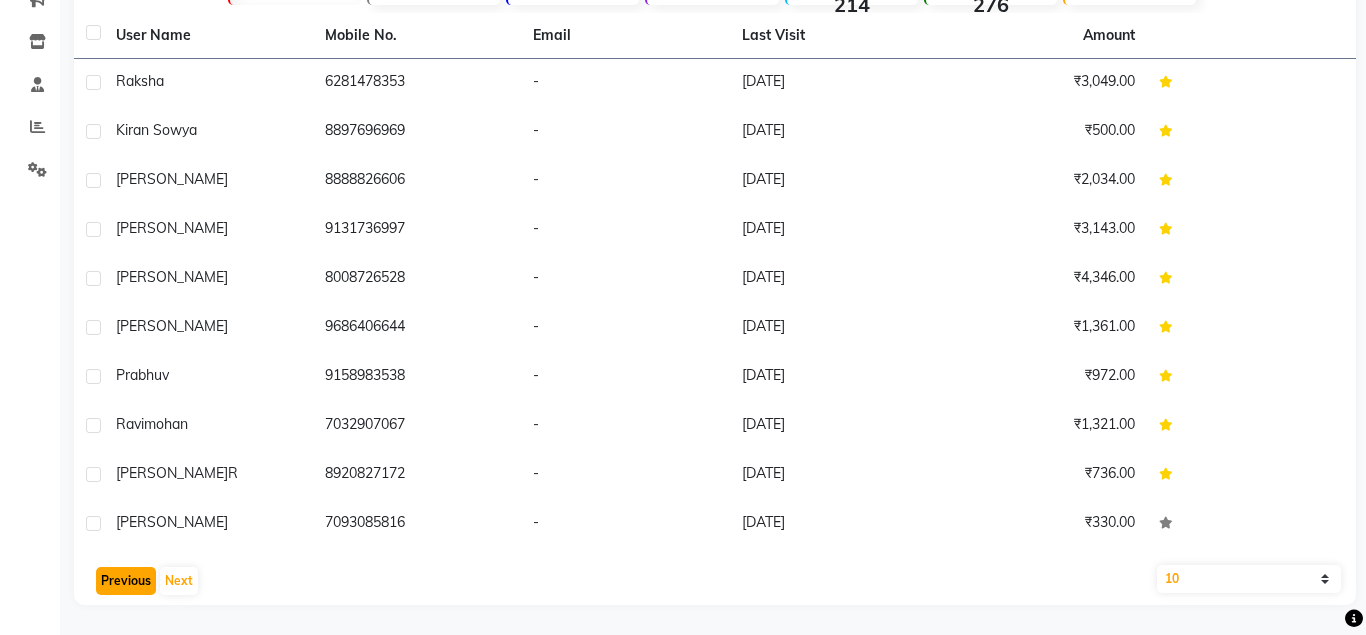 click on "Previous" 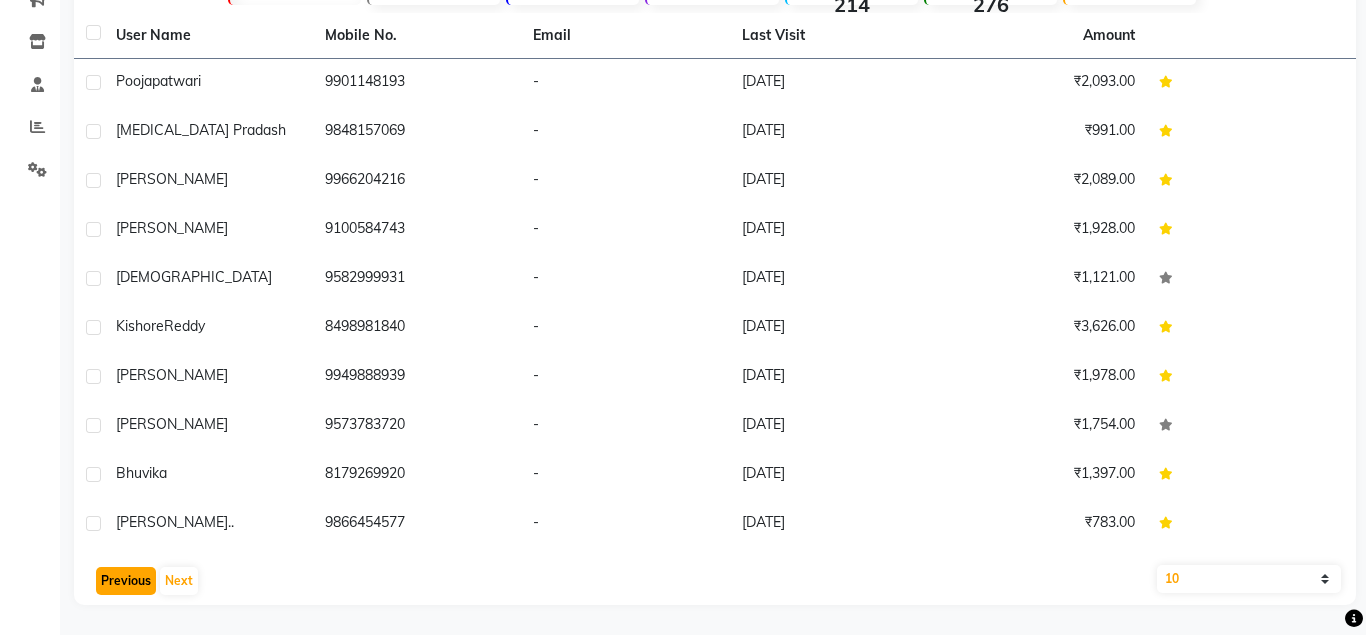 click on "Previous" 